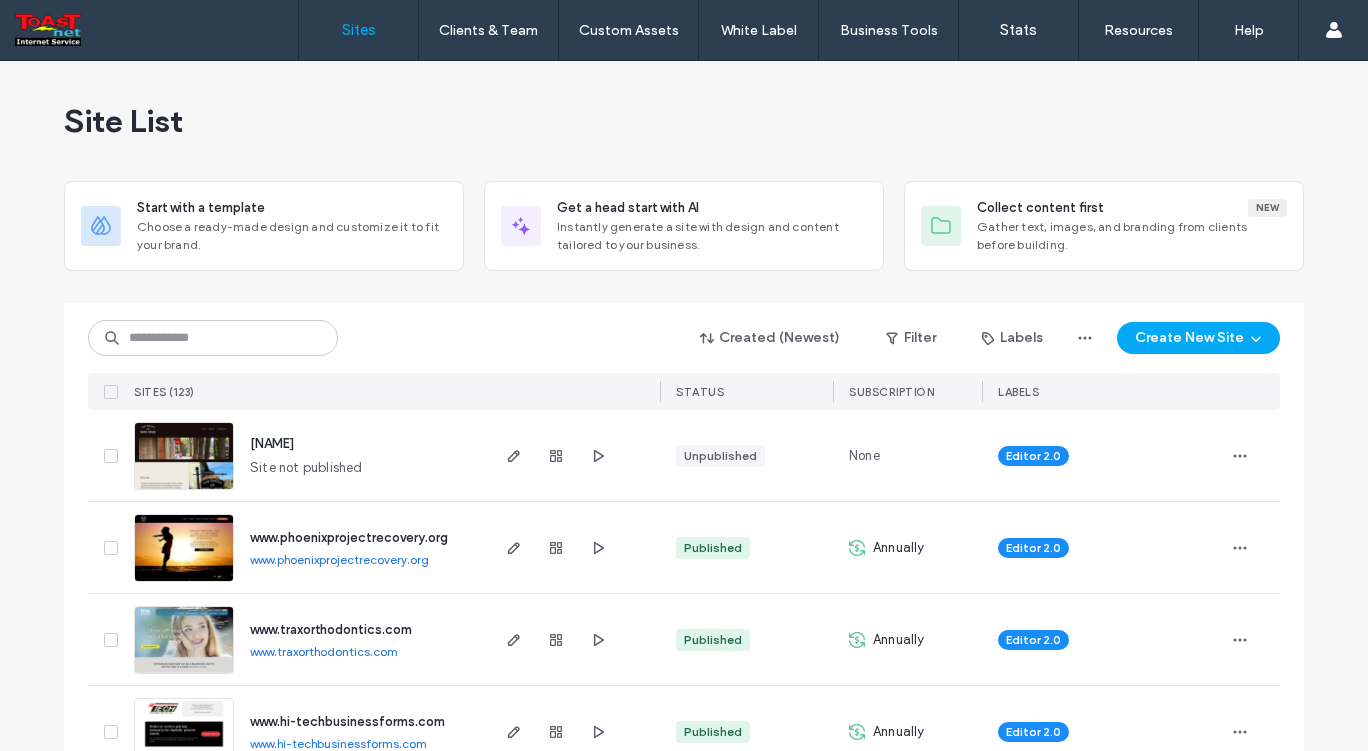scroll, scrollTop: 0, scrollLeft: 0, axis: both 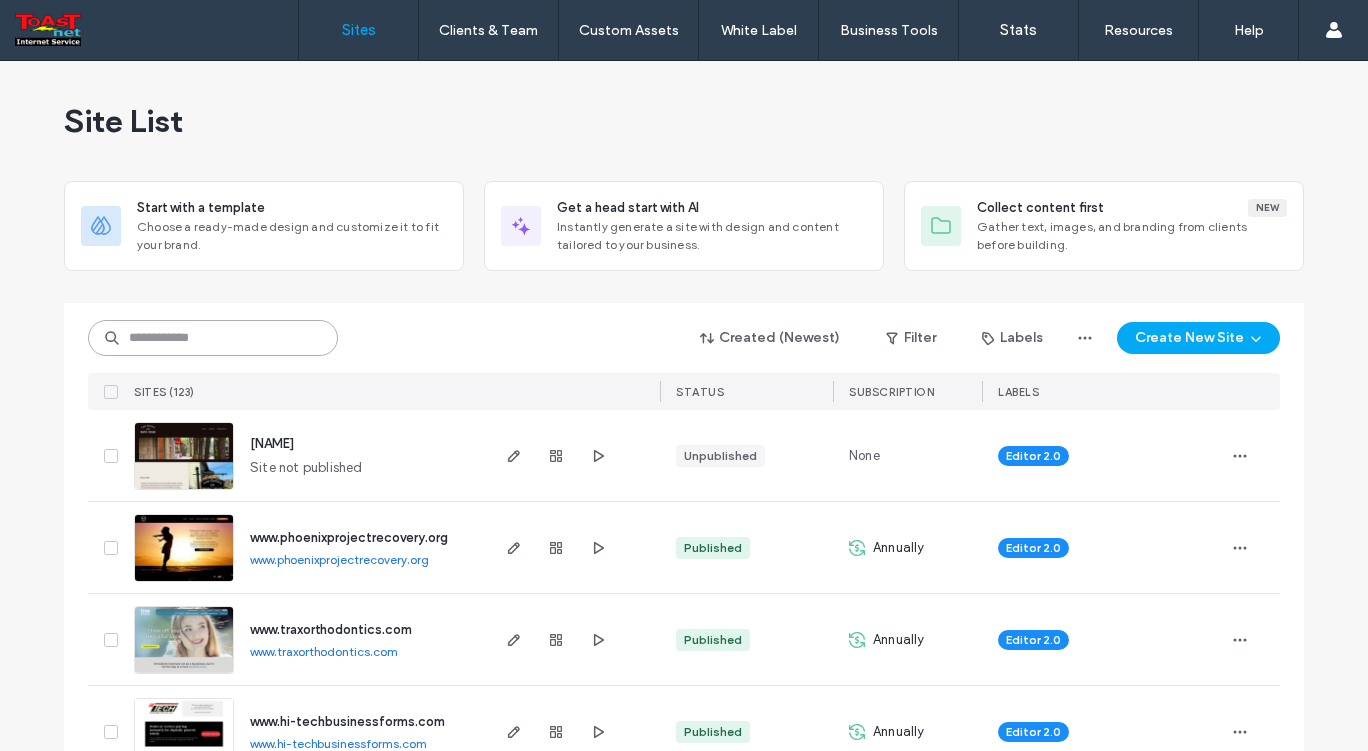 click at bounding box center [213, 338] 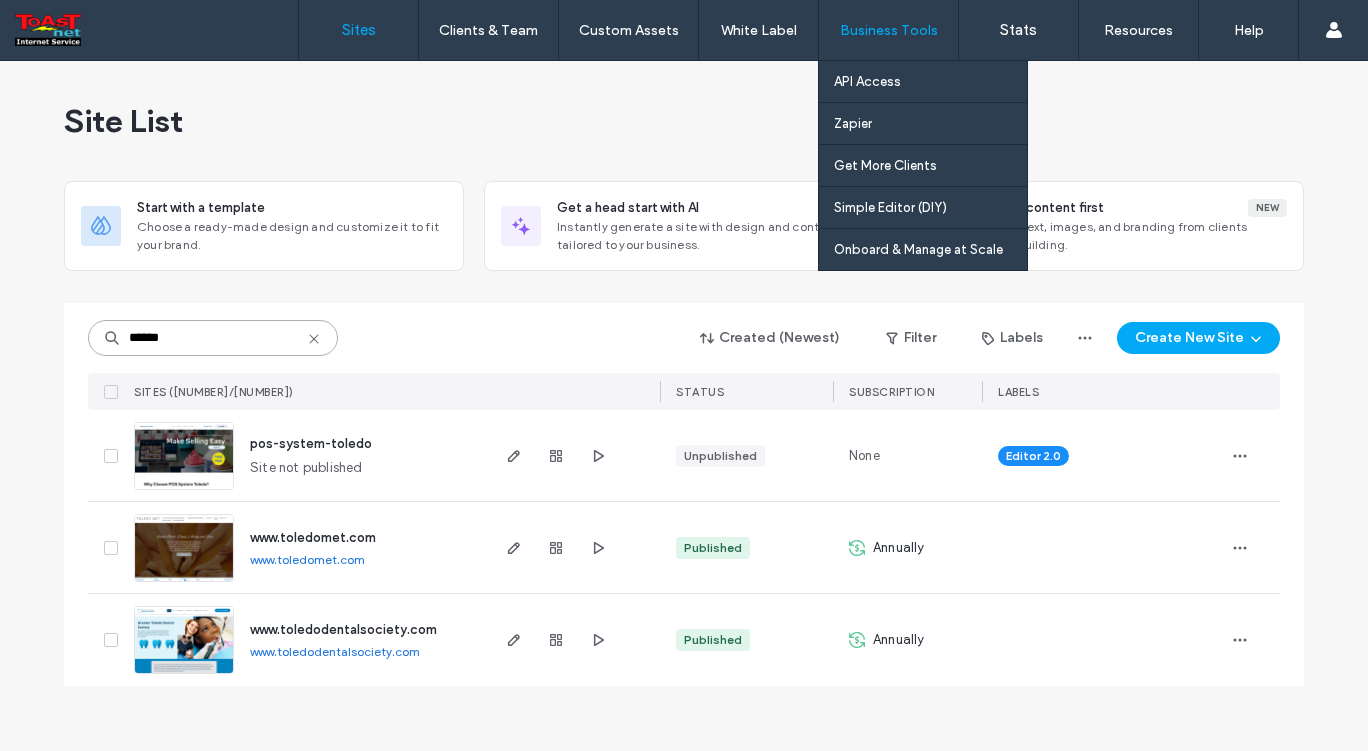 type on "******" 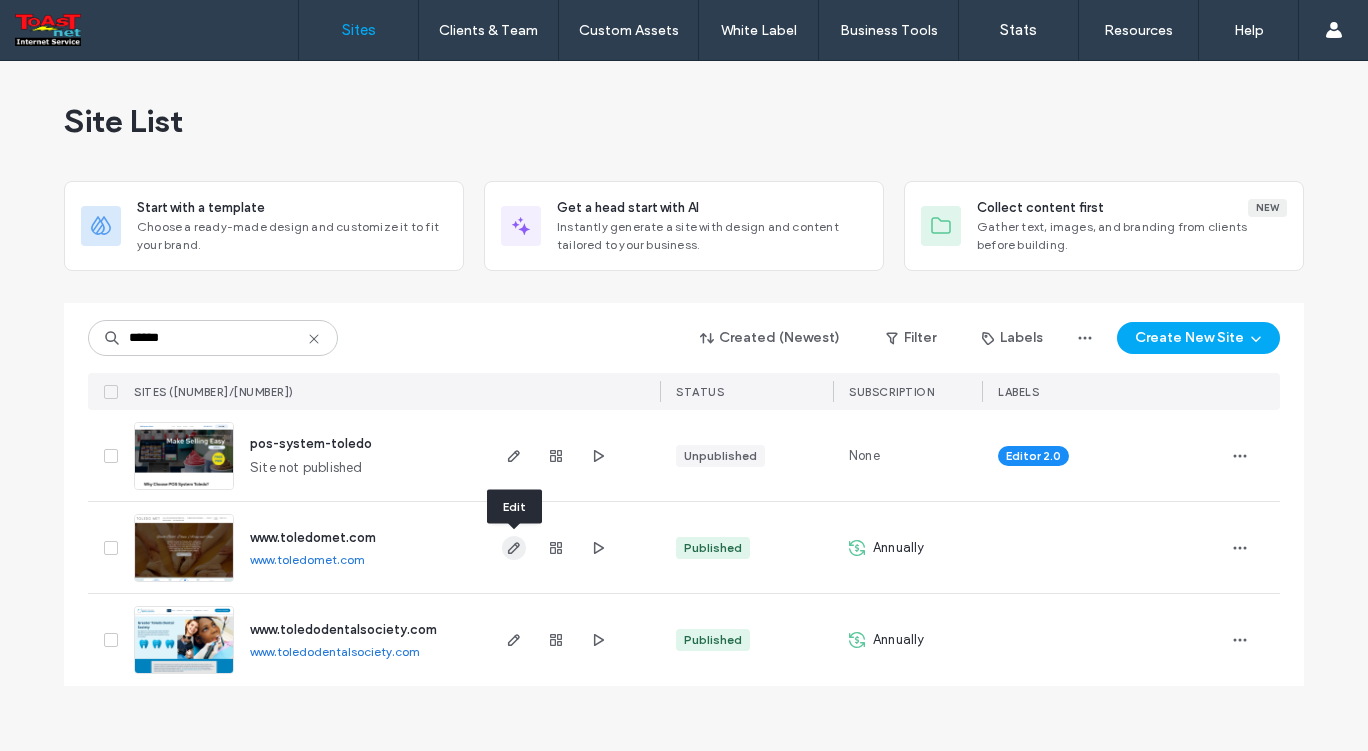 click 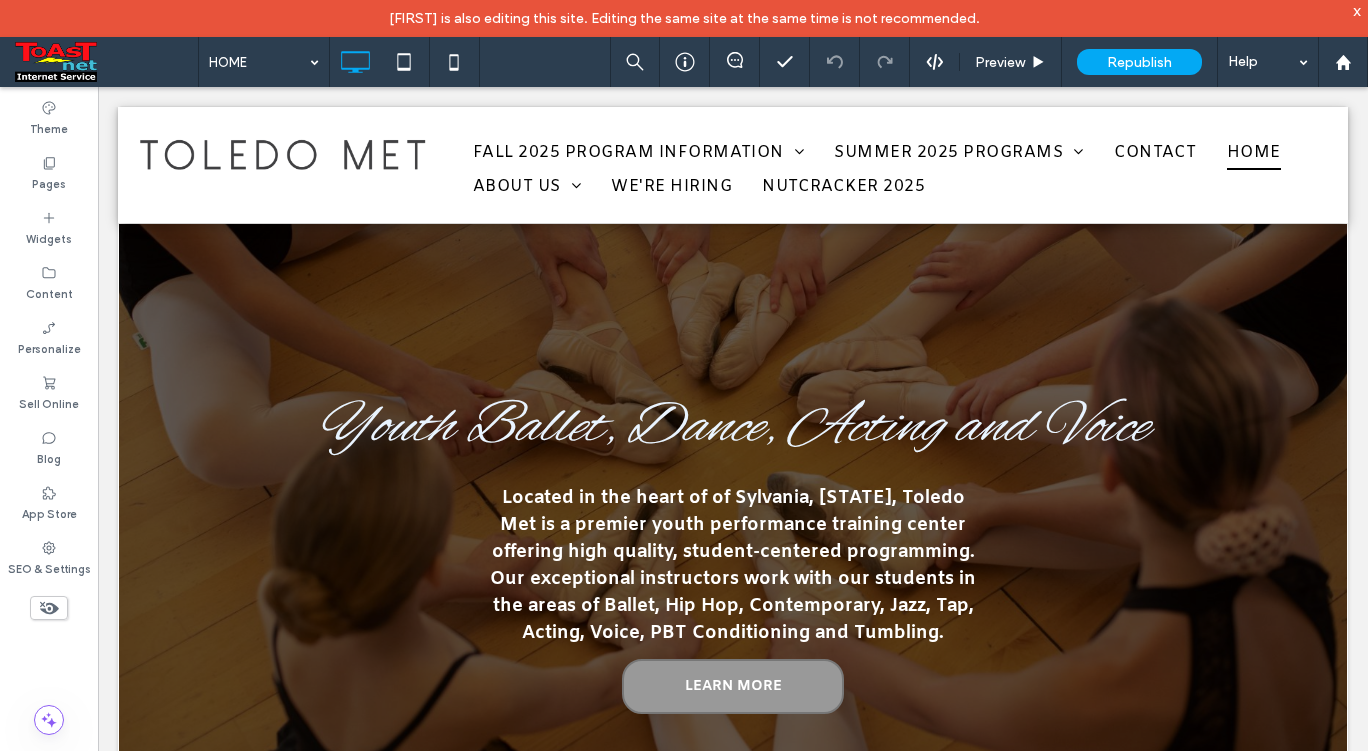 scroll, scrollTop: 0, scrollLeft: 0, axis: both 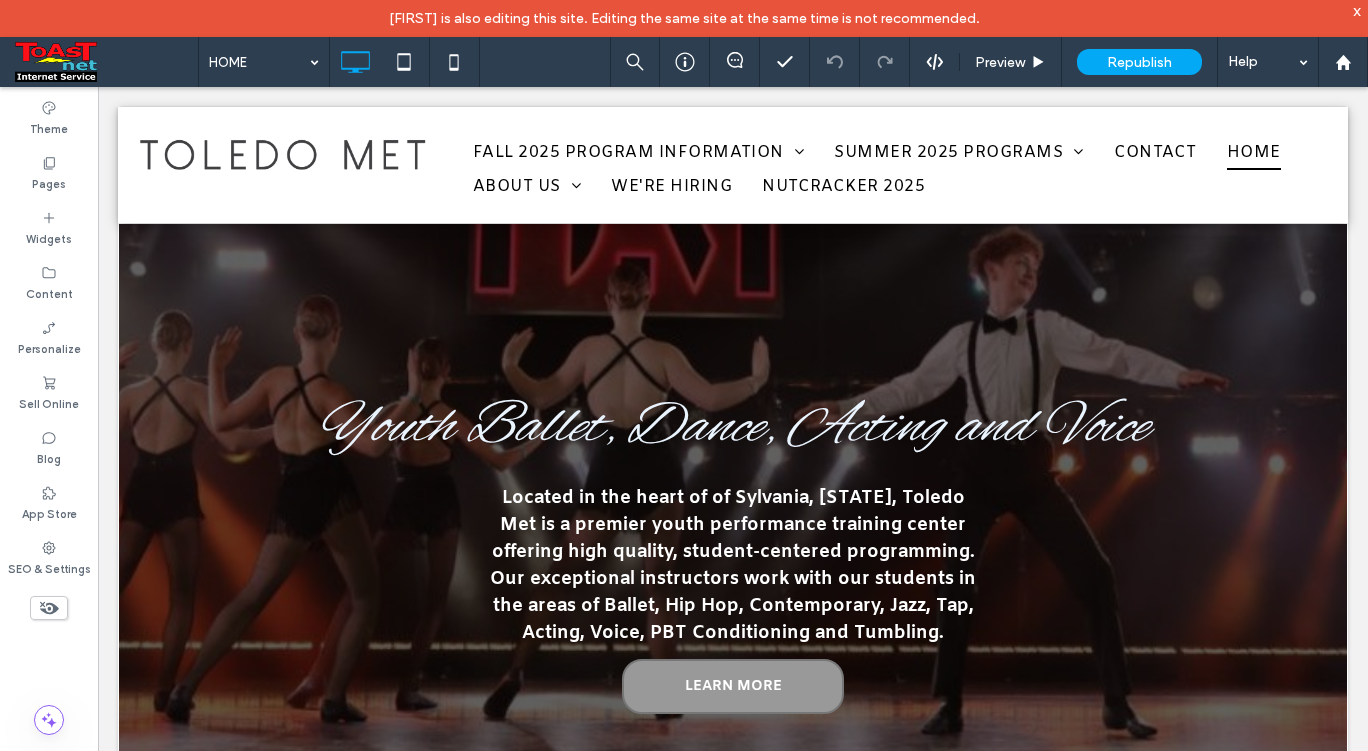 click 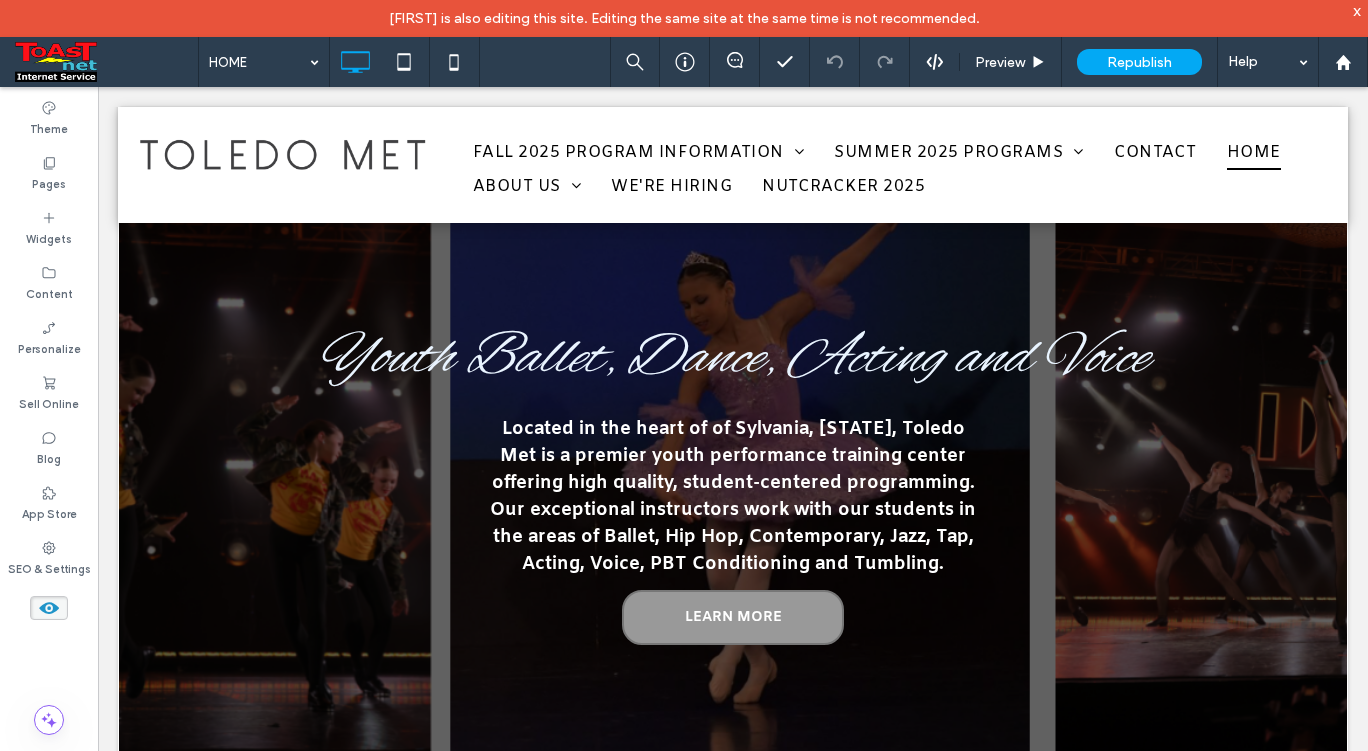 scroll, scrollTop: 0, scrollLeft: 0, axis: both 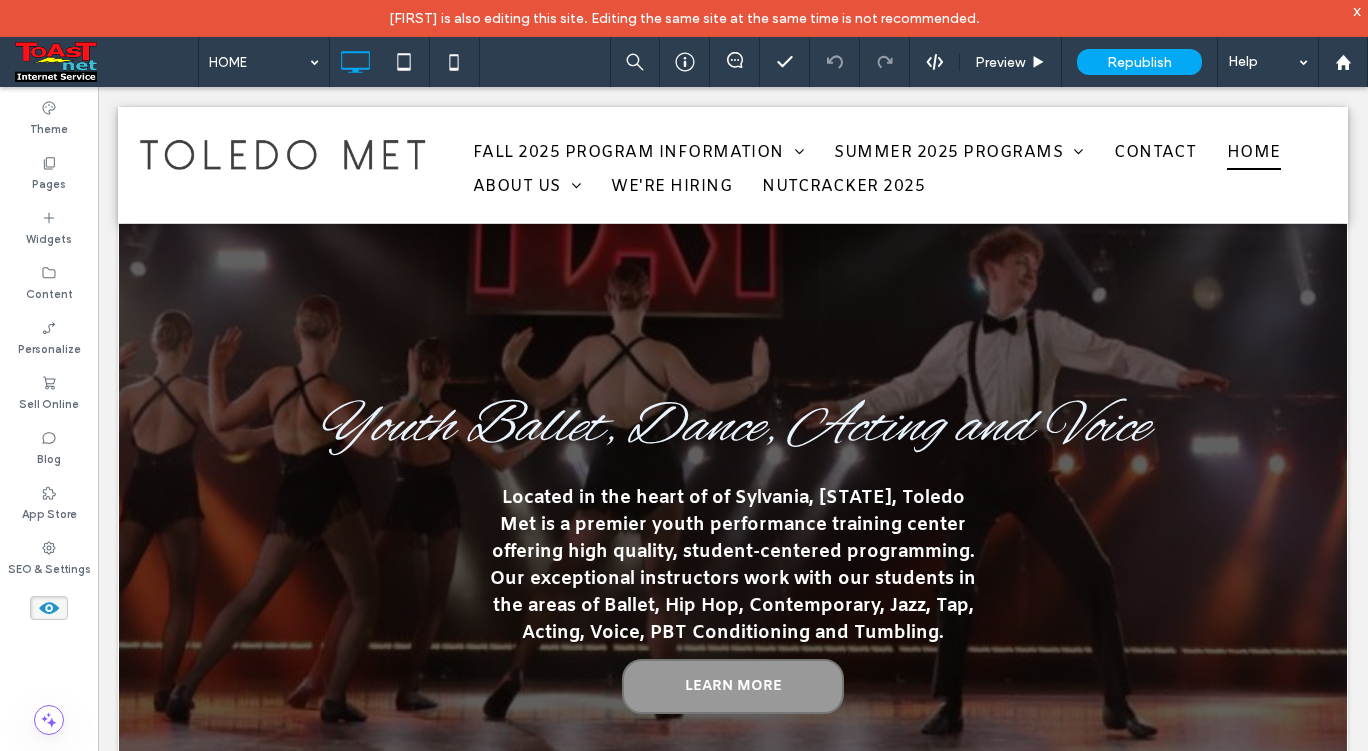 click 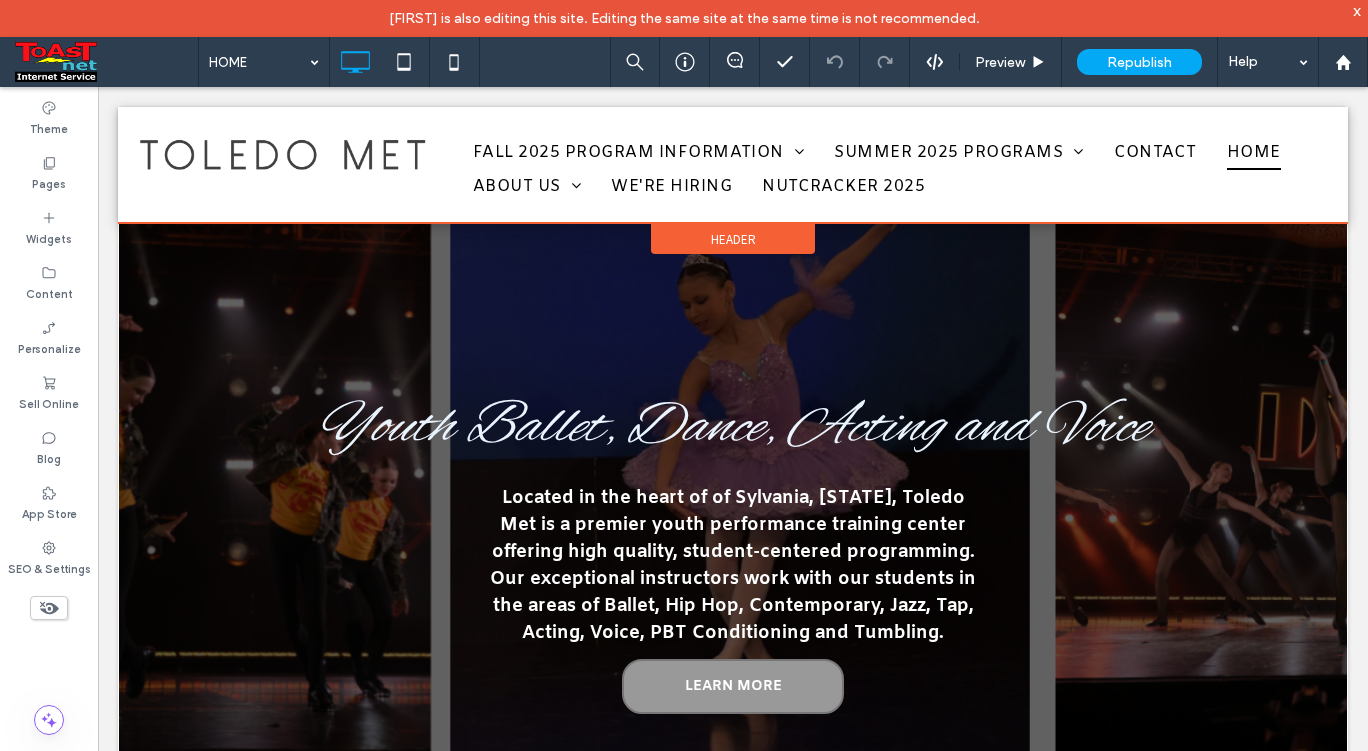 click on "Header" at bounding box center (733, 239) 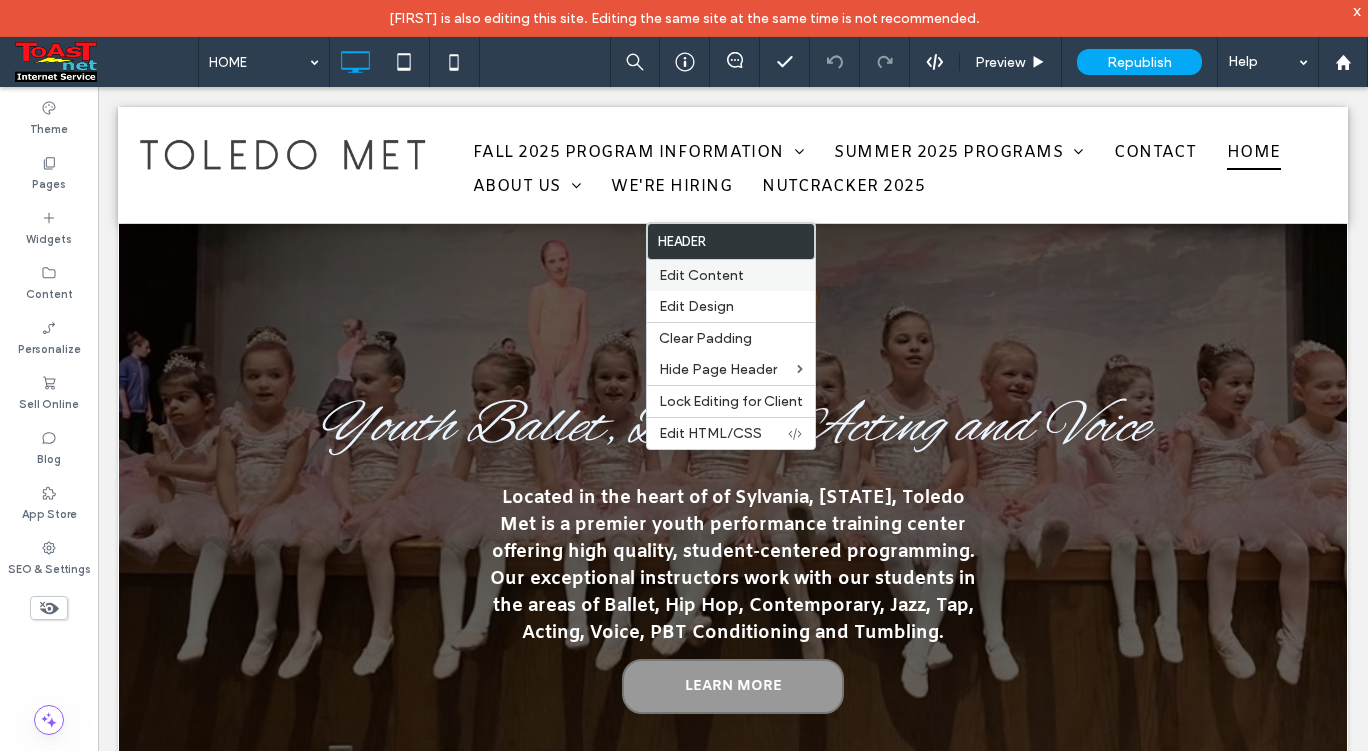 click on "Edit Content" at bounding box center (701, 275) 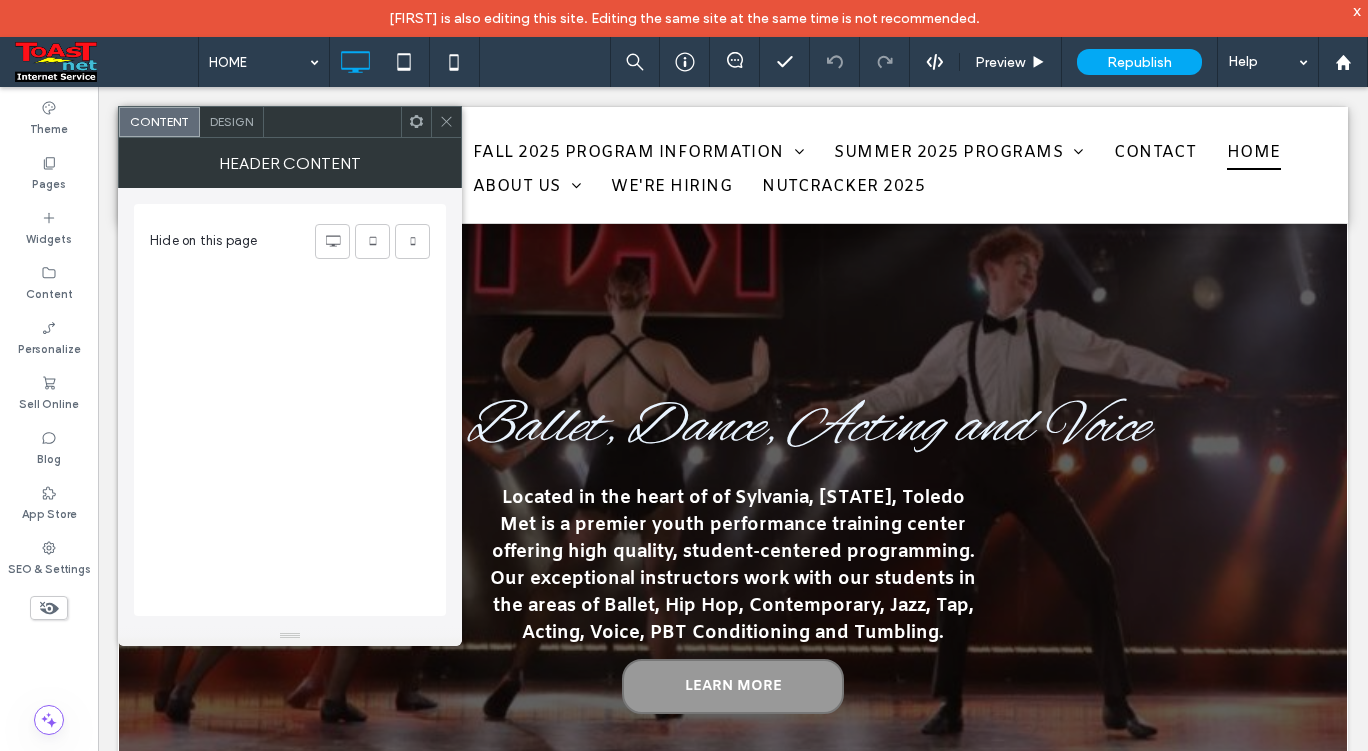 click on "Design" at bounding box center [231, 121] 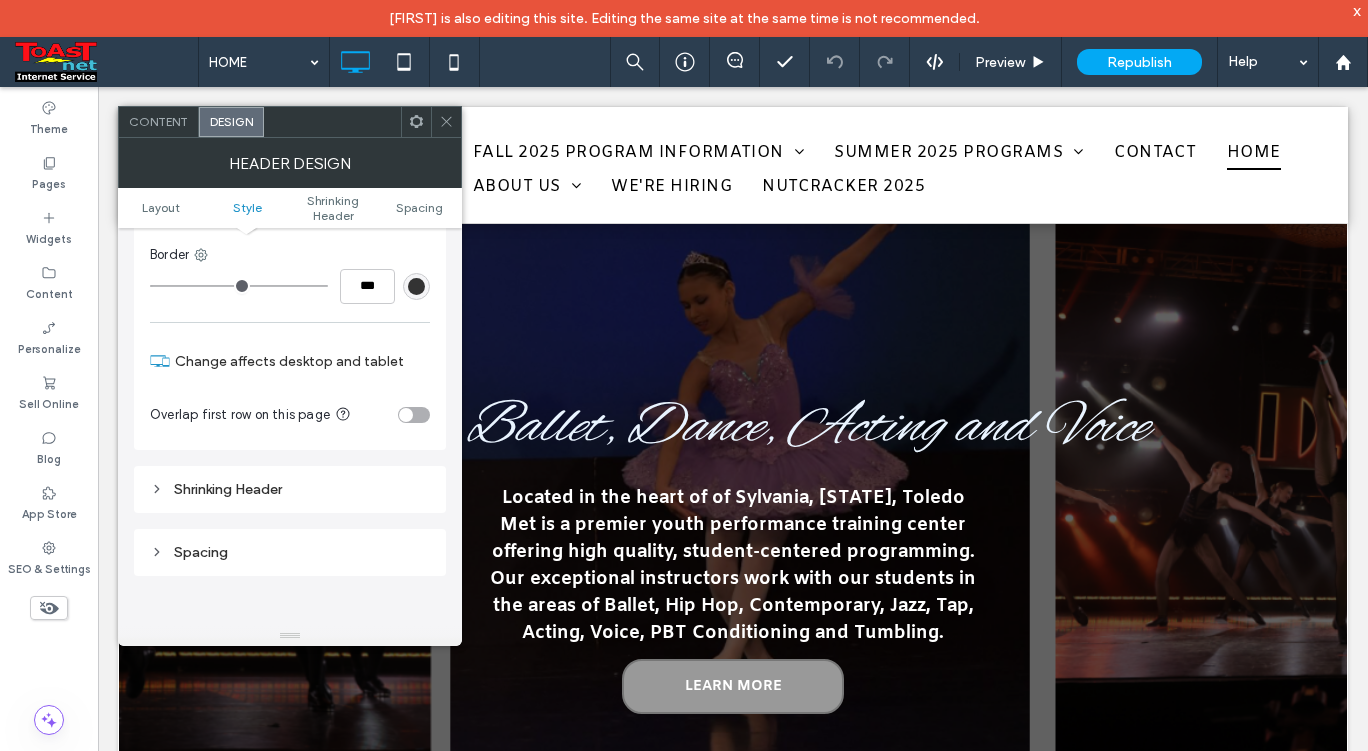 scroll, scrollTop: 350, scrollLeft: 0, axis: vertical 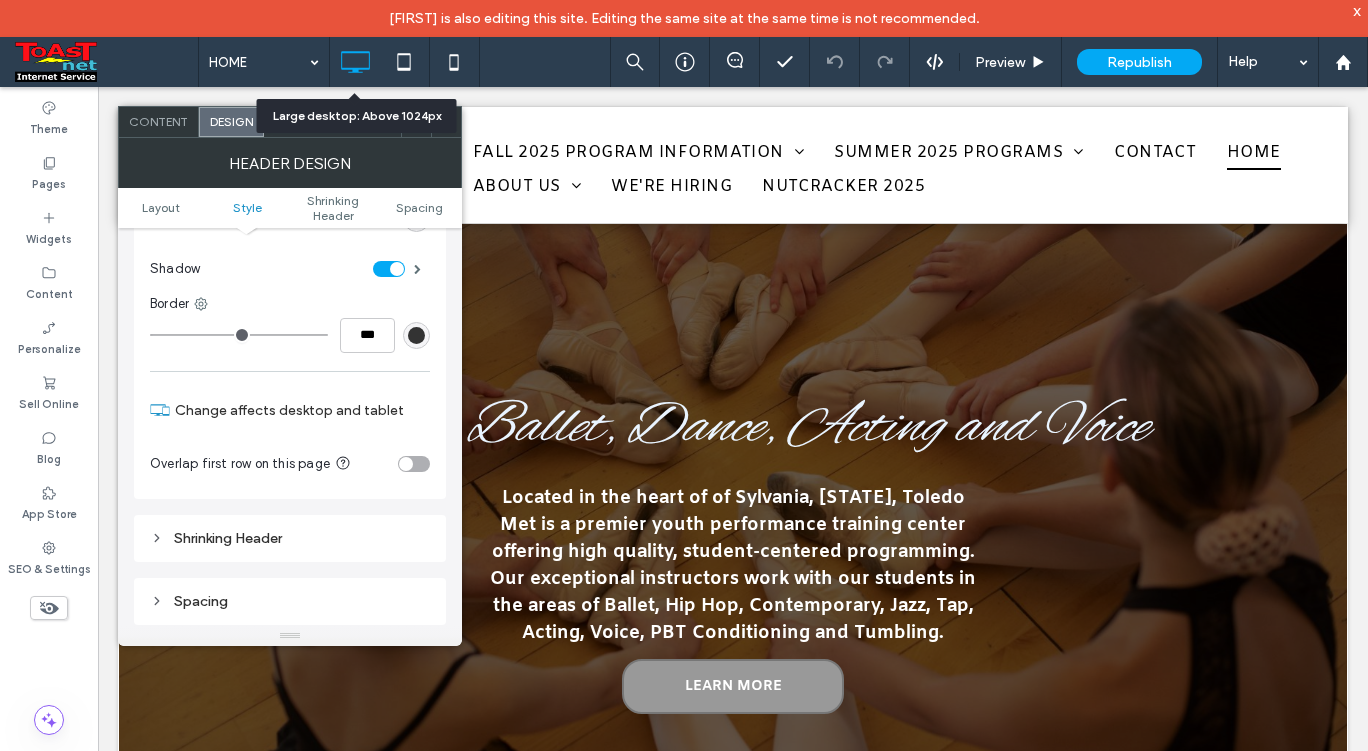 click at bounding box center [733, 624] 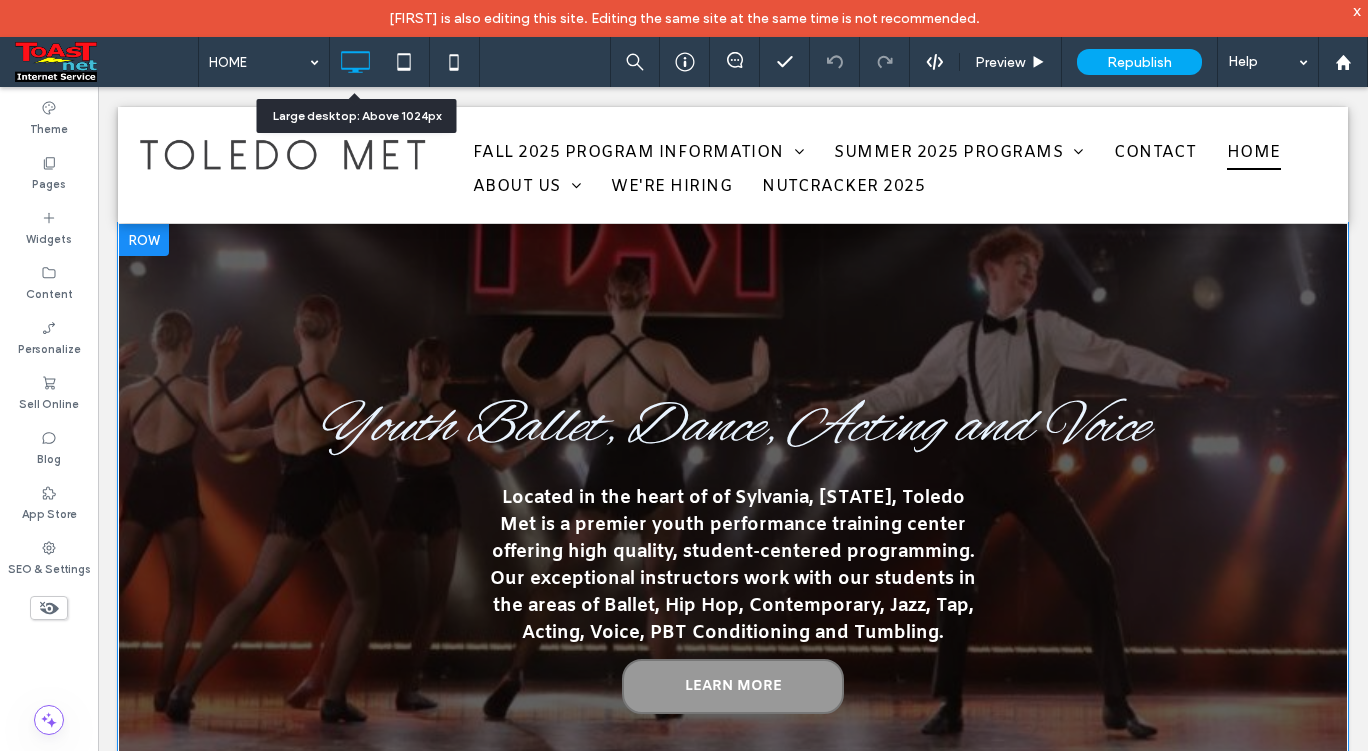 click at bounding box center [144, 240] 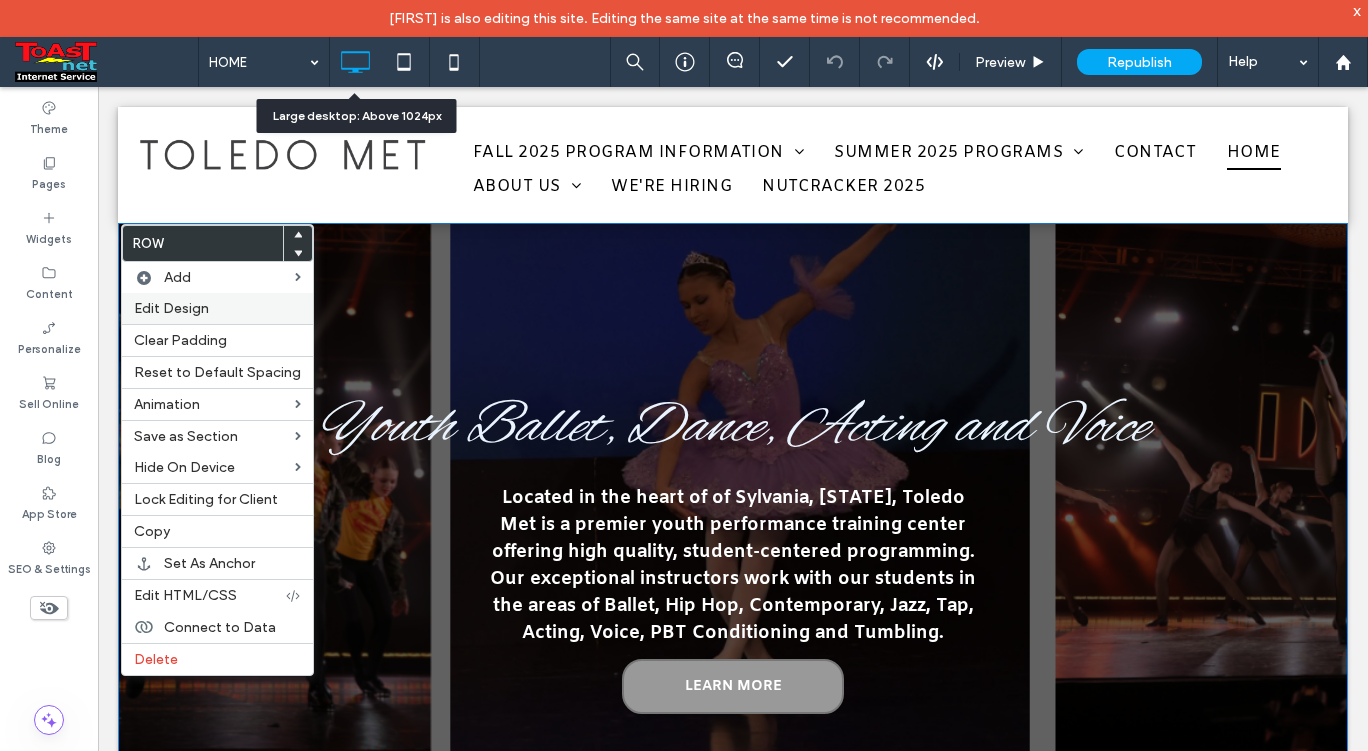 click on "Edit Design" at bounding box center (171, 308) 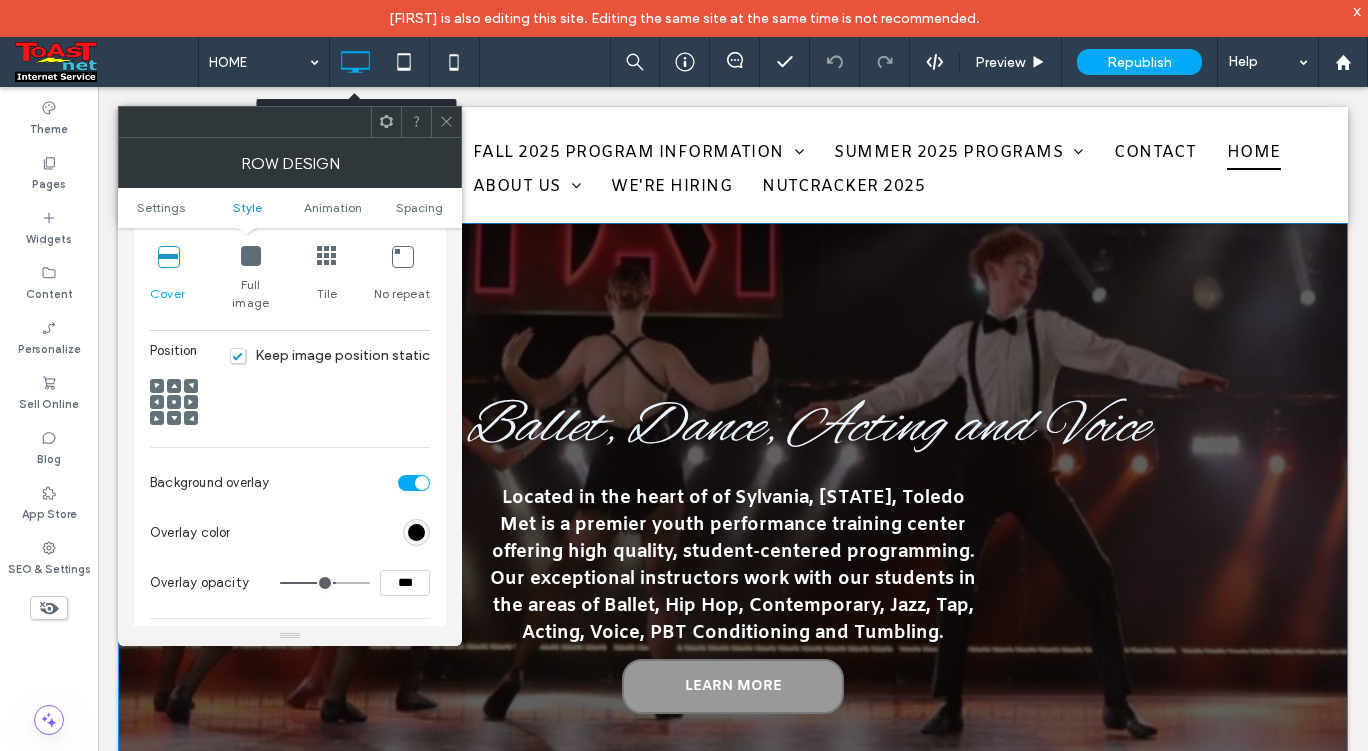 scroll, scrollTop: 586, scrollLeft: 0, axis: vertical 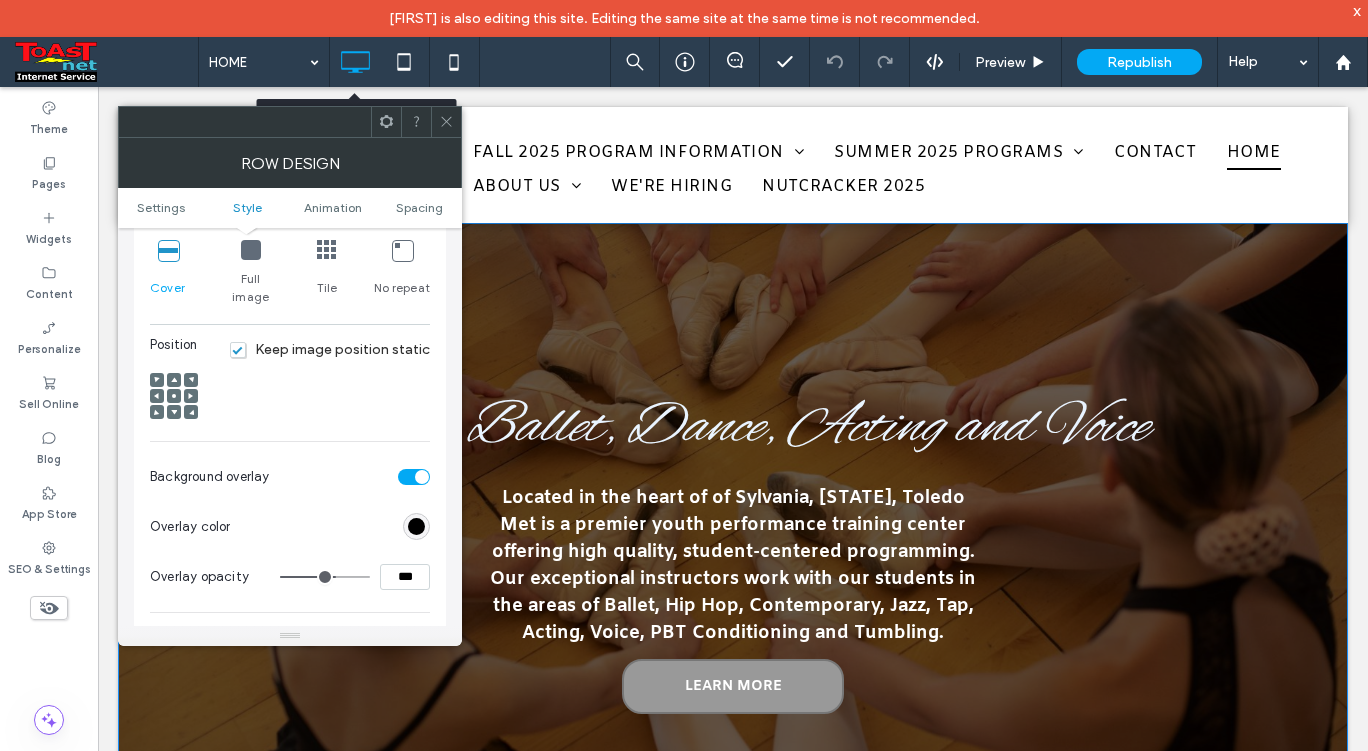 click on "Keep image position static" at bounding box center (330, 349) 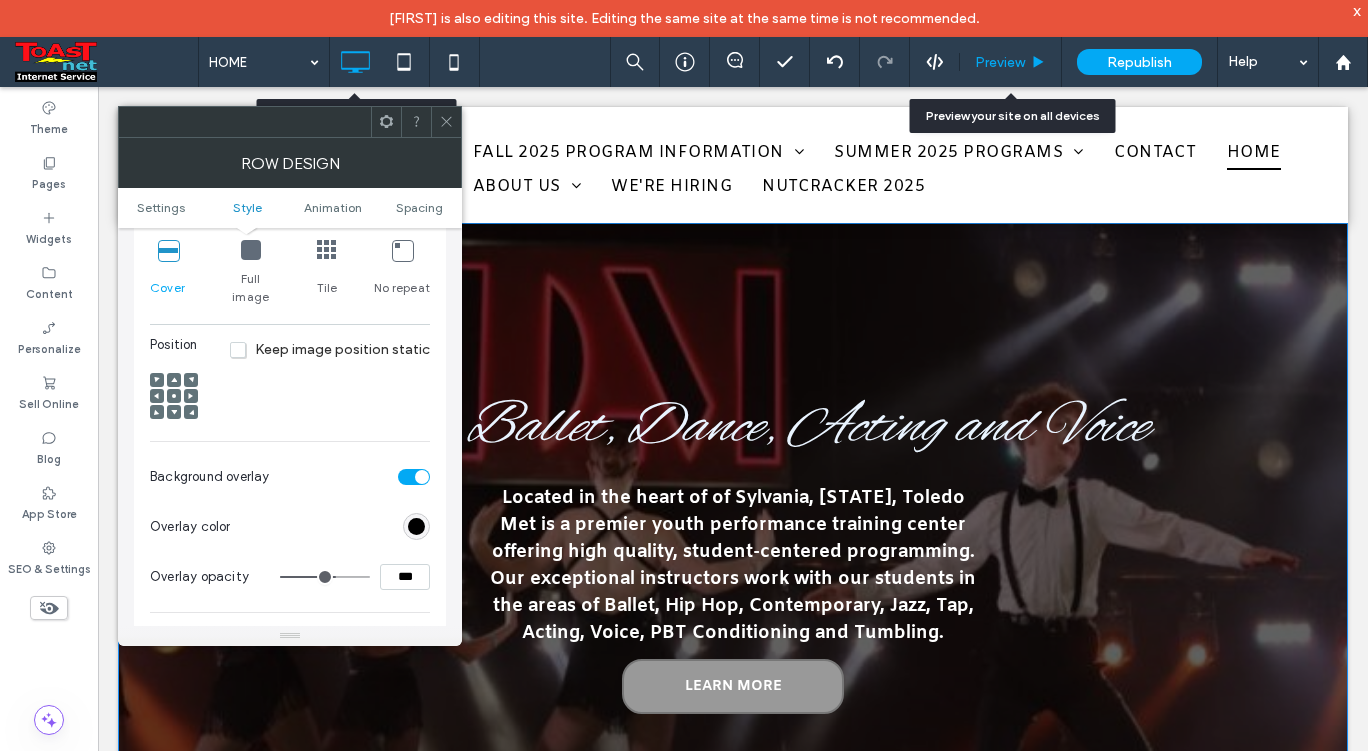 click on "Preview" at bounding box center [1000, 62] 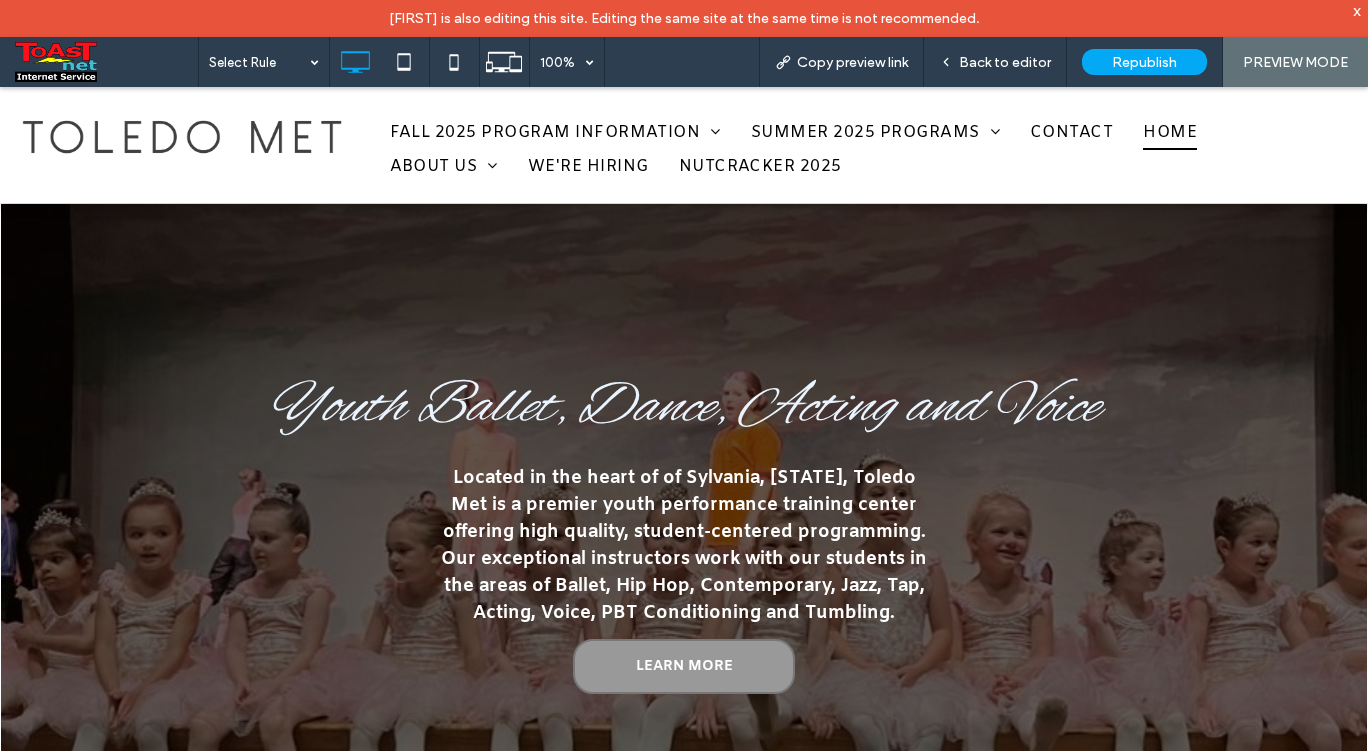 click on "Back to editor" at bounding box center (1005, 62) 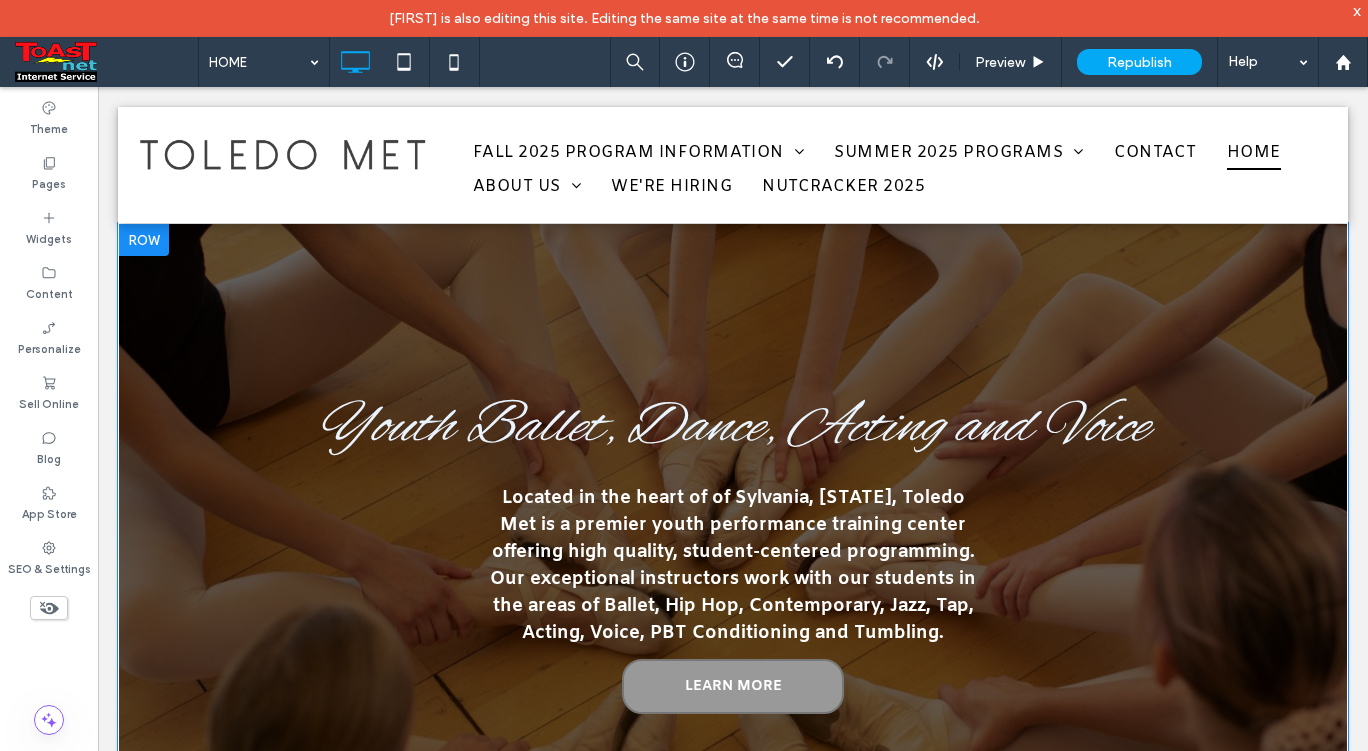 click at bounding box center (144, 240) 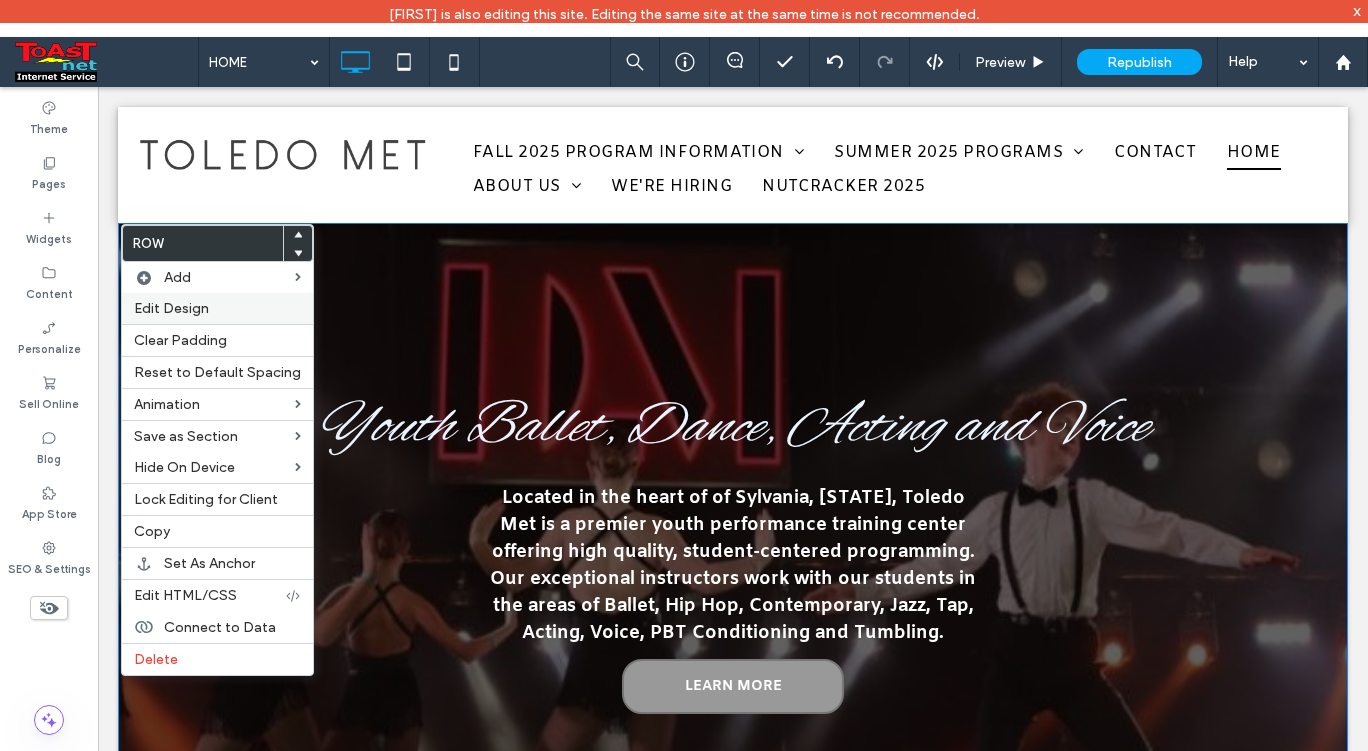 click on "Edit Design" at bounding box center (171, 308) 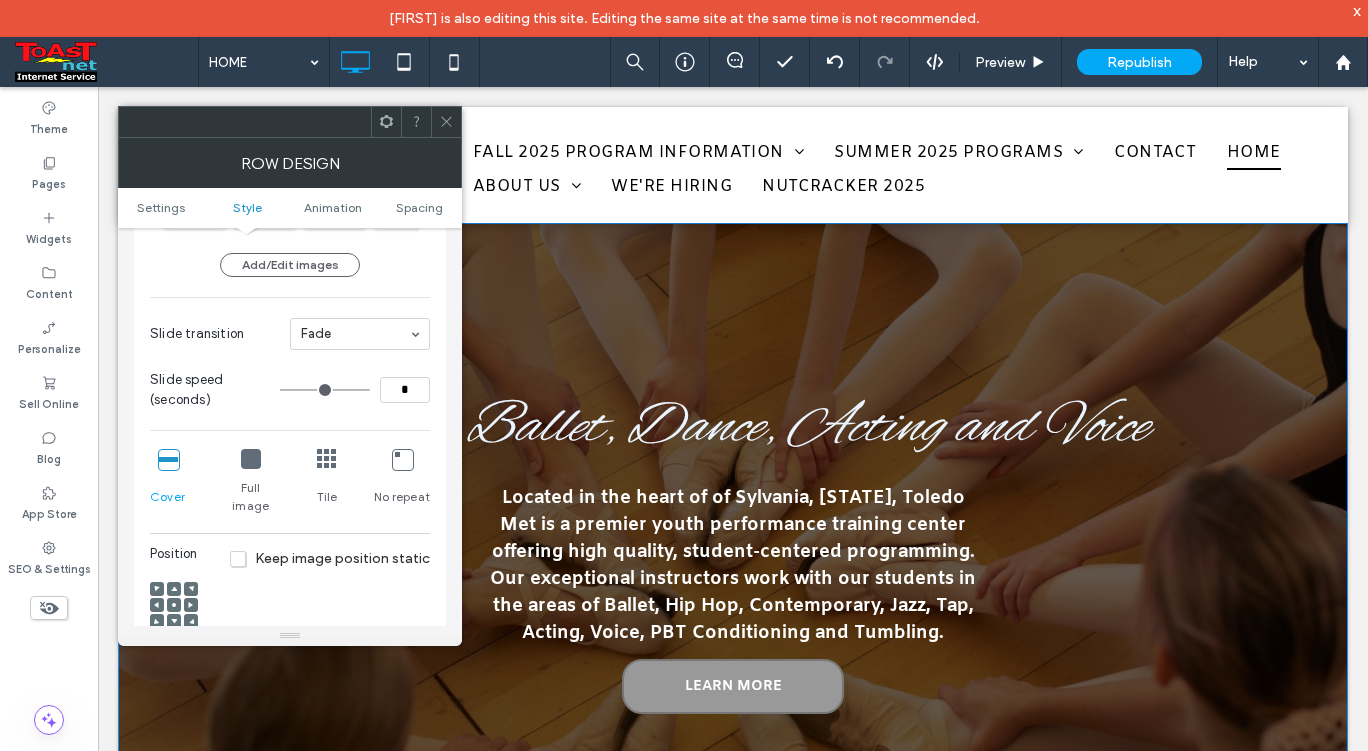 scroll, scrollTop: 454, scrollLeft: 0, axis: vertical 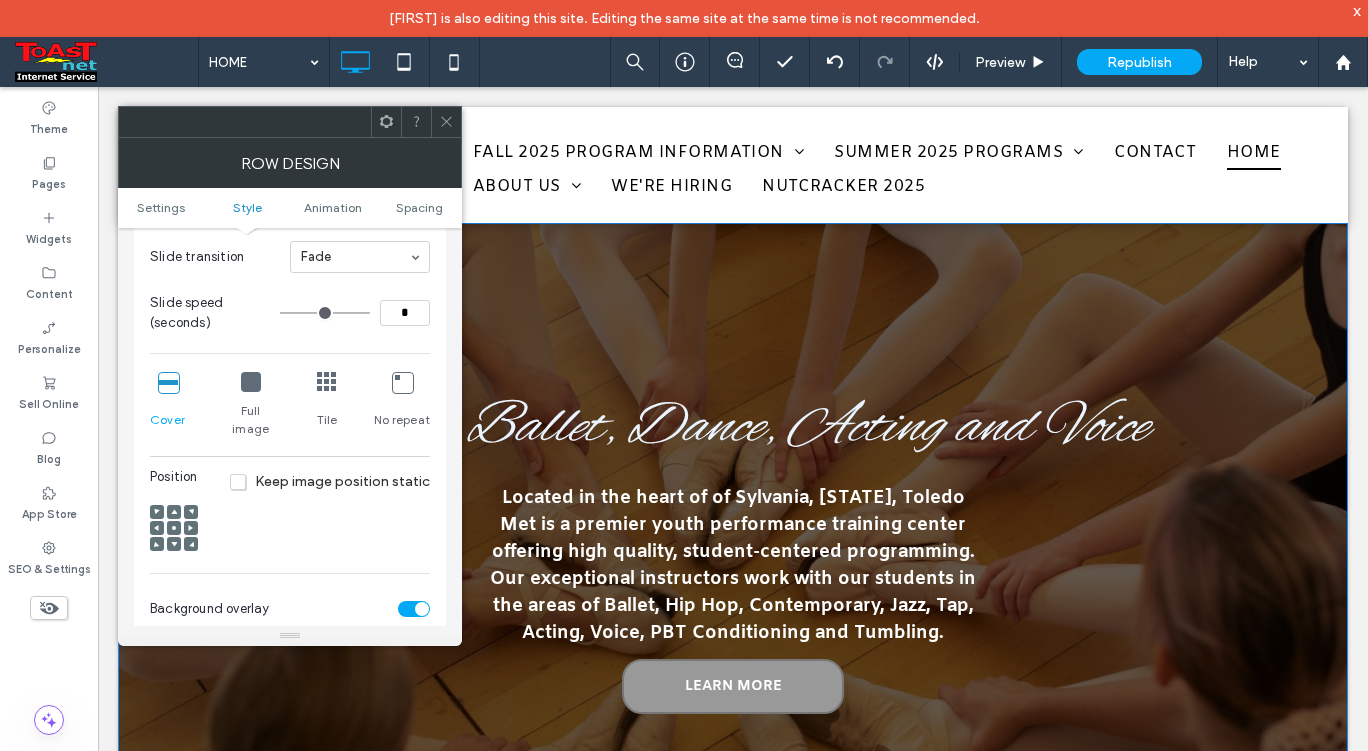 click on "Keep image position static" at bounding box center [330, 481] 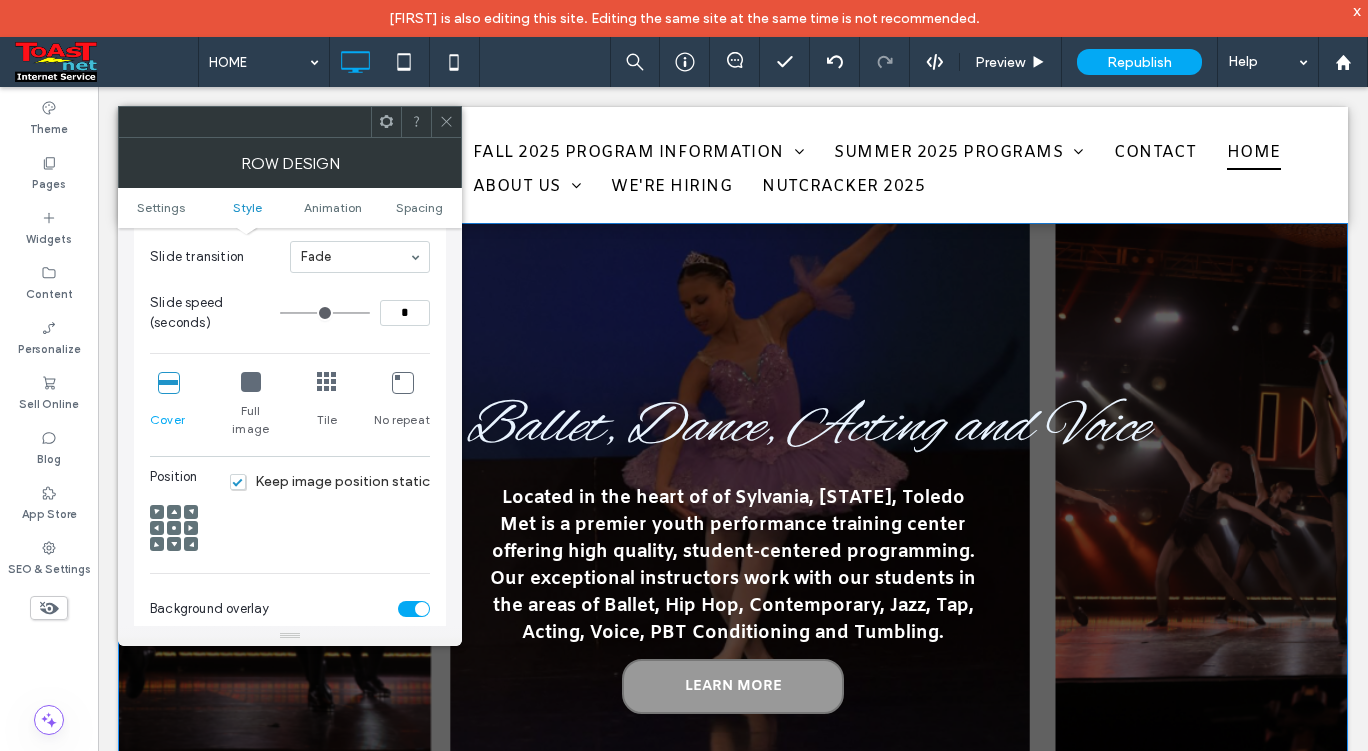 click at bounding box center [446, 122] 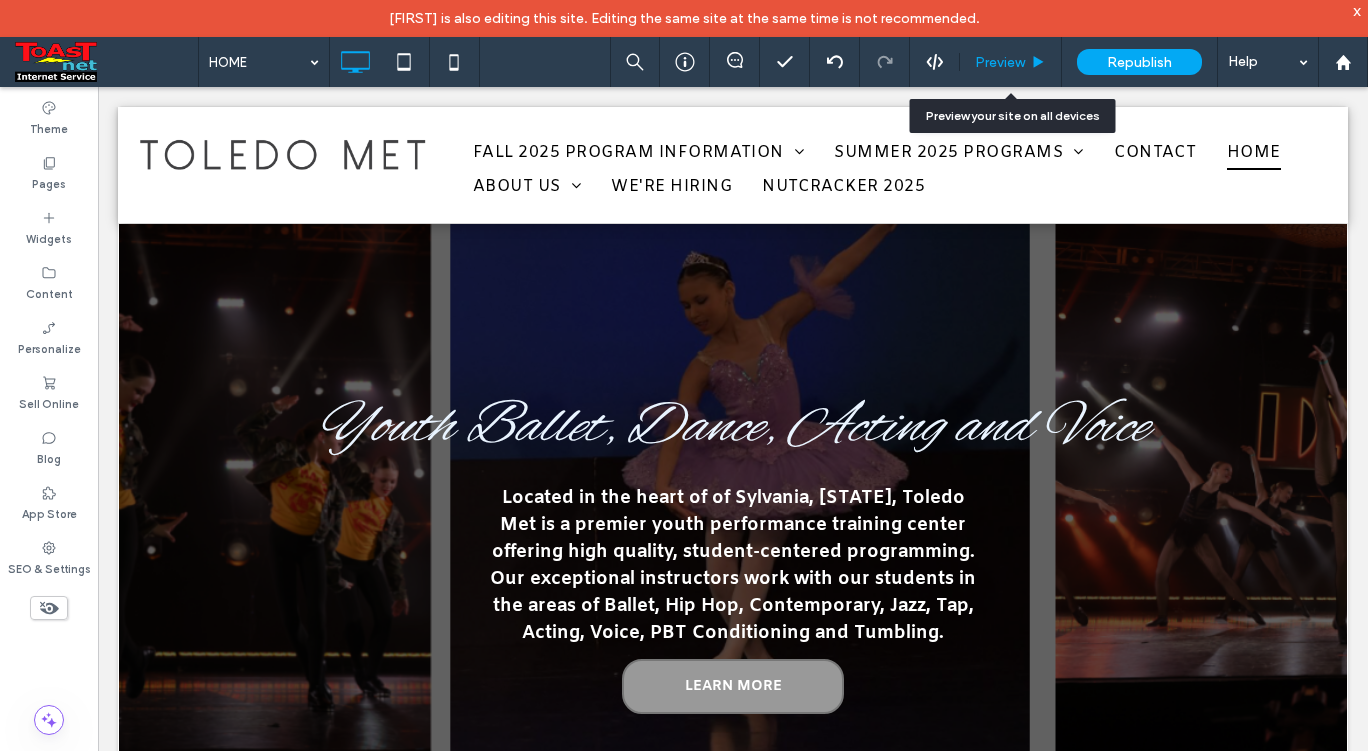 click on "Preview" at bounding box center (1000, 62) 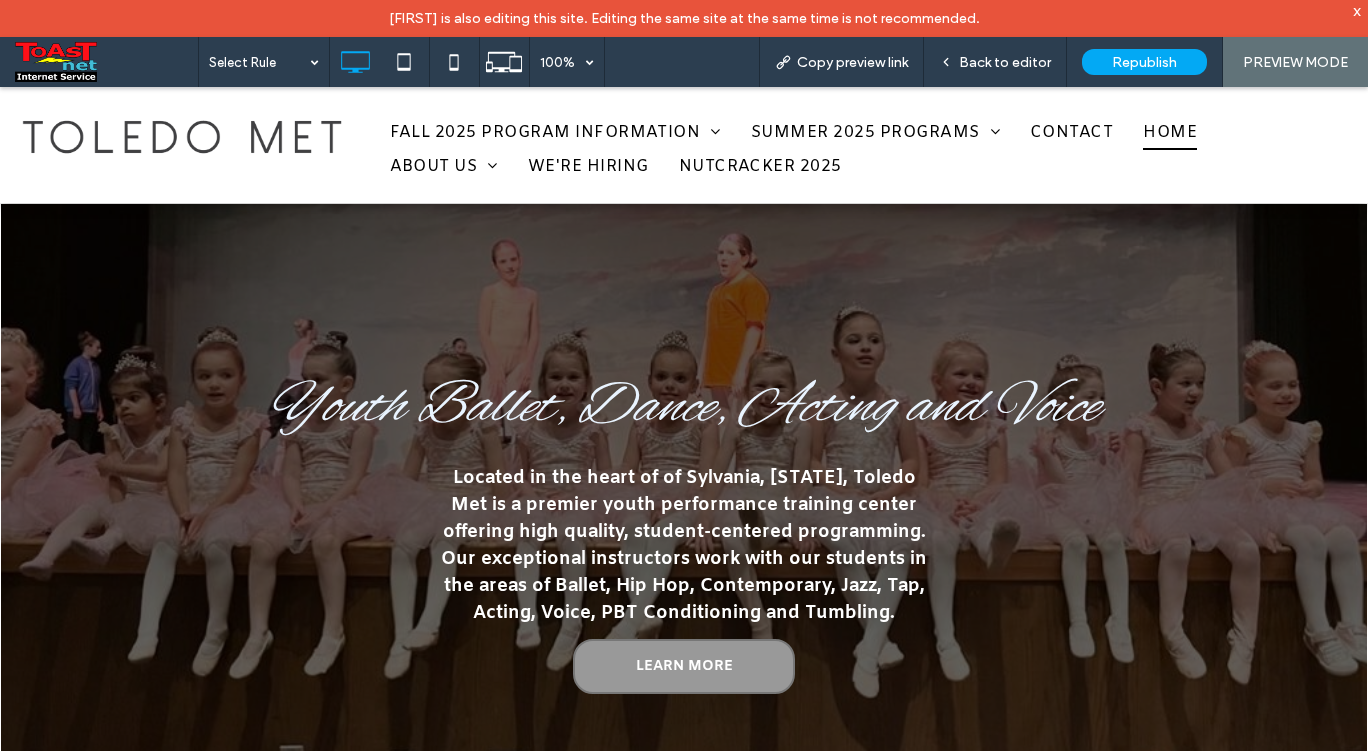 click on "Back to editor" at bounding box center (1005, 62) 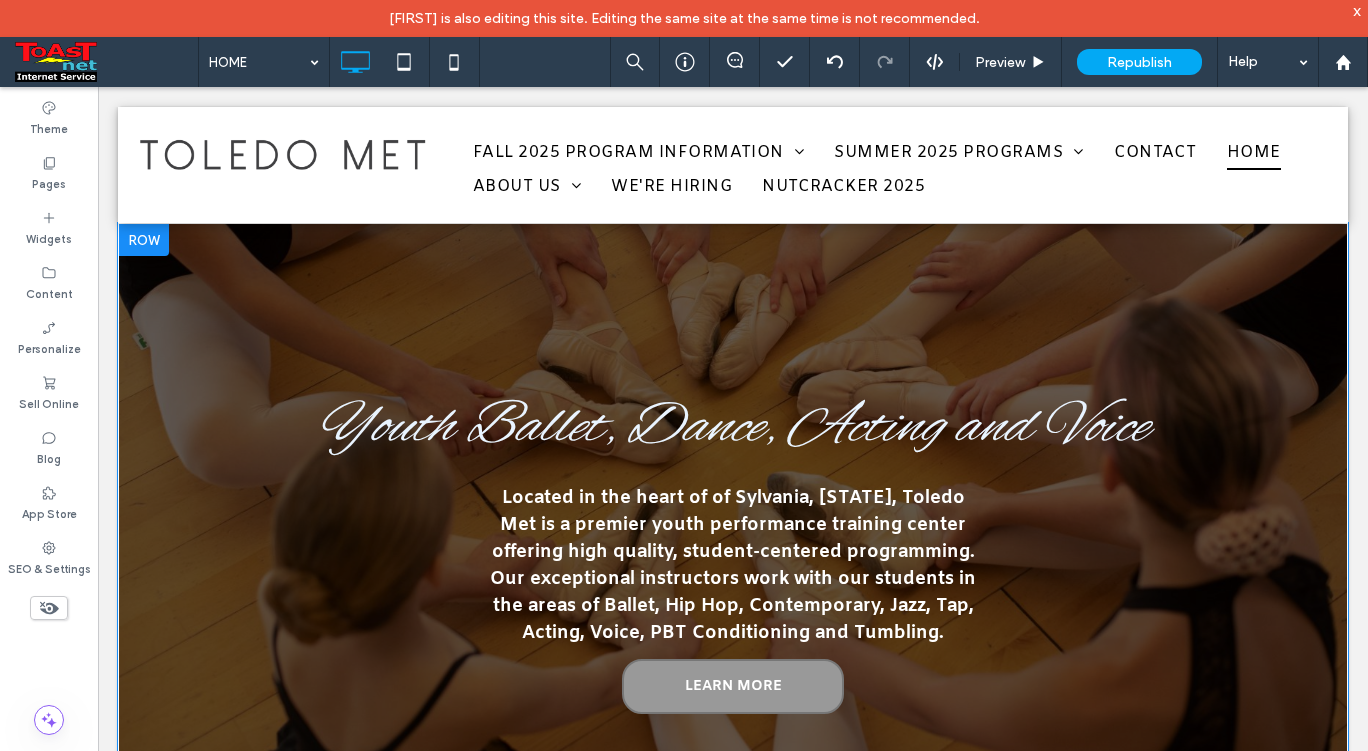 click at bounding box center [144, 240] 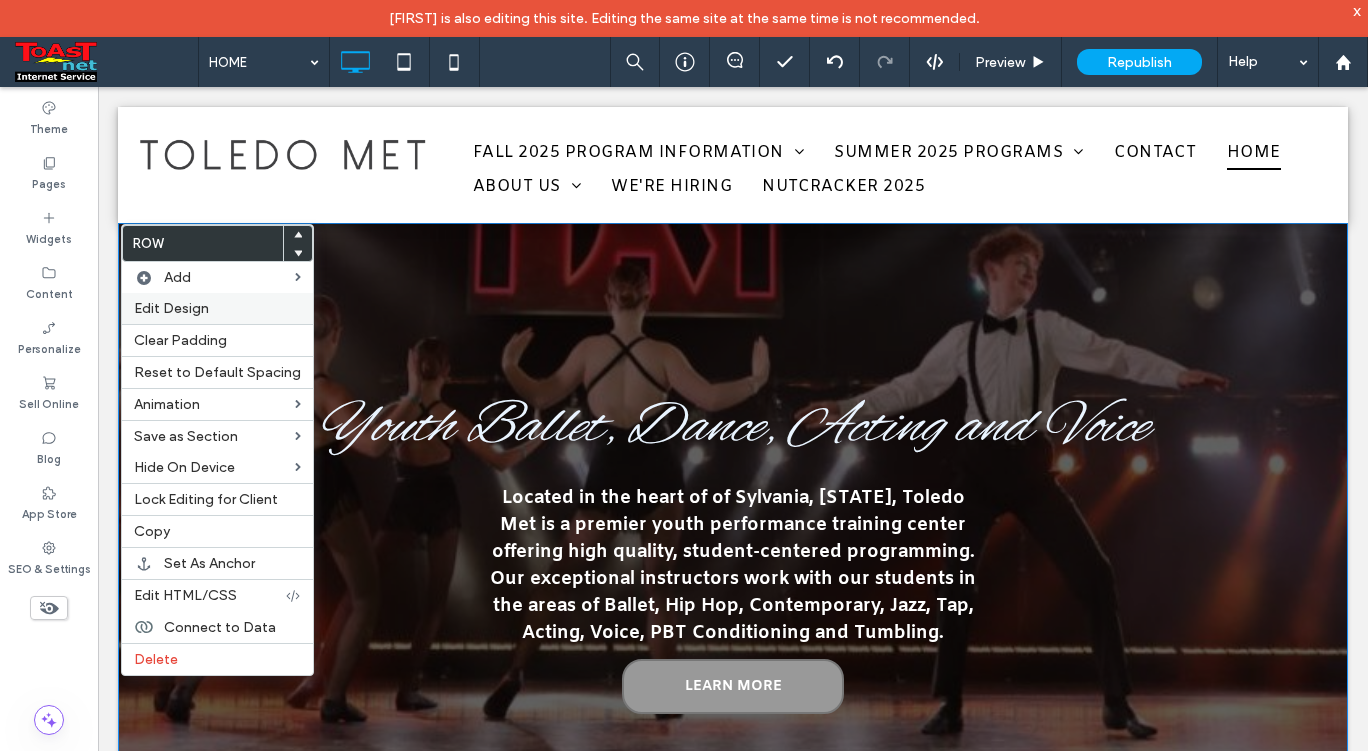 click on "Edit Design" at bounding box center (217, 308) 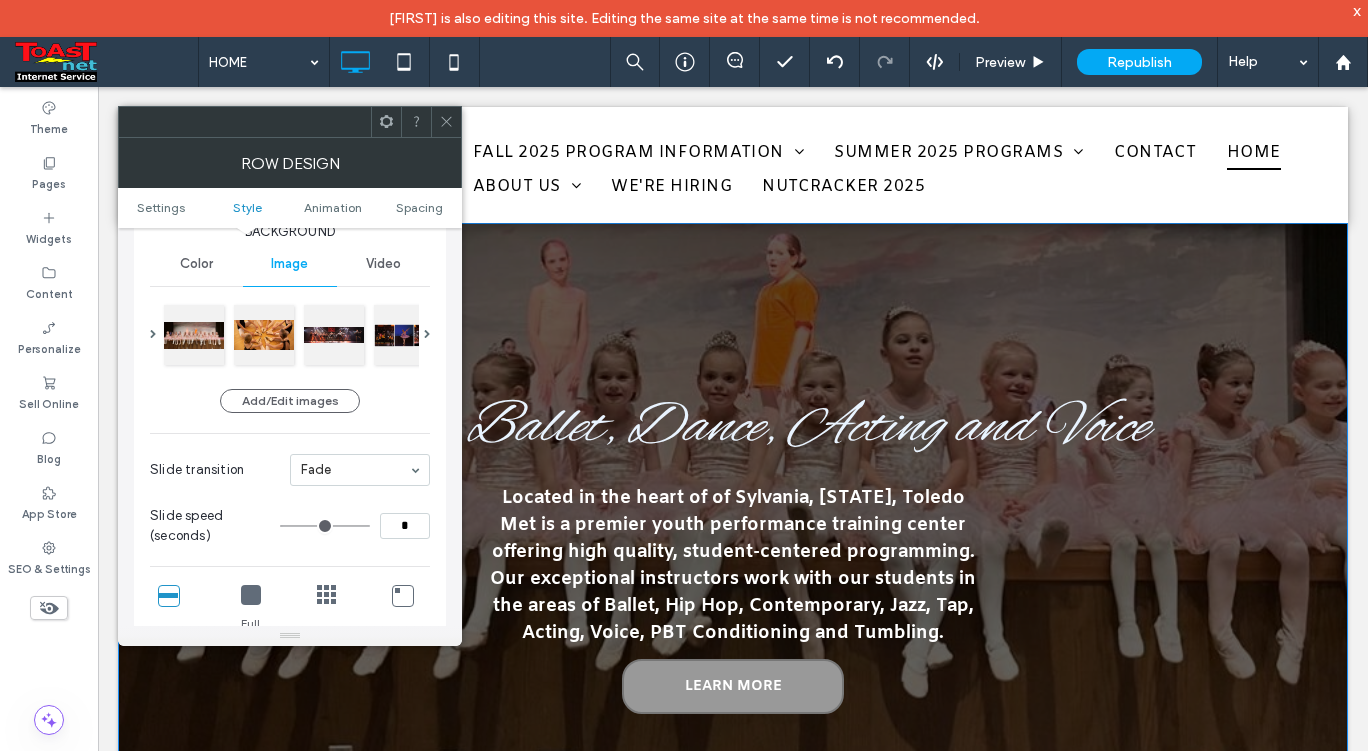 scroll, scrollTop: 243, scrollLeft: 0, axis: vertical 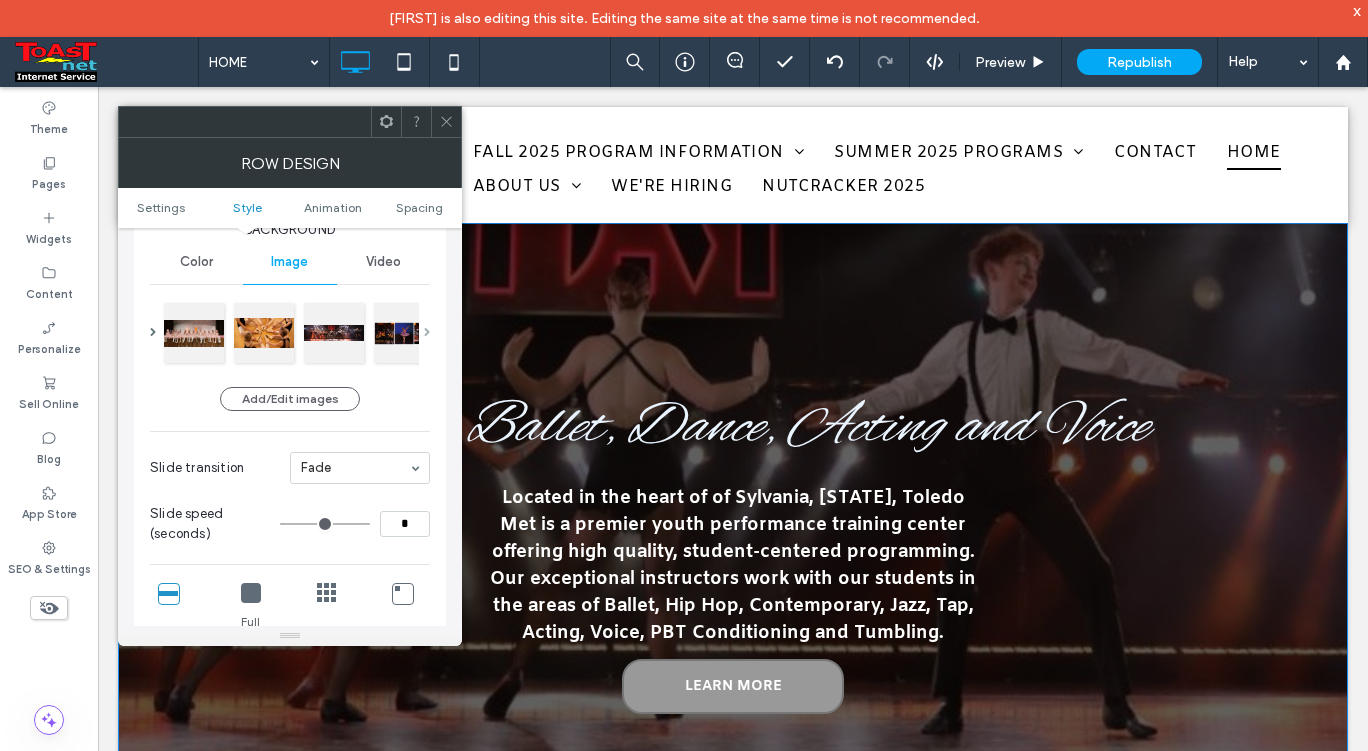click at bounding box center (427, 332) 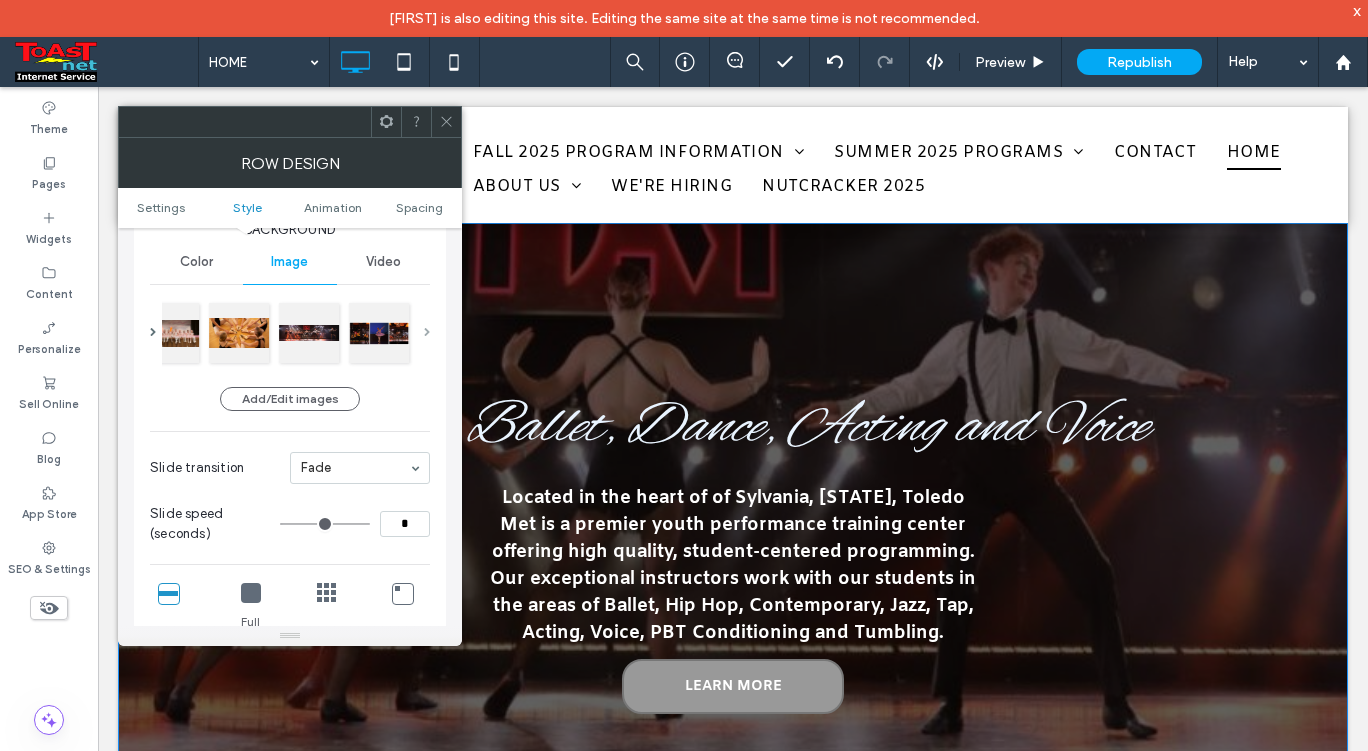 click at bounding box center (427, 332) 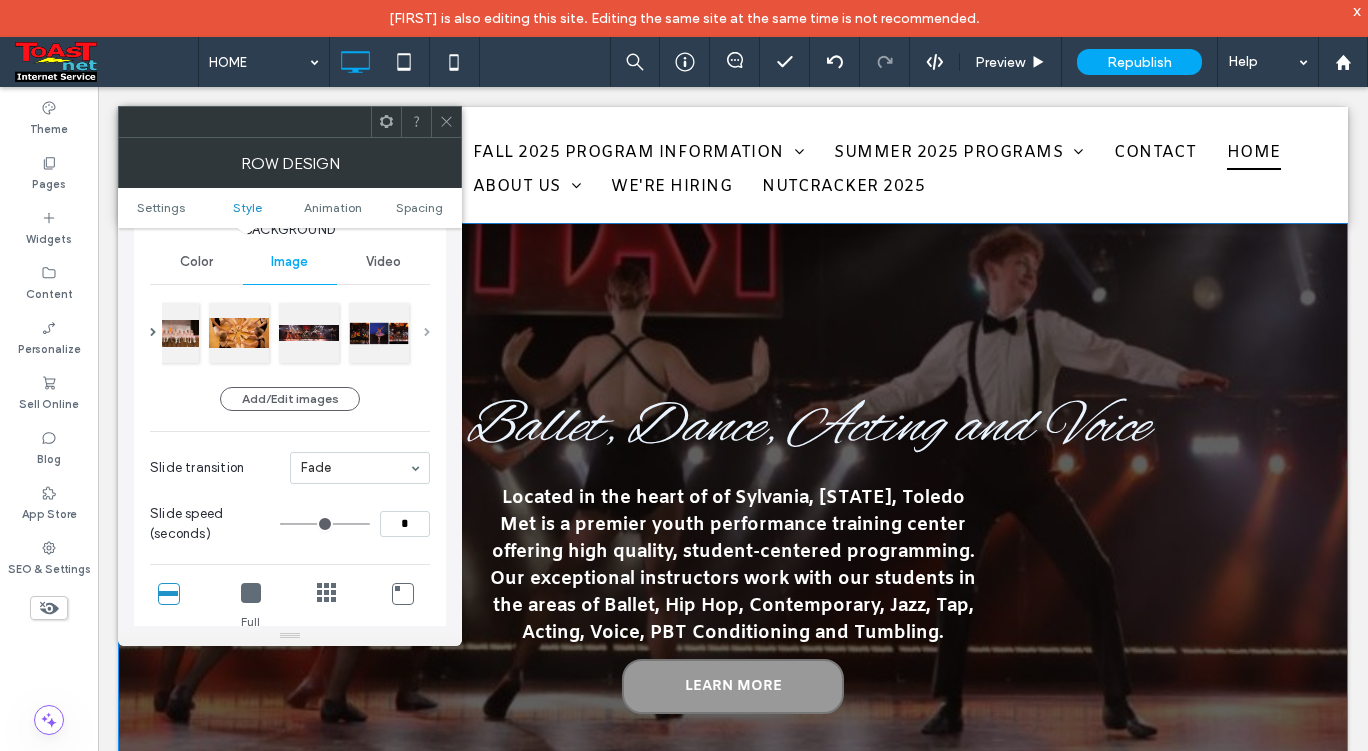 click at bounding box center (427, 332) 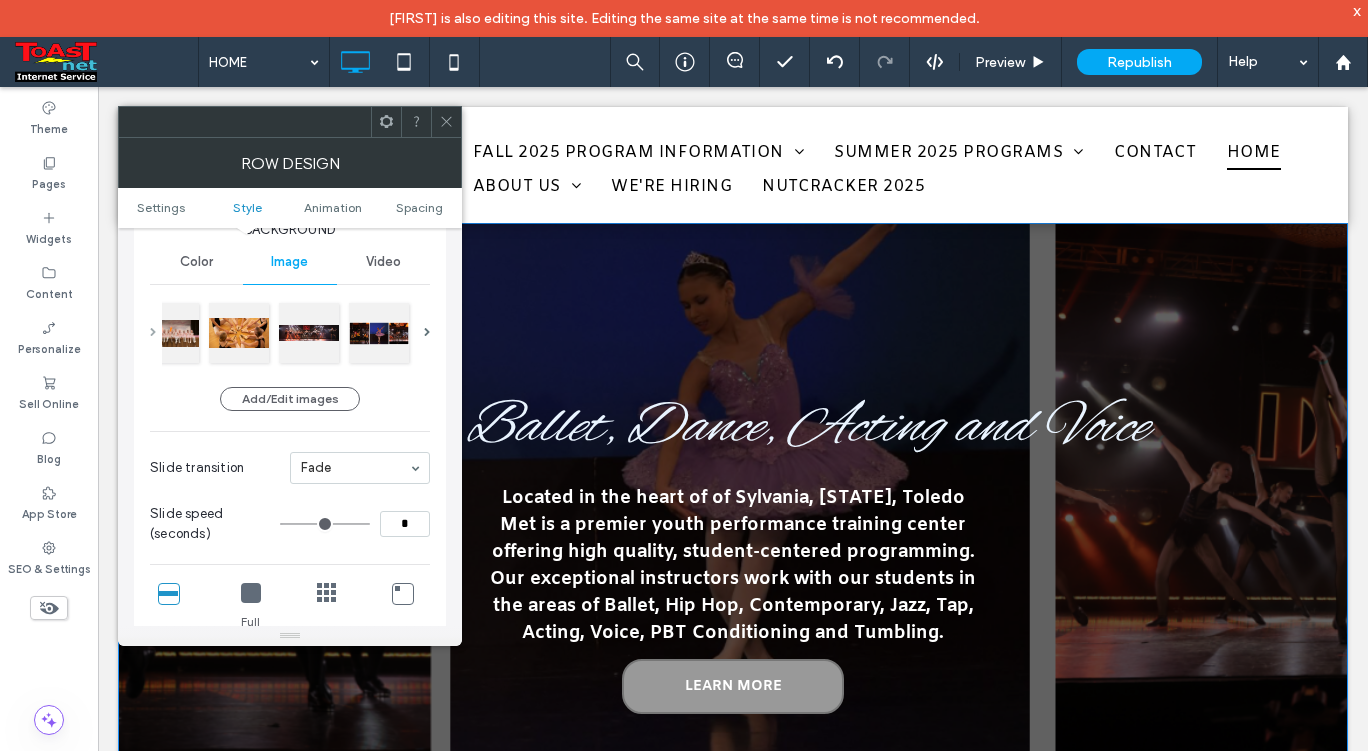 click at bounding box center [153, 332] 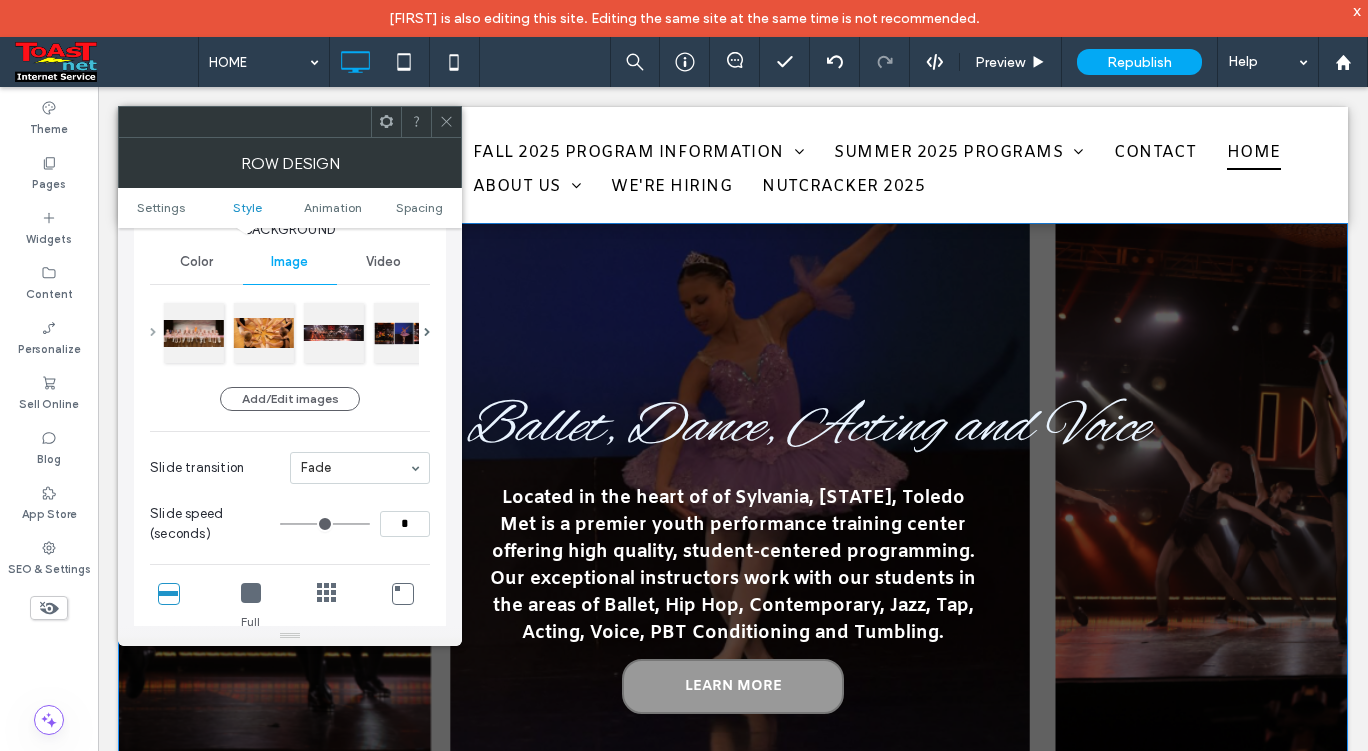 click at bounding box center (153, 332) 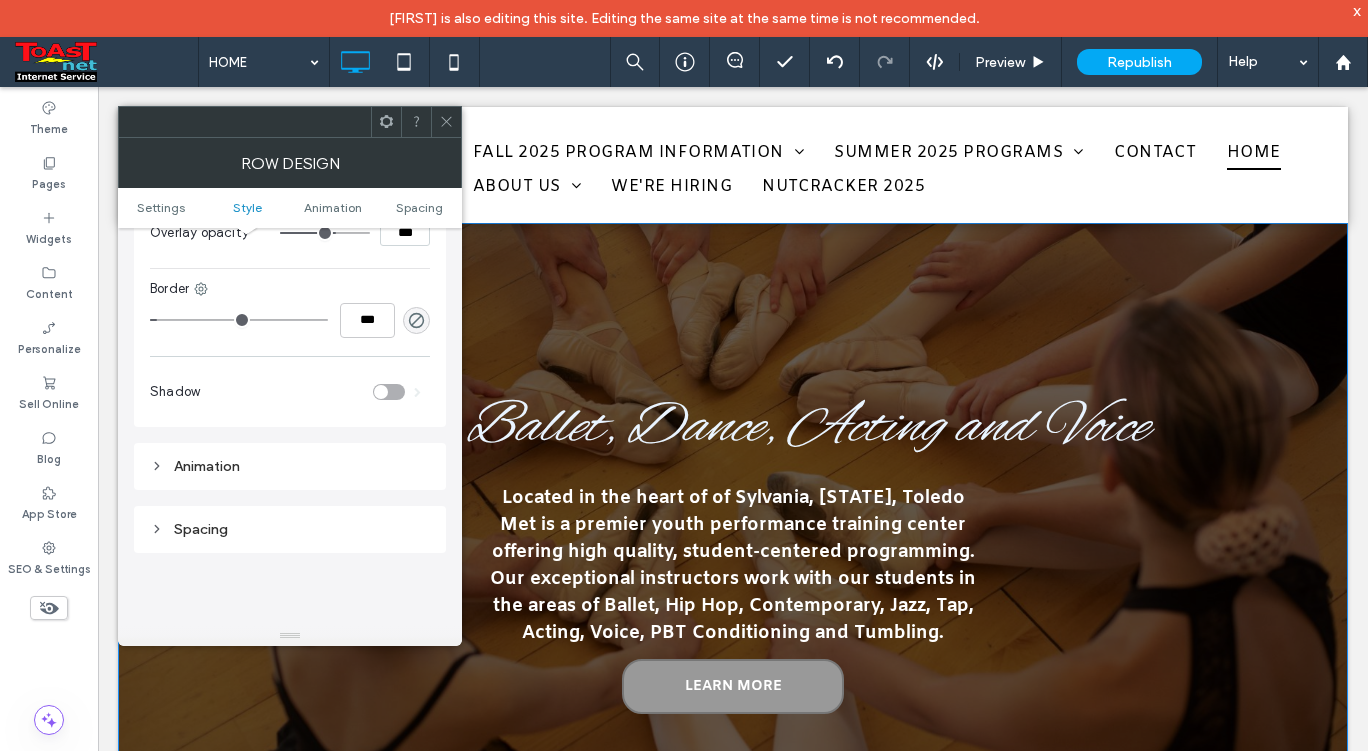 scroll, scrollTop: 940, scrollLeft: 0, axis: vertical 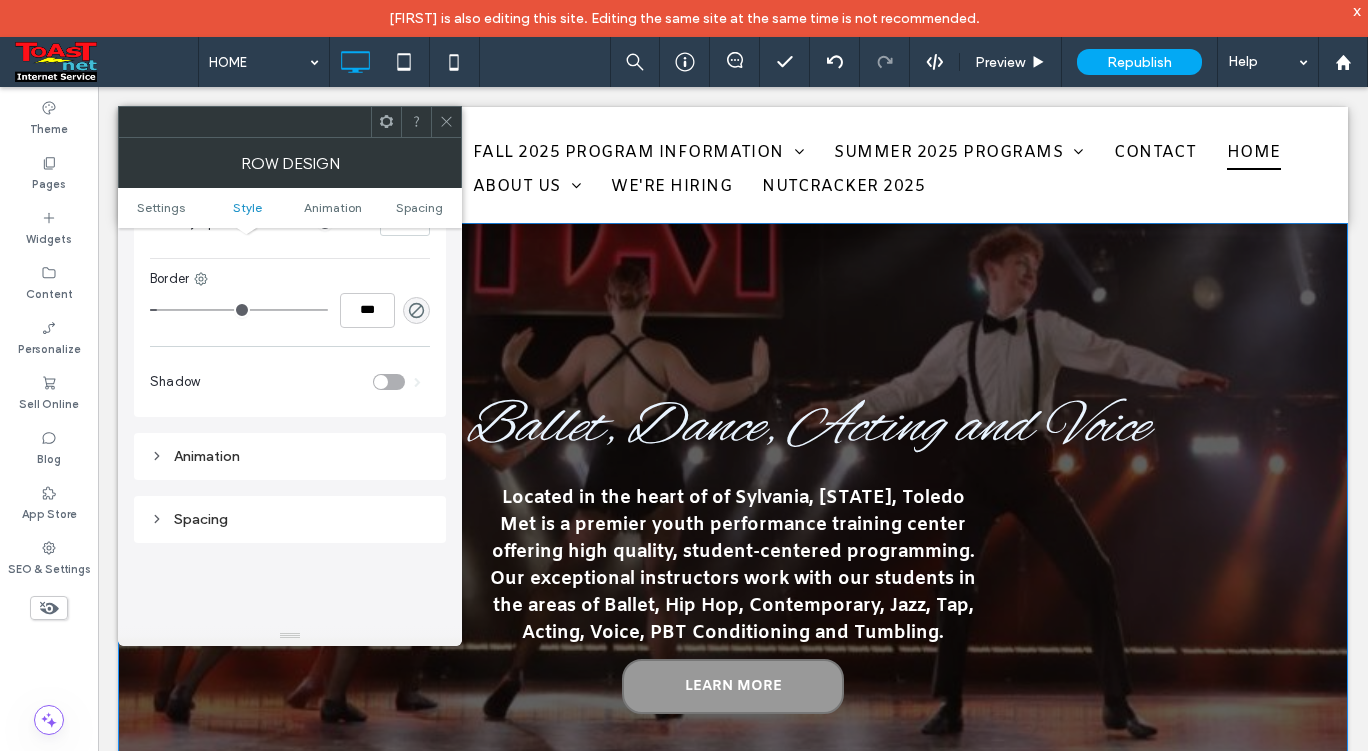click on "Animation" at bounding box center [290, 456] 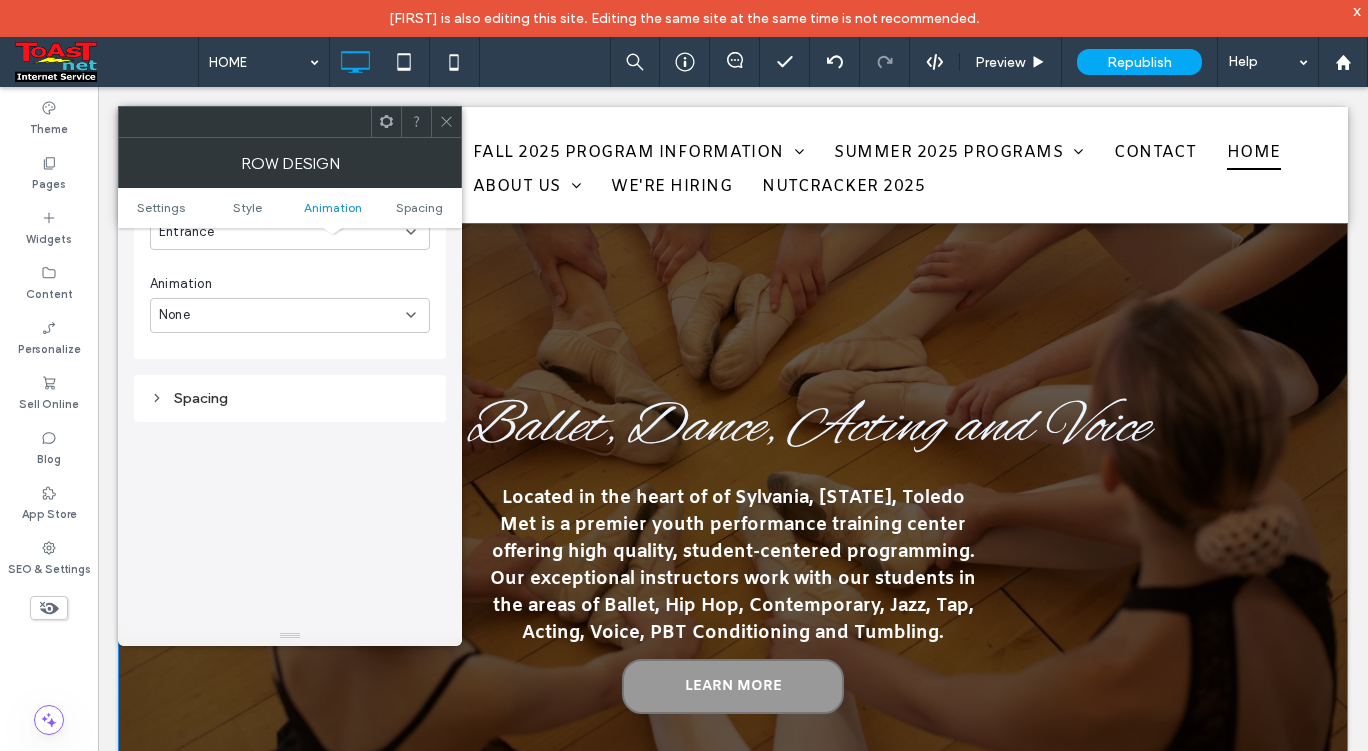 scroll, scrollTop: 1325, scrollLeft: 0, axis: vertical 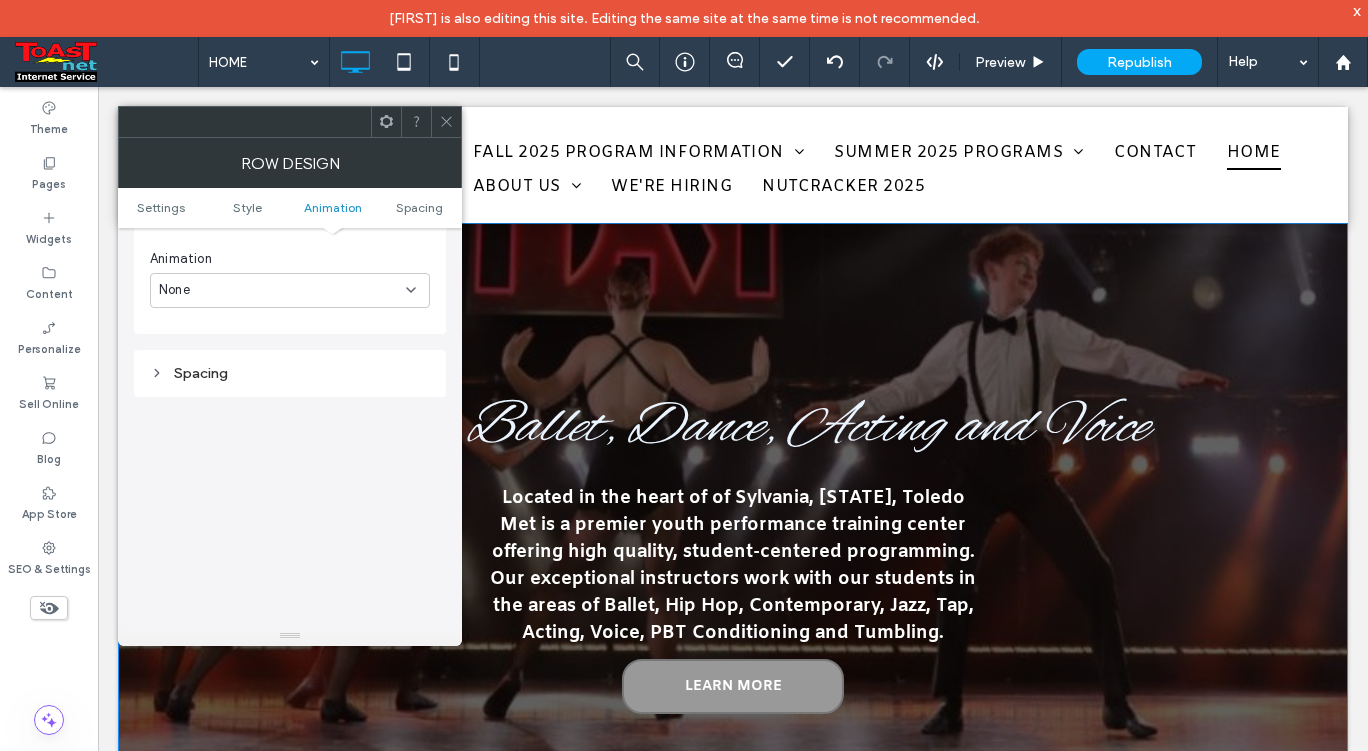 click 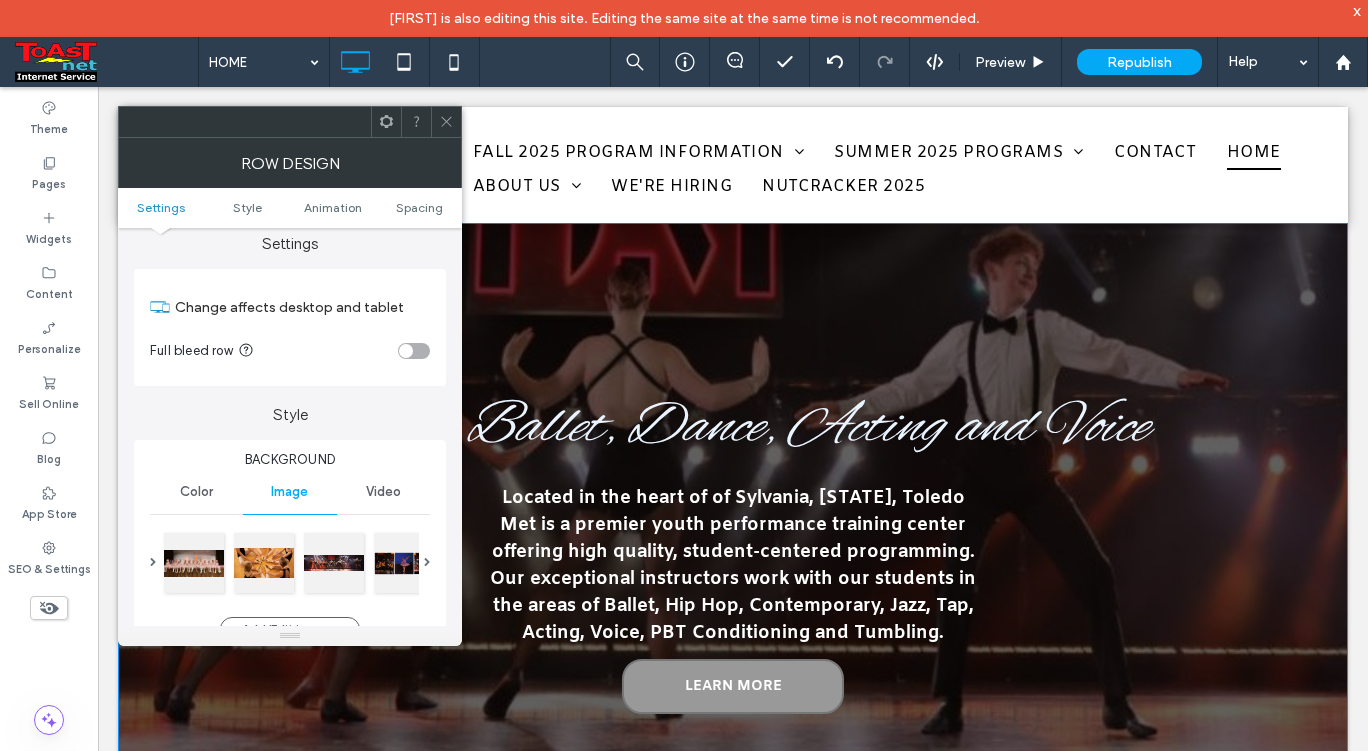 scroll, scrollTop: 0, scrollLeft: 0, axis: both 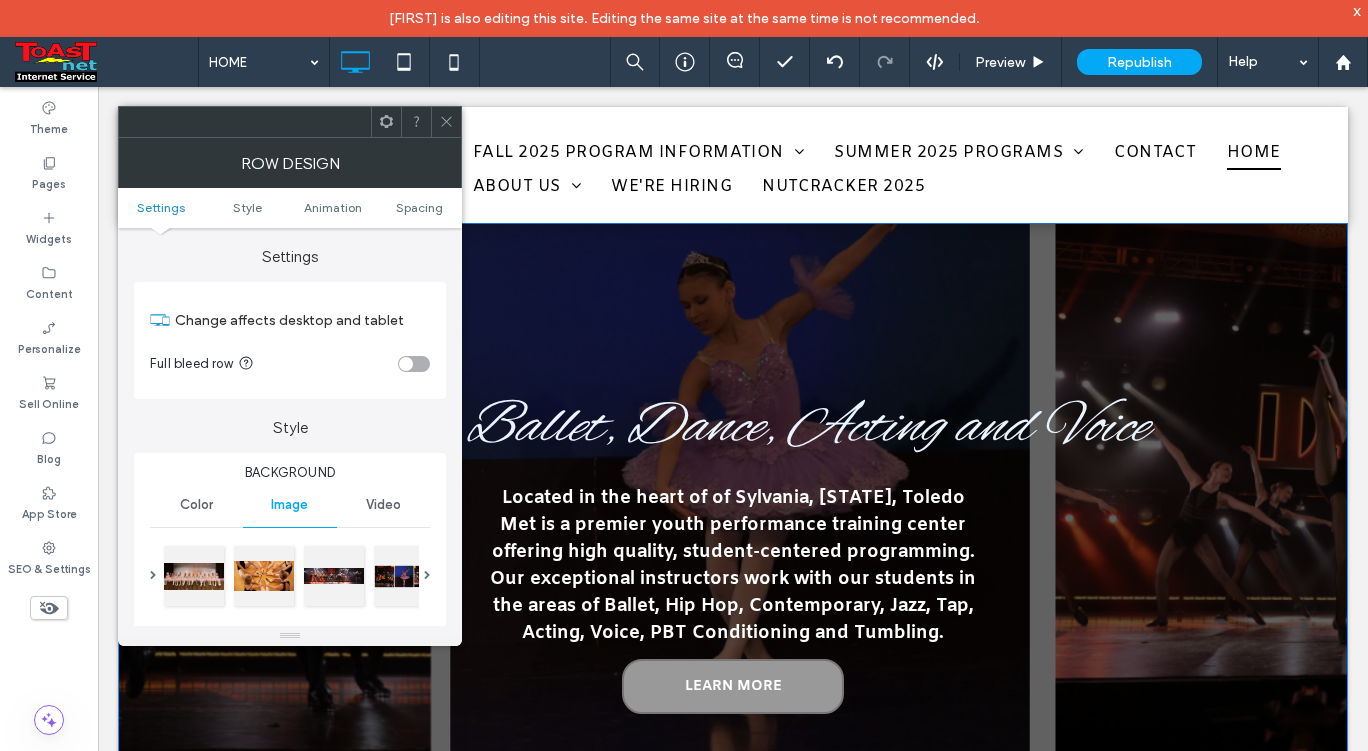 click 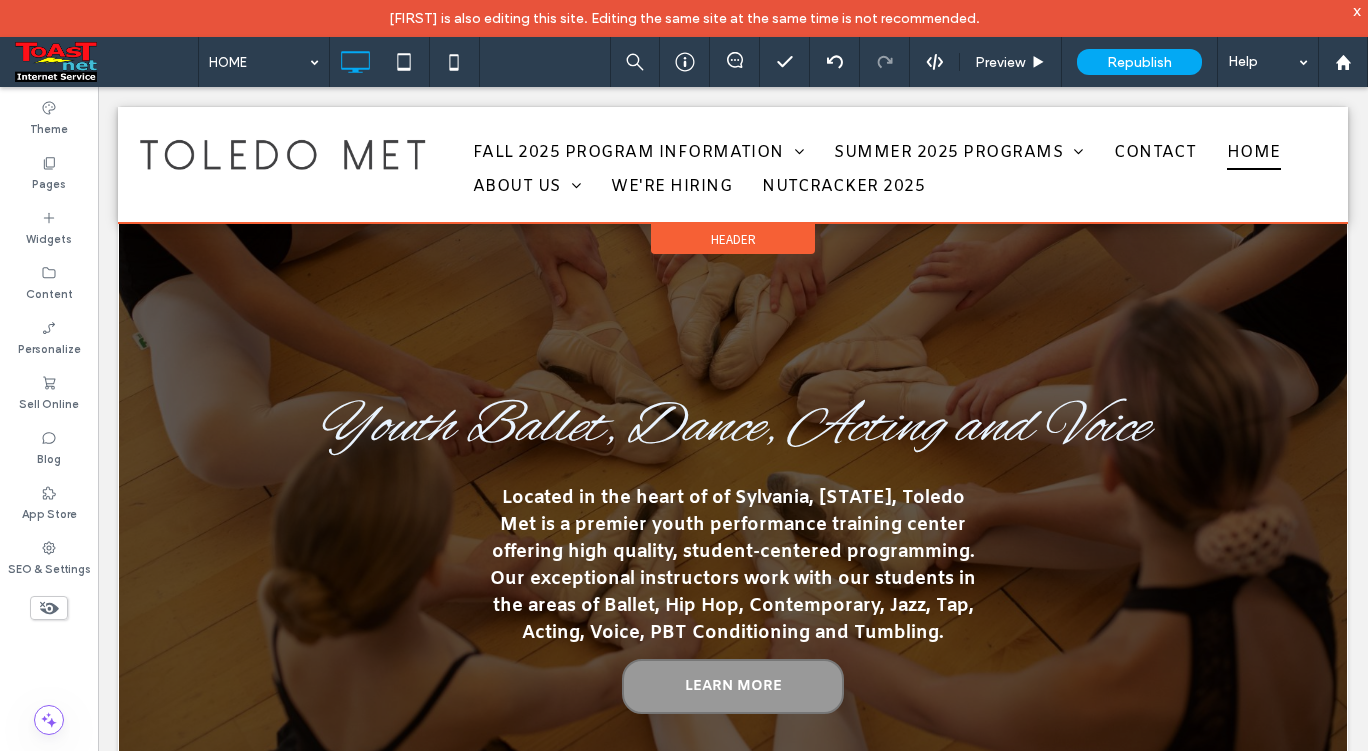 click on "Header" at bounding box center [733, 239] 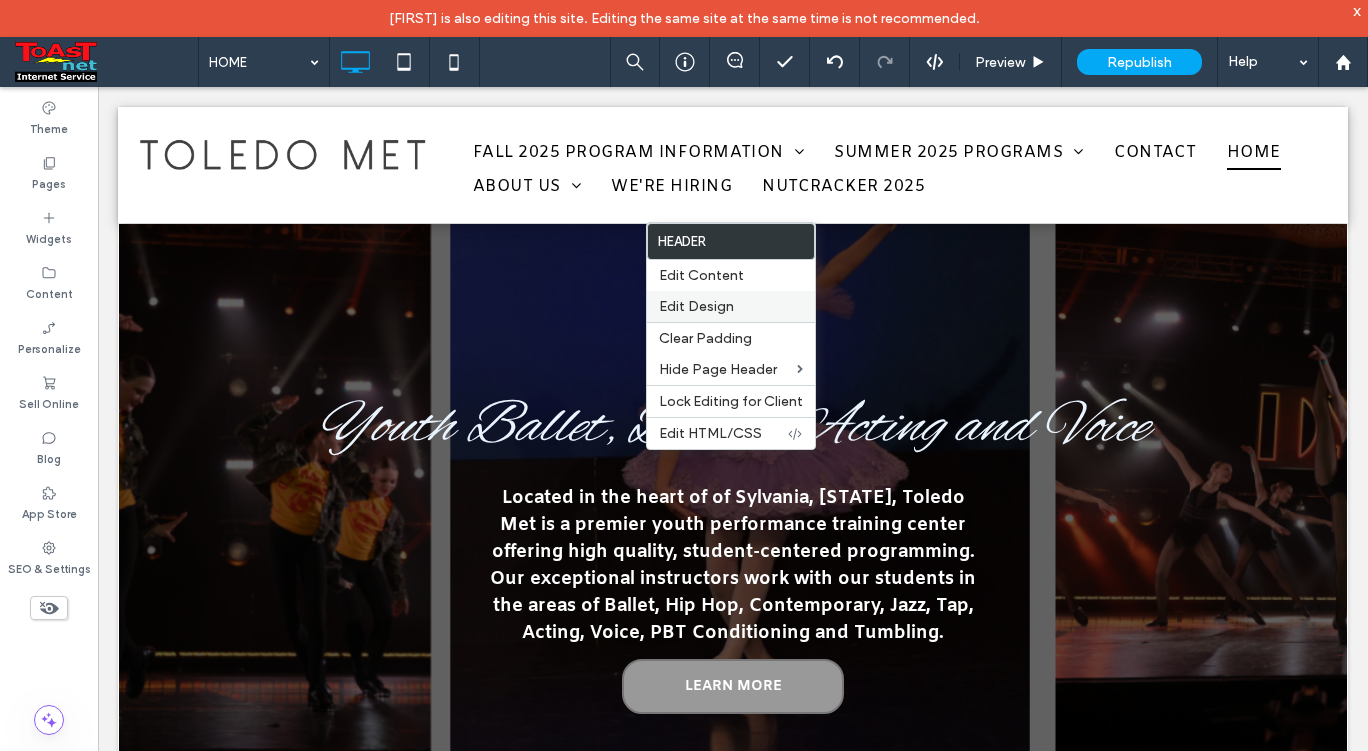 click on "Edit Design" at bounding box center (731, 306) 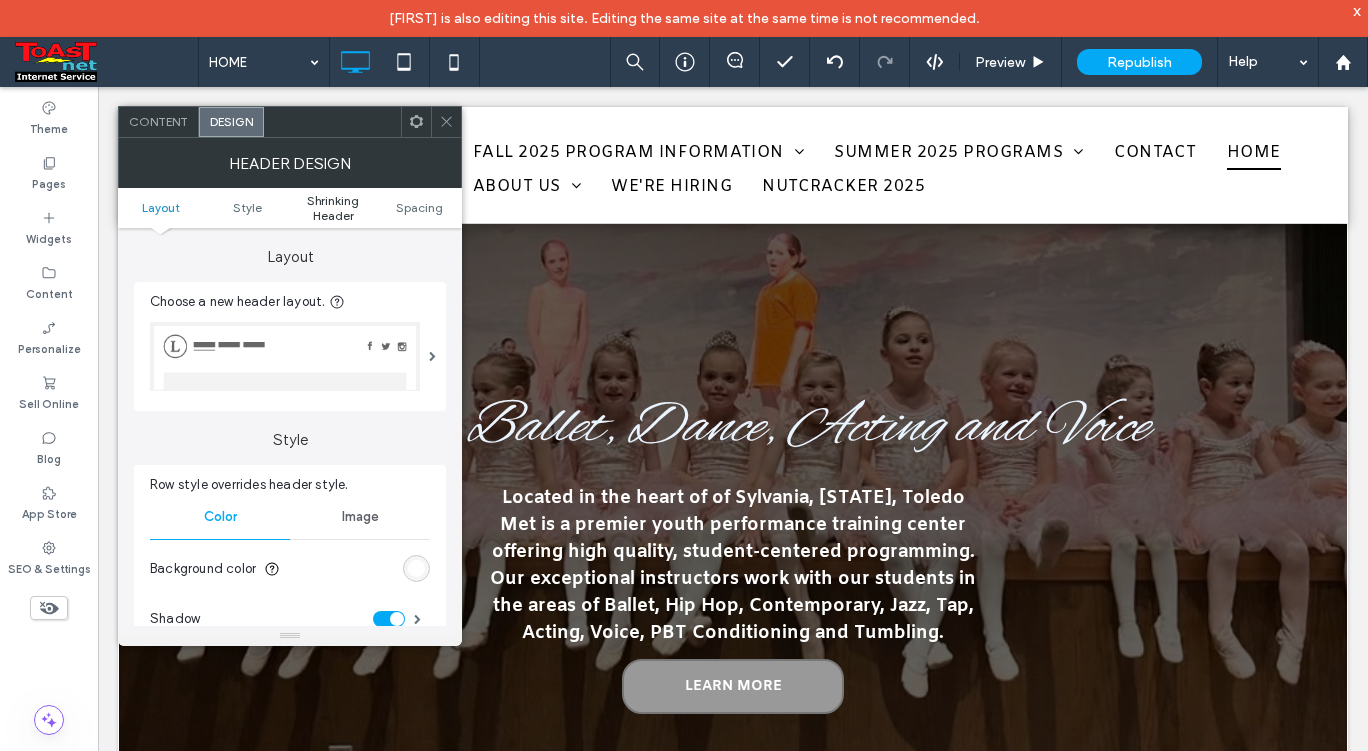 click on "Shrinking Header" at bounding box center (333, 208) 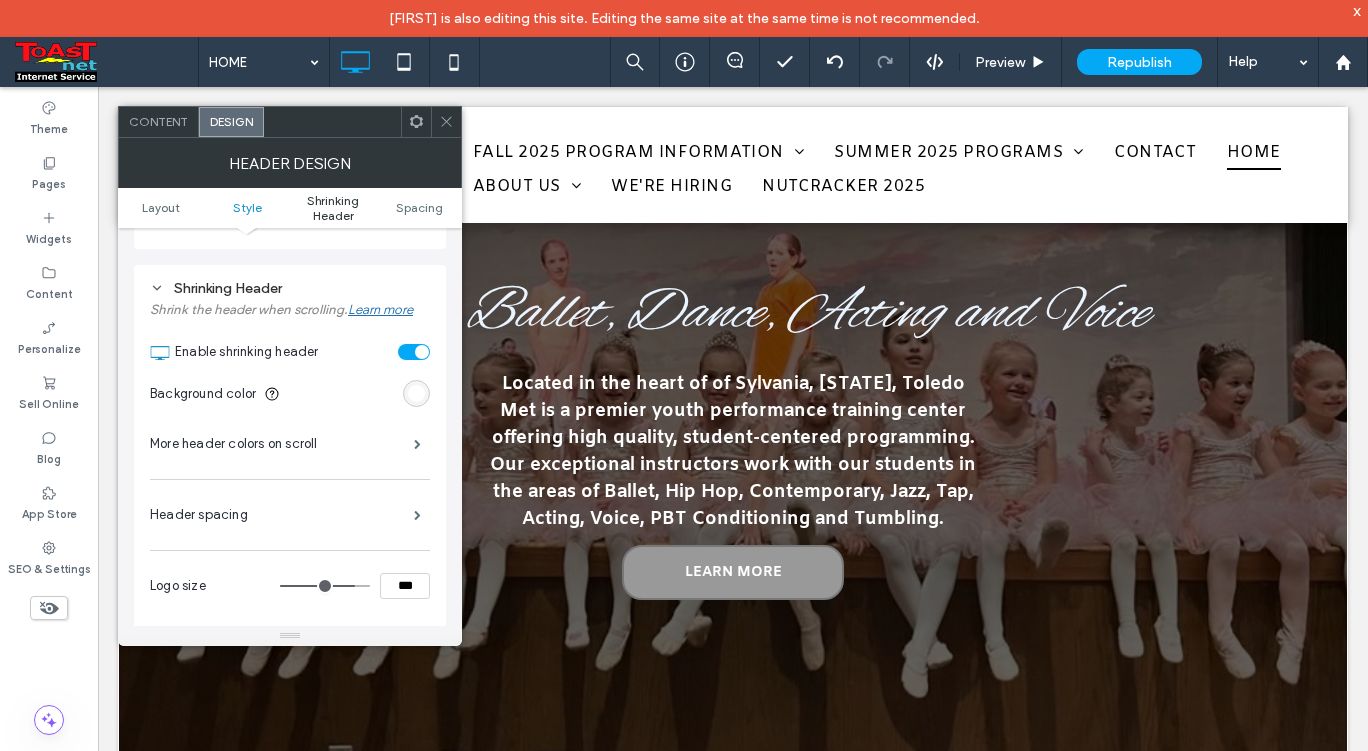 scroll, scrollTop: 622, scrollLeft: 0, axis: vertical 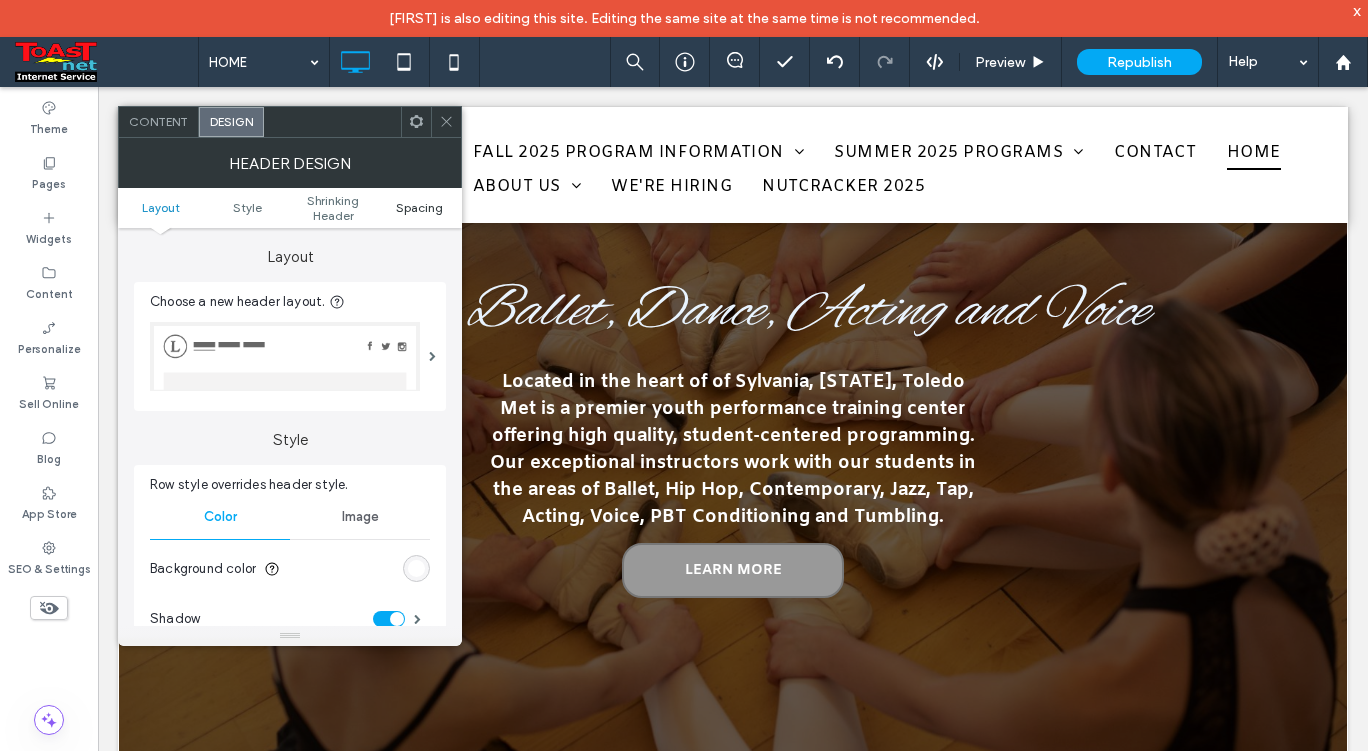 click on "Spacing" at bounding box center [419, 207] 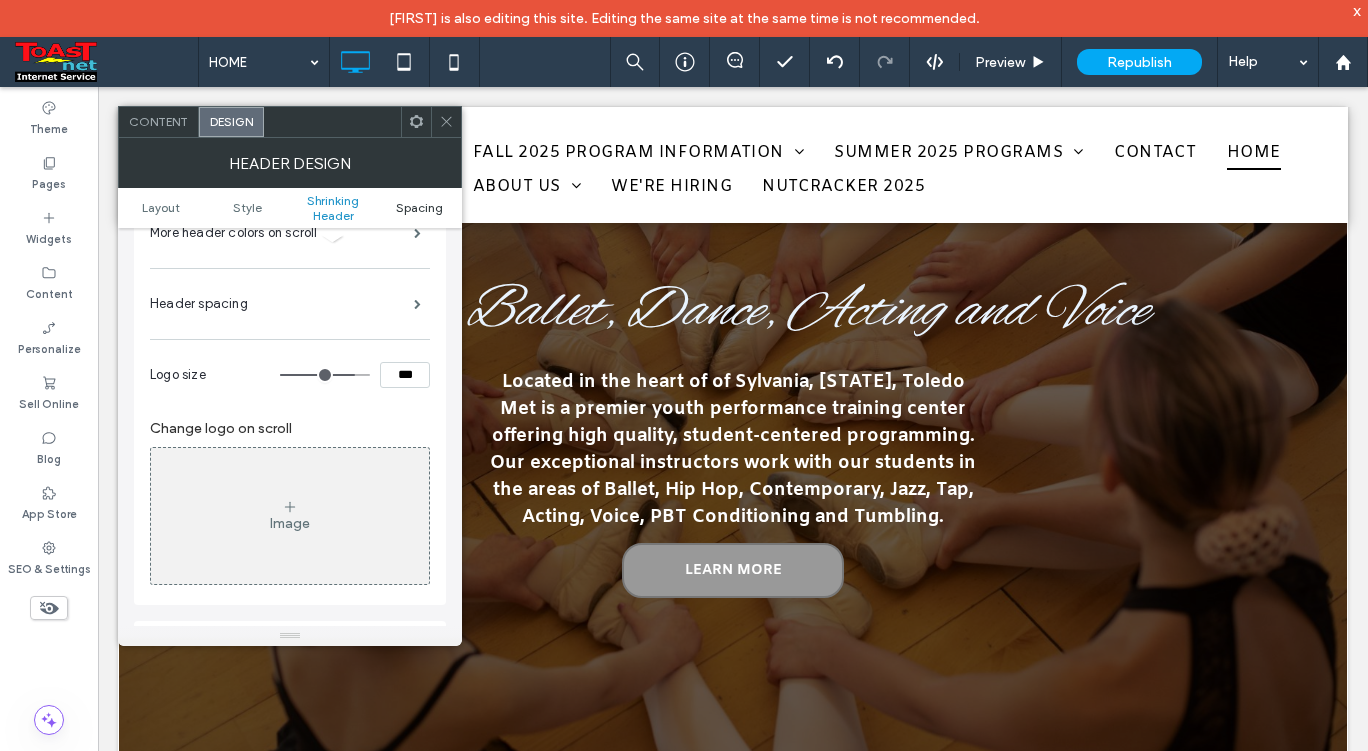 scroll, scrollTop: 1190, scrollLeft: 0, axis: vertical 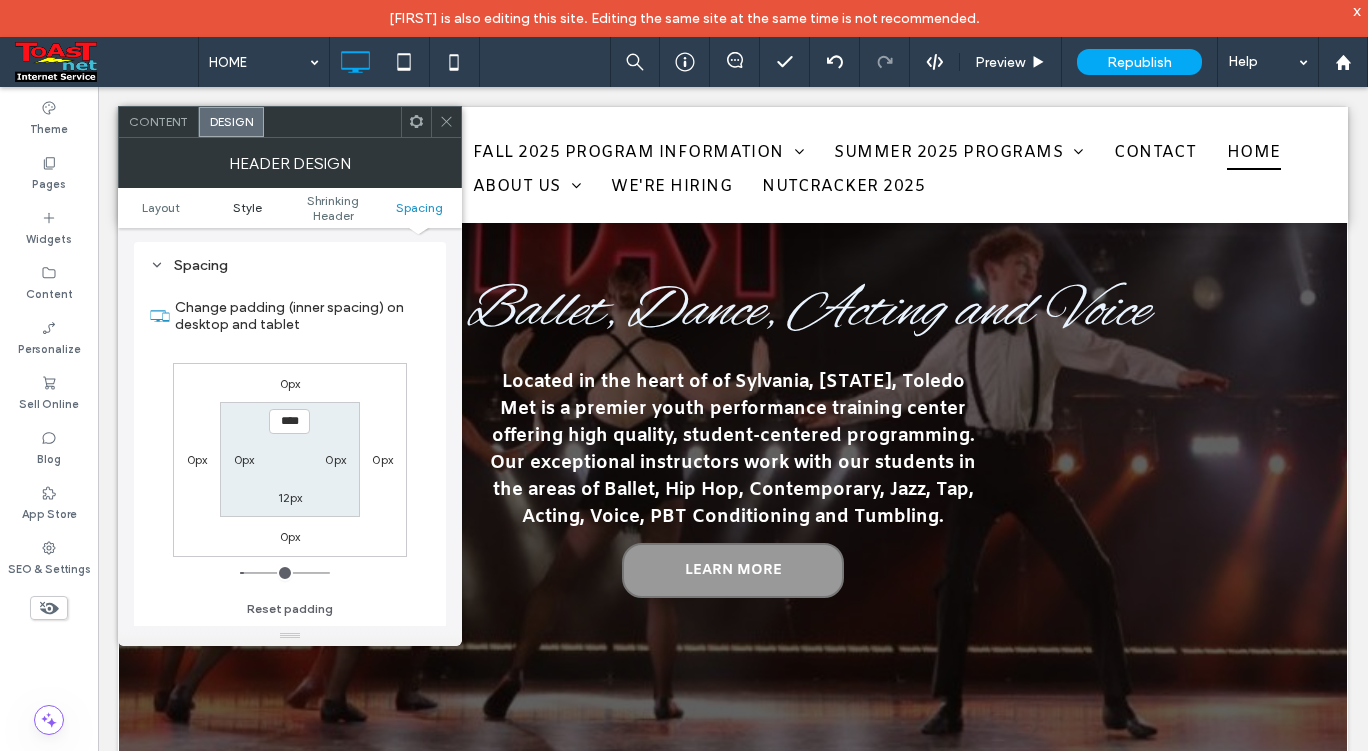 click on "Style" at bounding box center (247, 207) 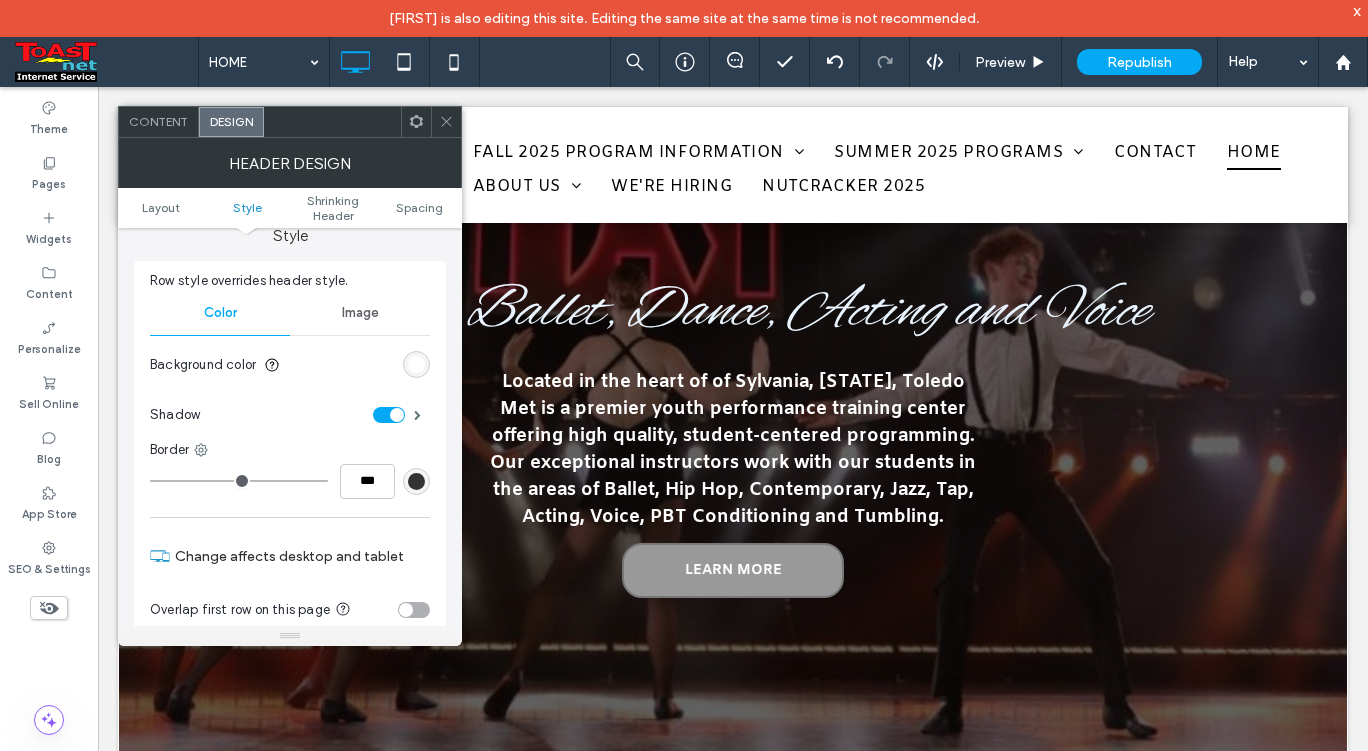 scroll, scrollTop: 184, scrollLeft: 0, axis: vertical 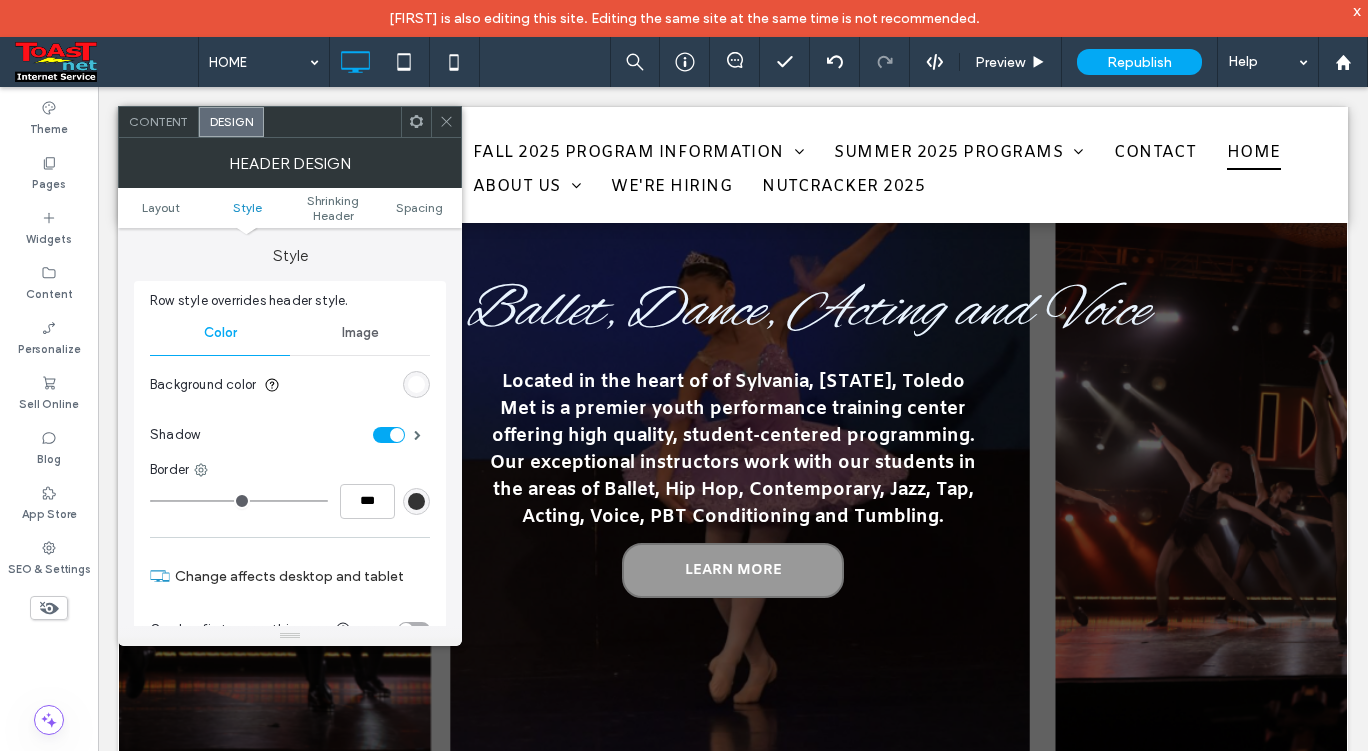 click on "Image" at bounding box center (360, 333) 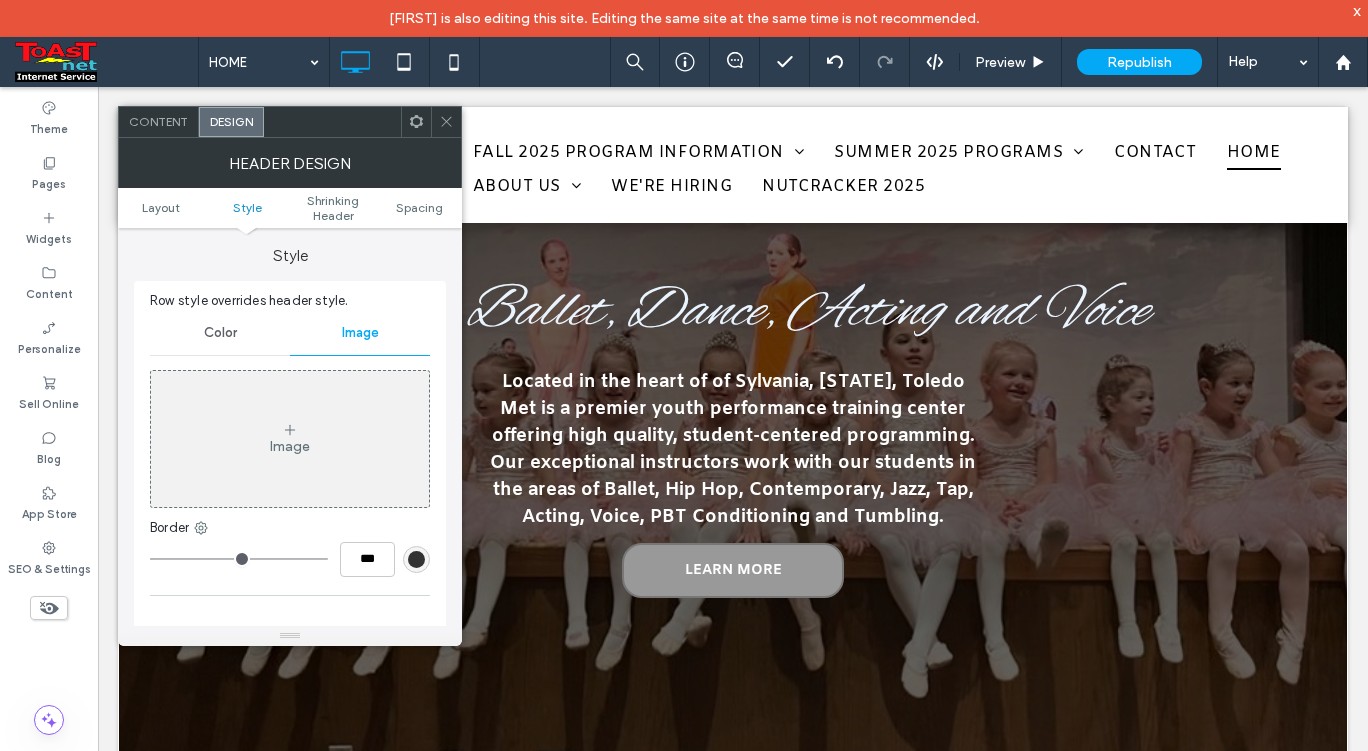 click on "Color" at bounding box center (220, 333) 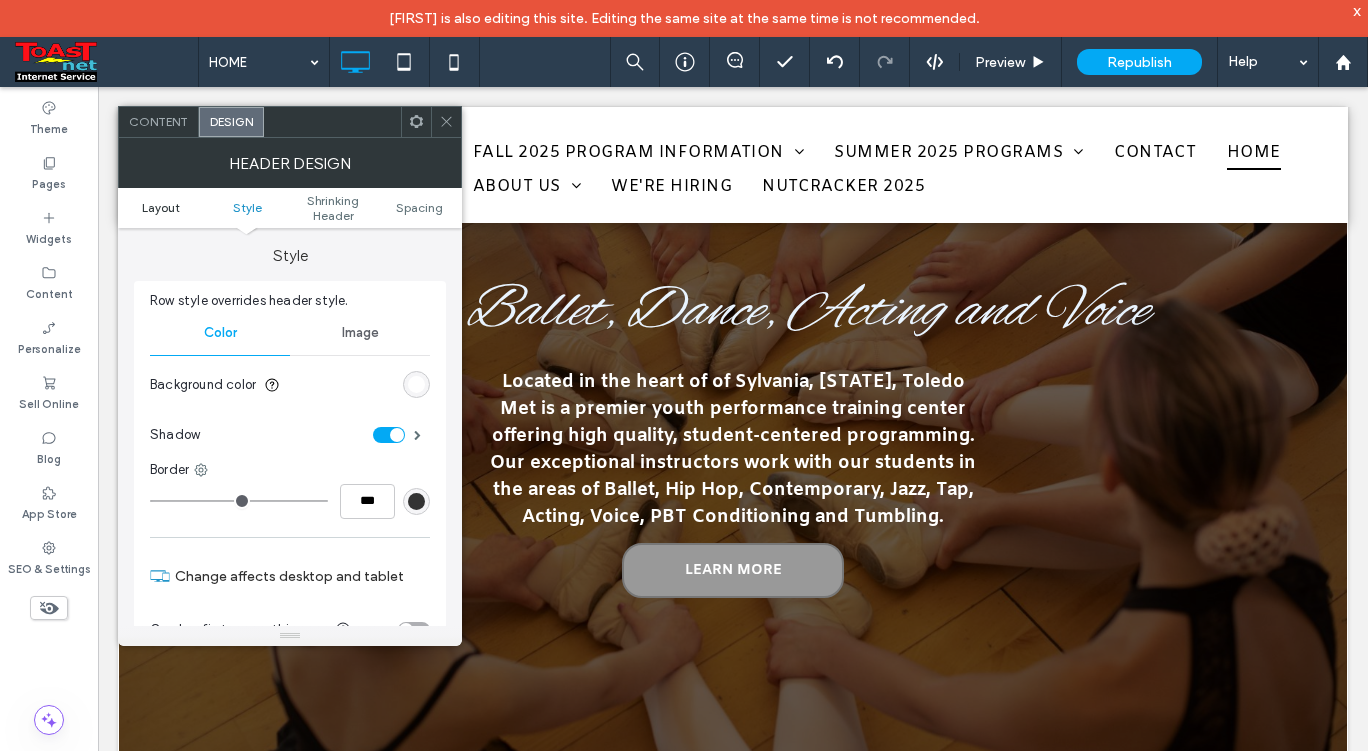click on "Layout" at bounding box center [161, 207] 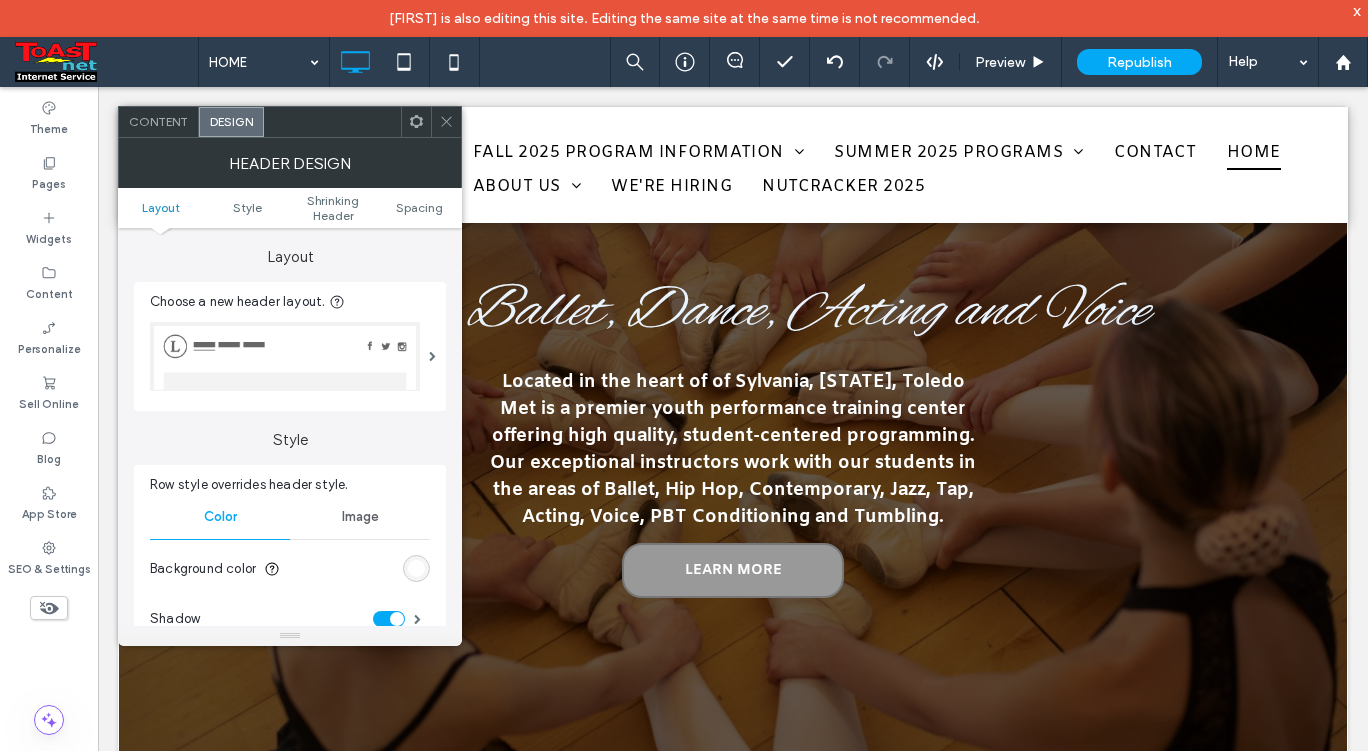 scroll, scrollTop: 0, scrollLeft: 0, axis: both 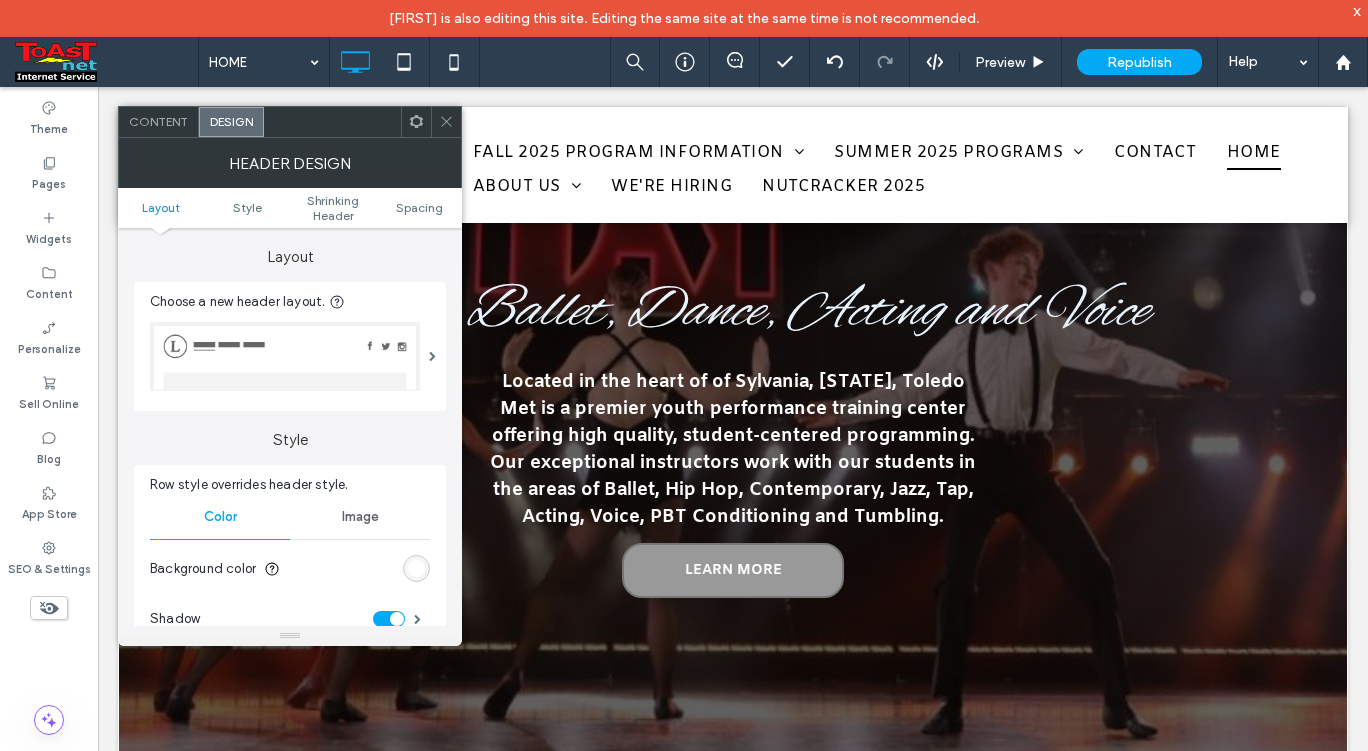 click at bounding box center [446, 122] 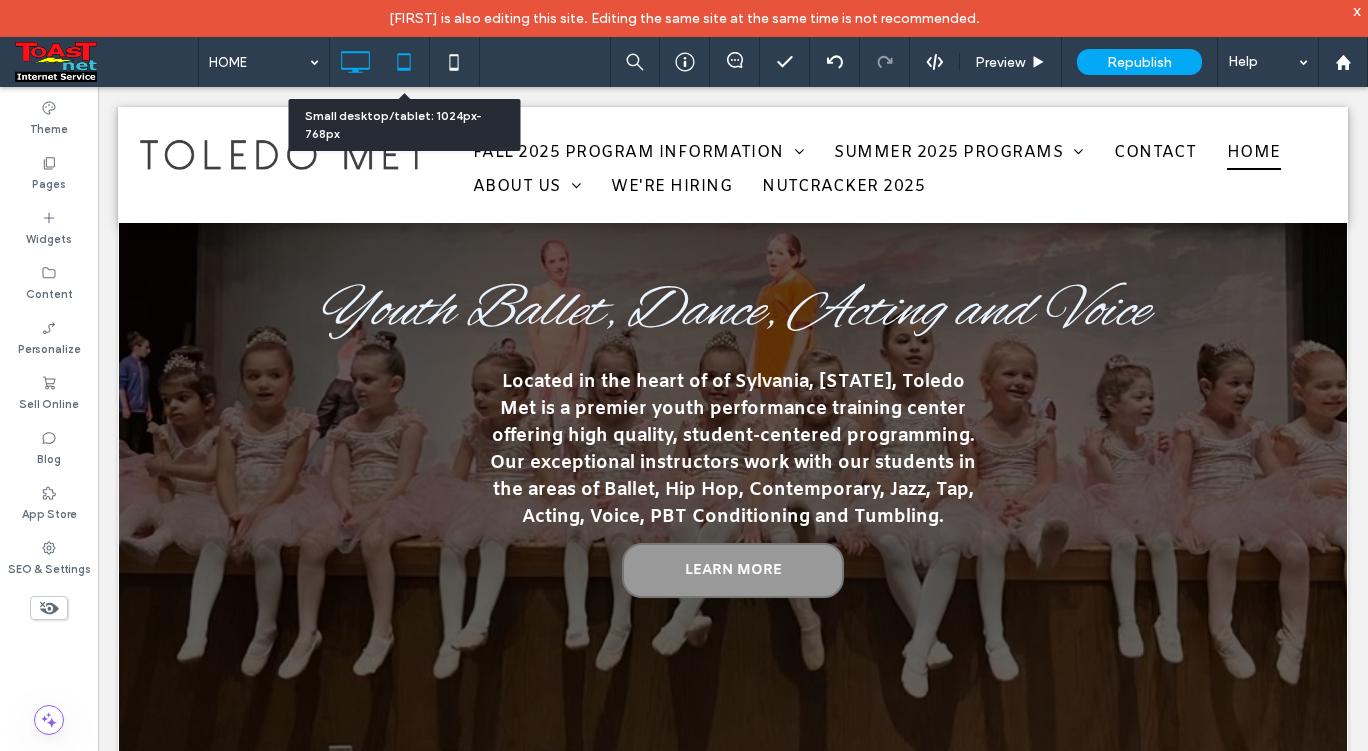 click 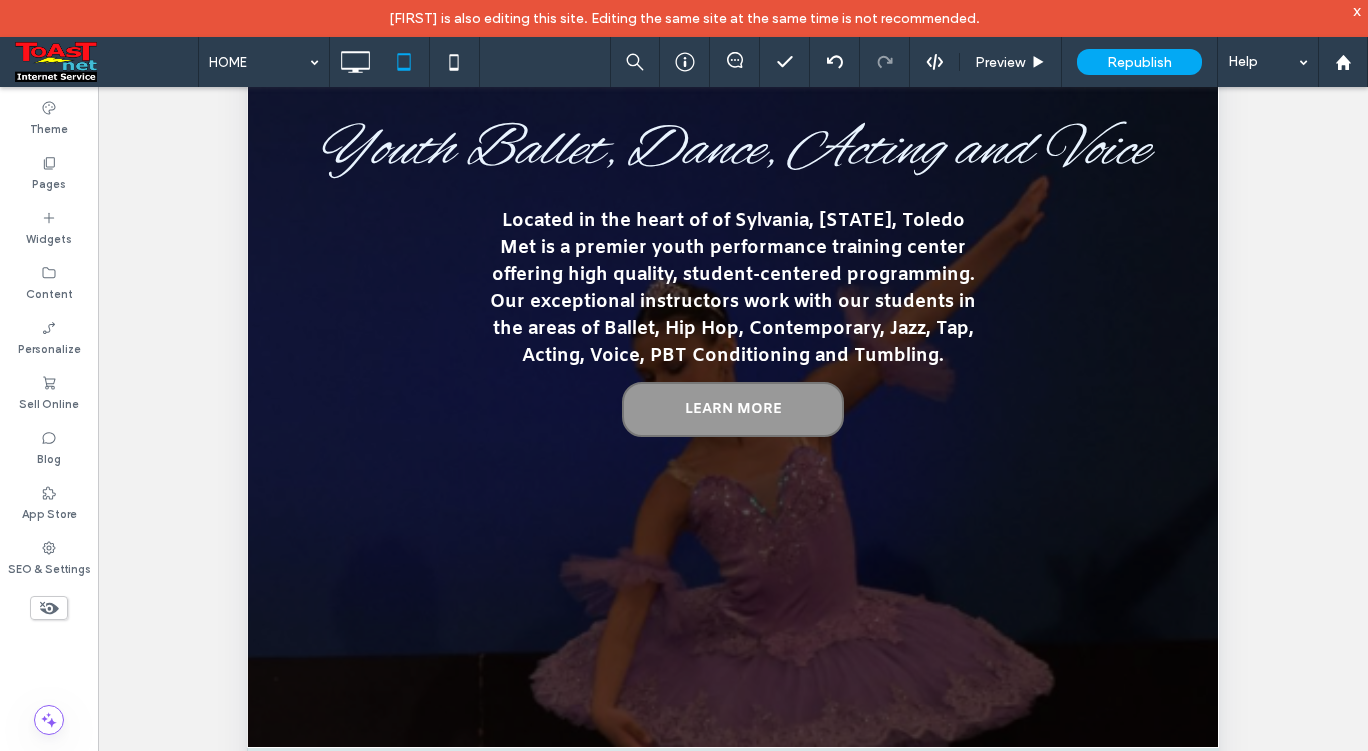 scroll, scrollTop: 129, scrollLeft: 0, axis: vertical 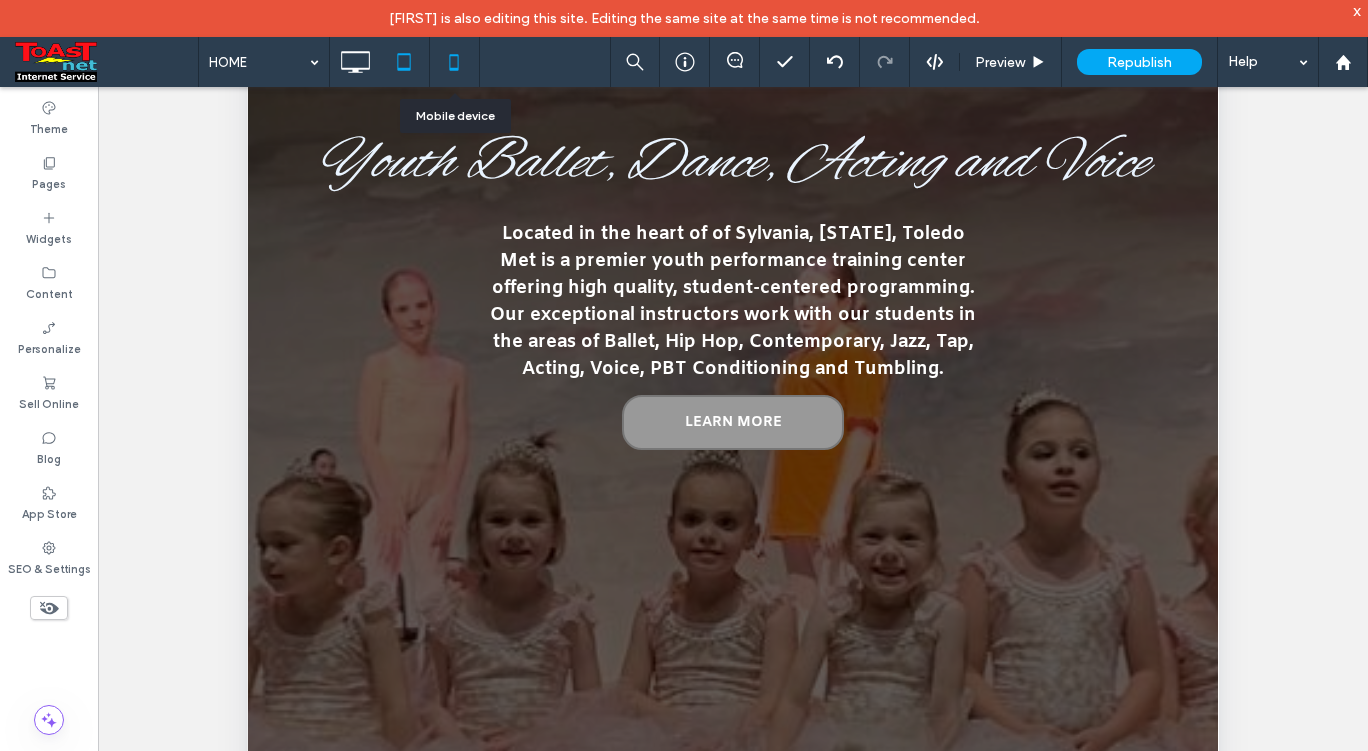 click 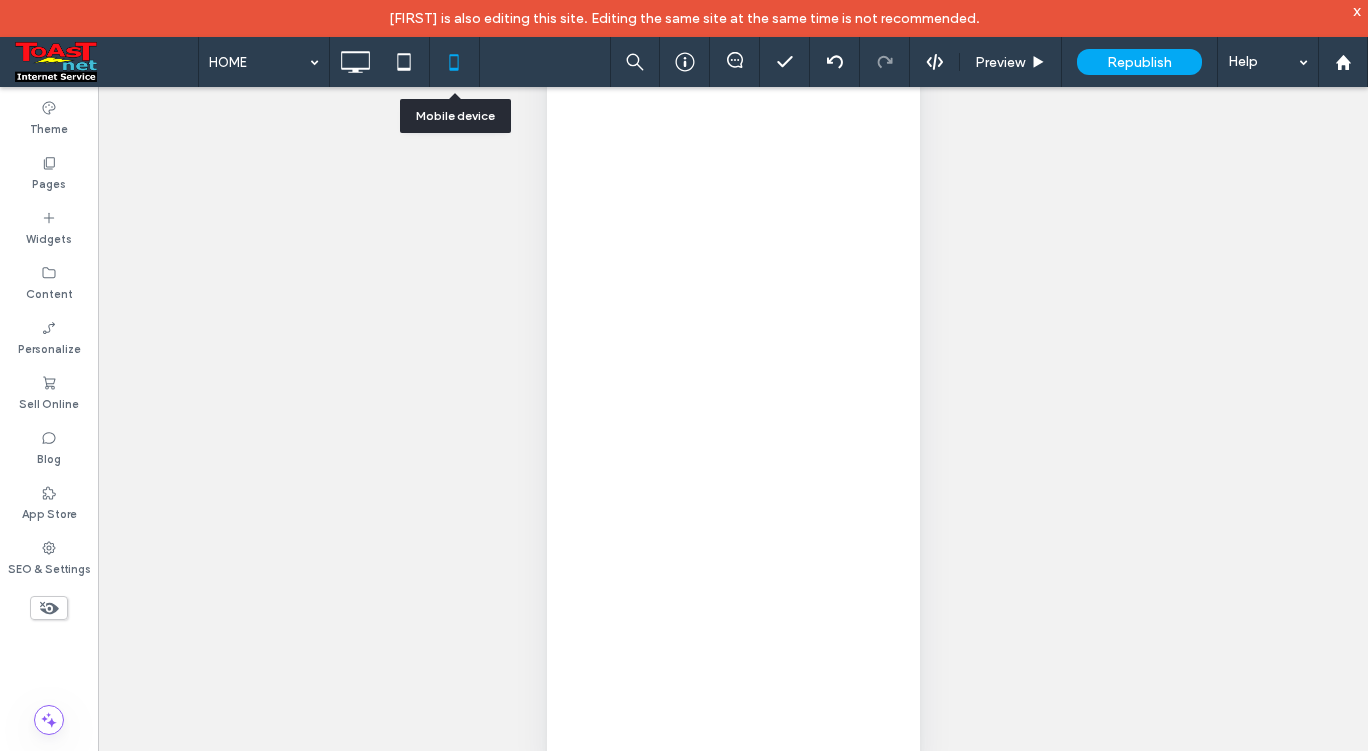 scroll, scrollTop: 0, scrollLeft: 0, axis: both 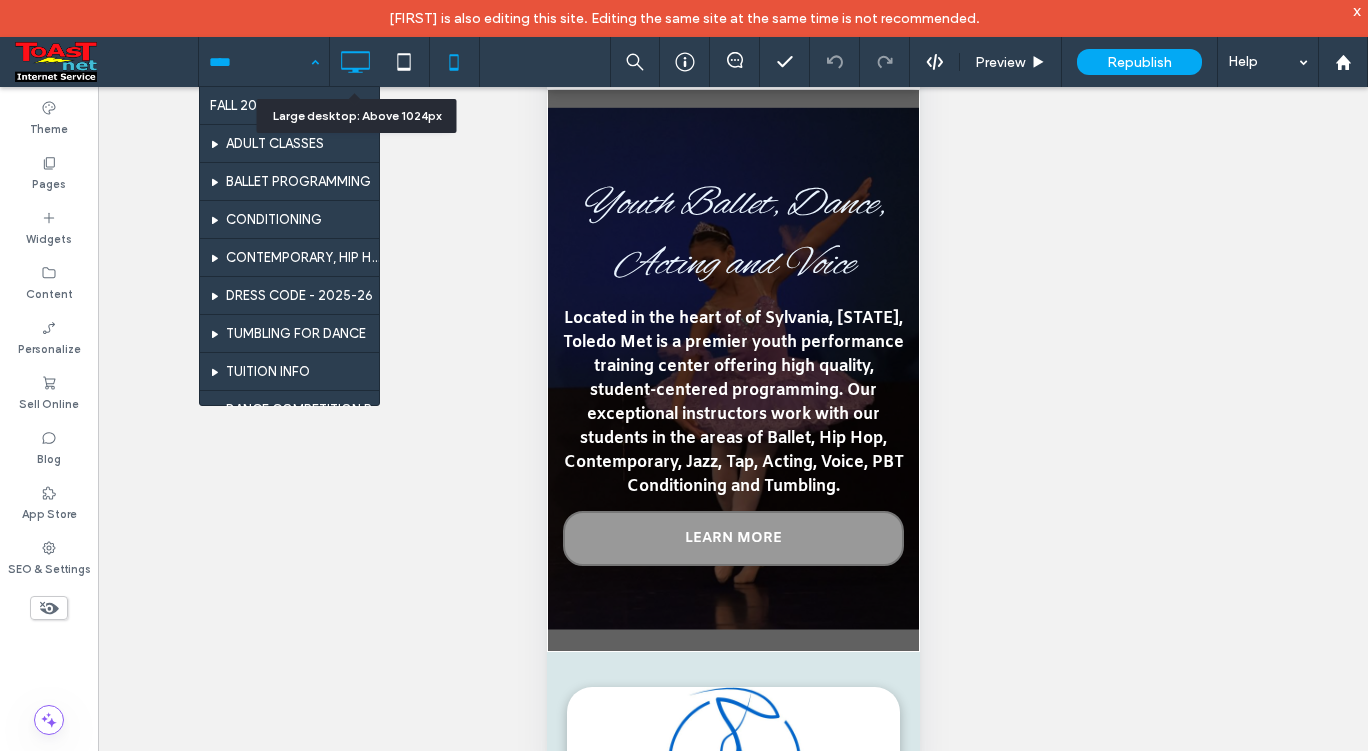 click 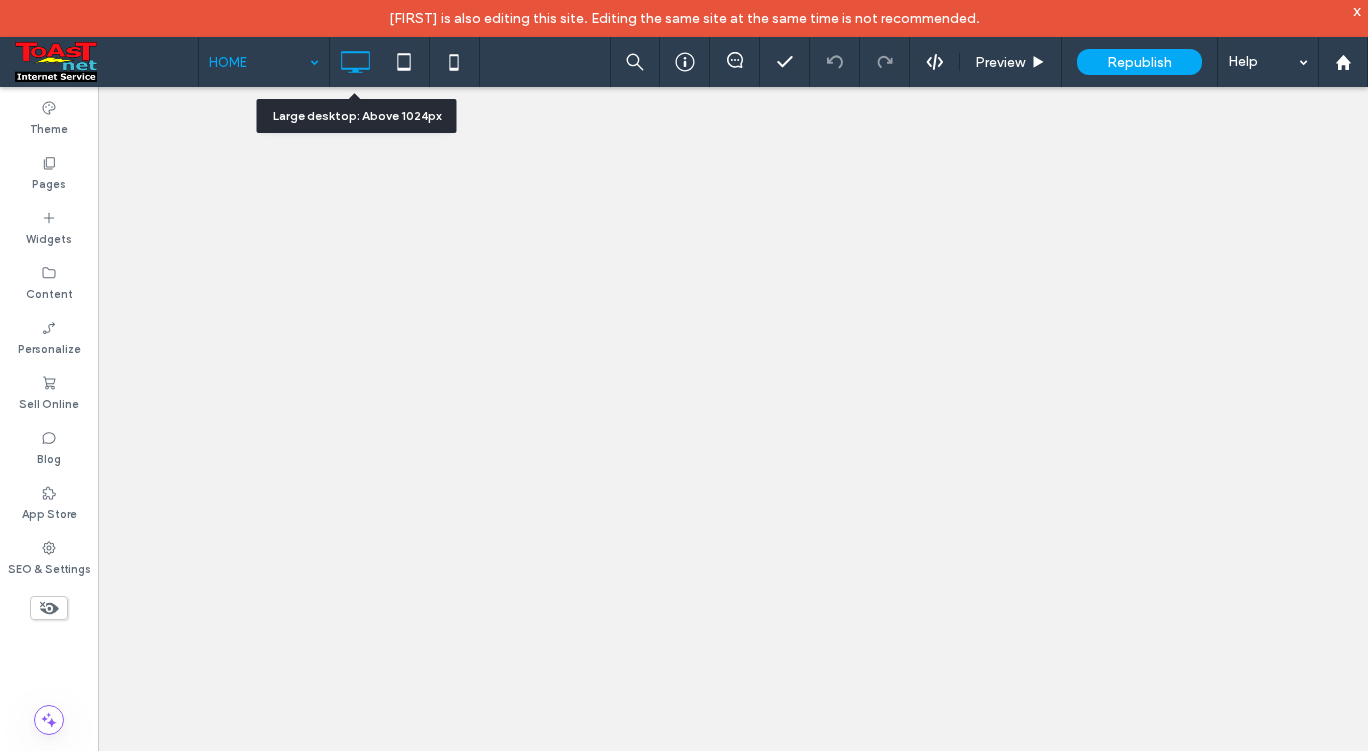 scroll, scrollTop: 0, scrollLeft: 0, axis: both 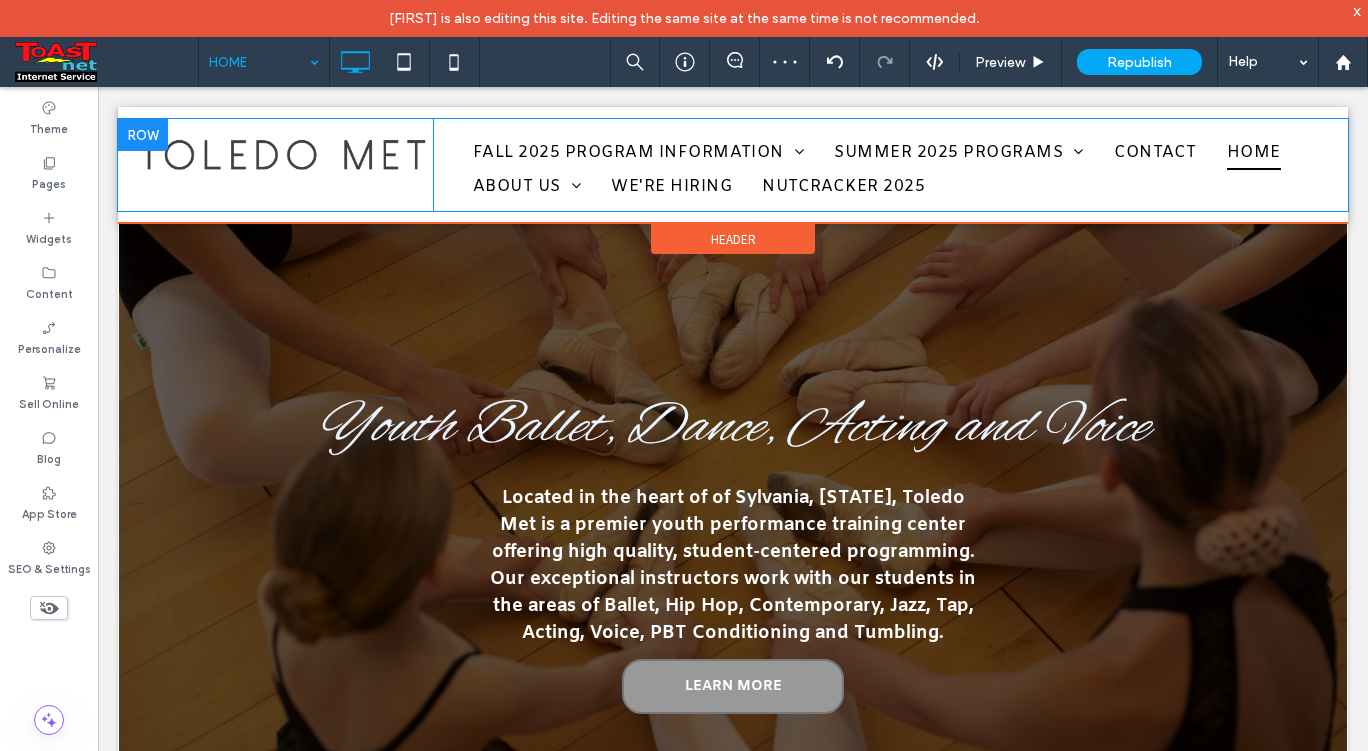click at bounding box center (143, 135) 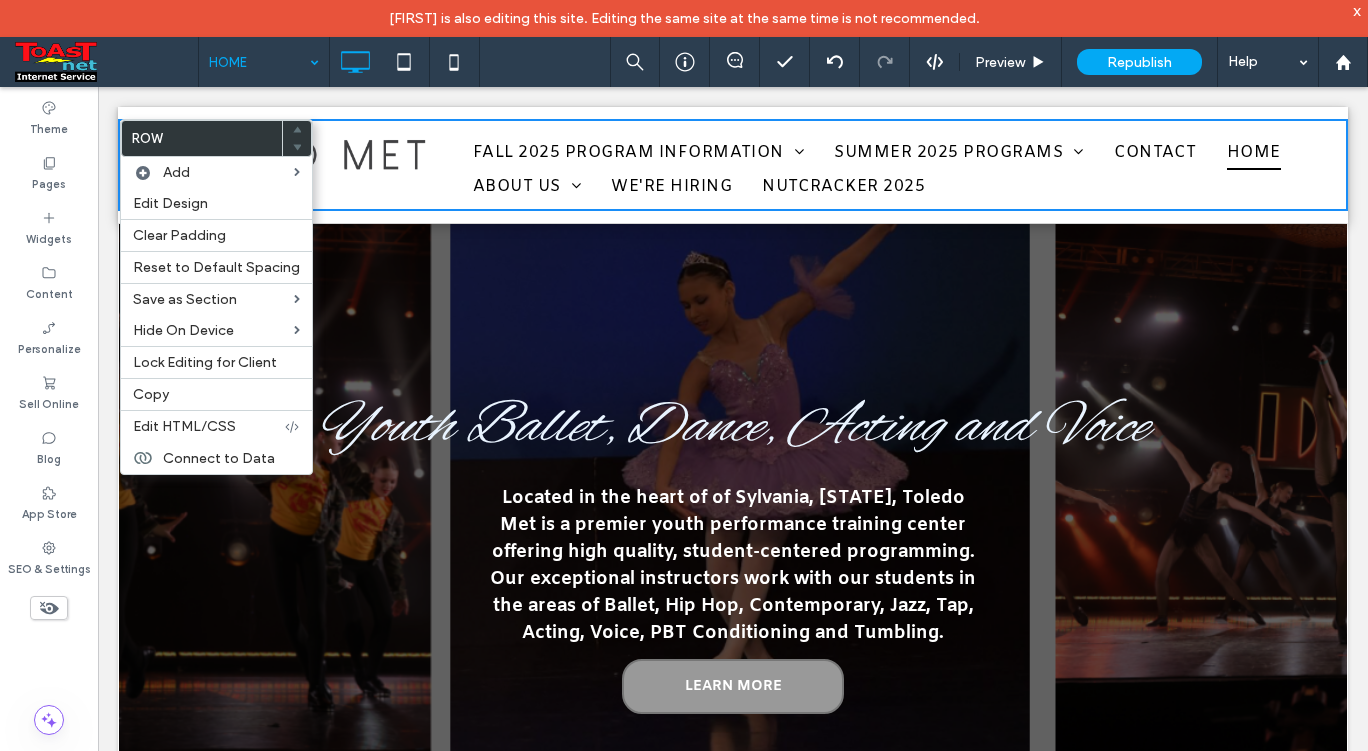 click on "Youth Ballet, Dance, Acting and Voice
Located in the heart of of Sylvania, Ohio, Toledo Met is a premier youth performance training center offering high quality, student-centered programming. Our exceptional instructors work with our students in the areas of Ballet, Hip Hop, Contemporary, Jazz, Tap, Acting, Voice, PBT Conditioning and Tumbling.
LEARN MORE
Click To Paste" at bounding box center (733, 534) 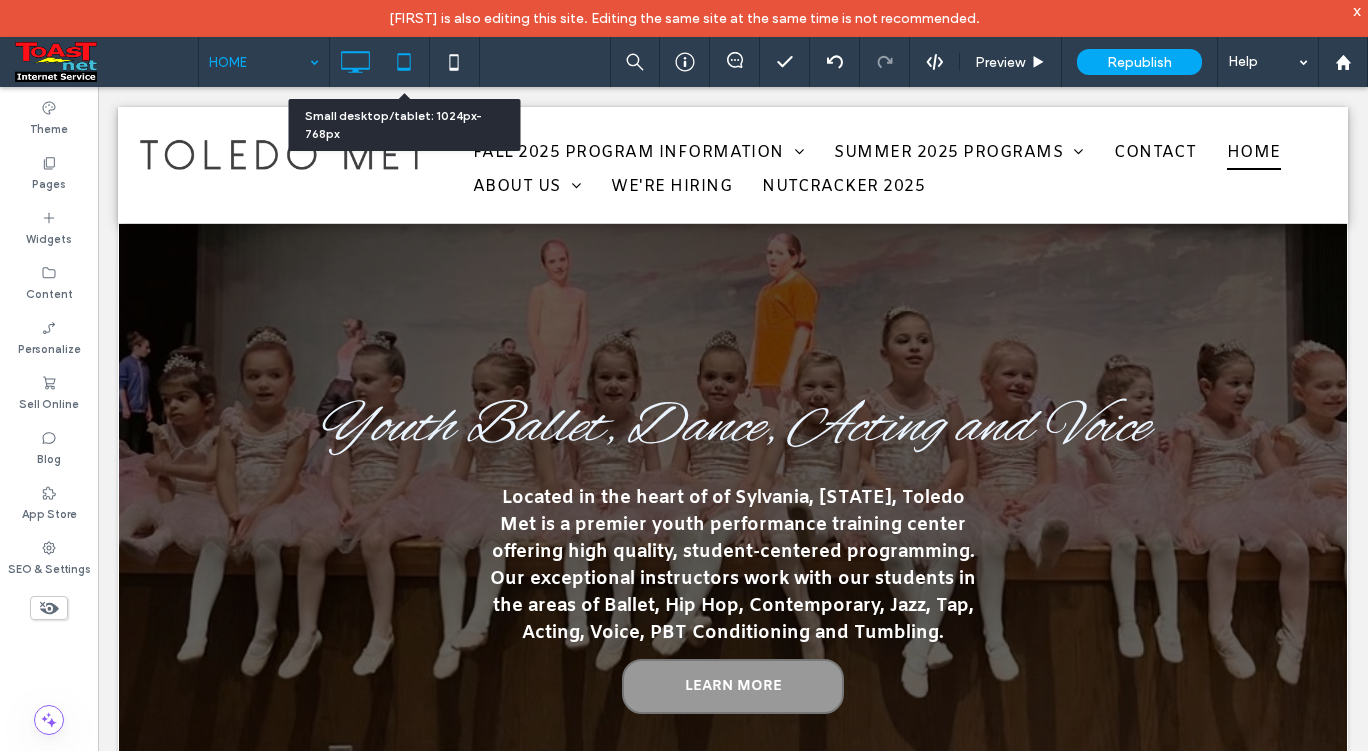 click 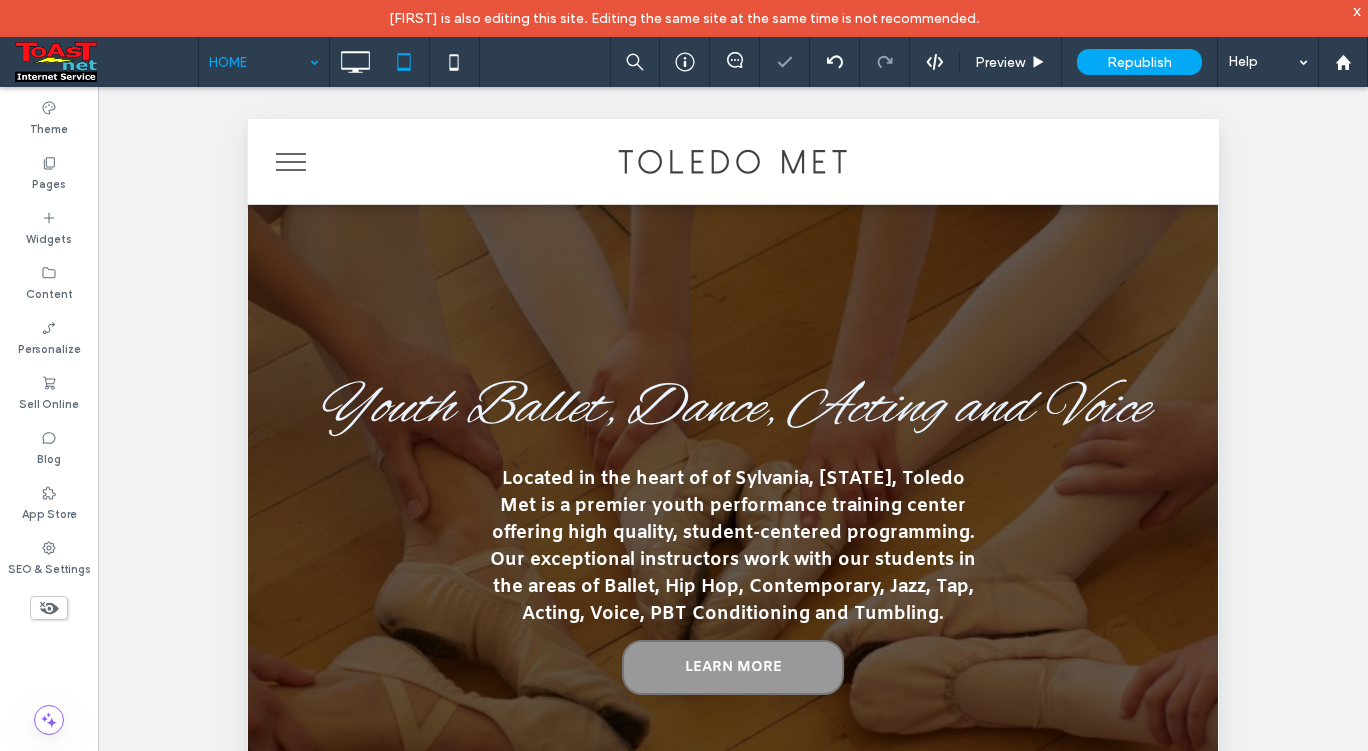 click at bounding box center [291, 162] 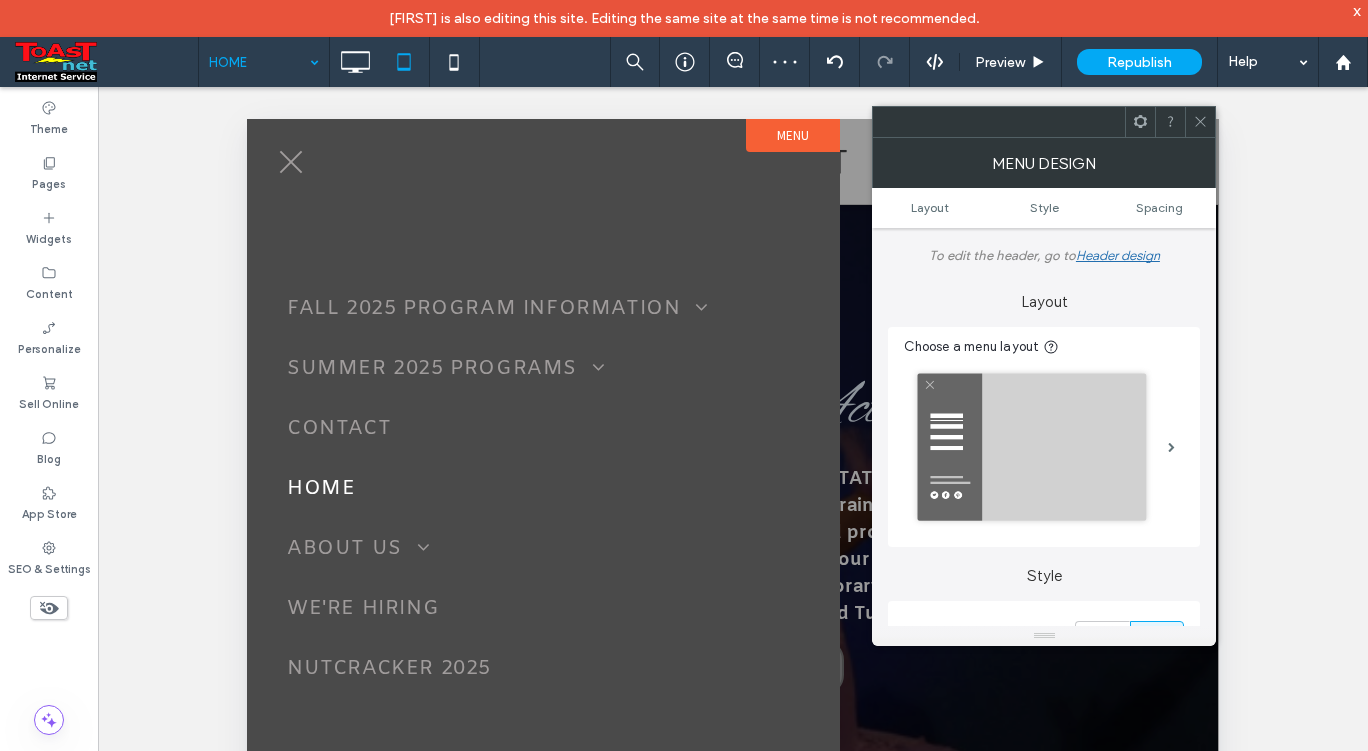 click on "Unhide?
Yes
Unhide?
Yes
Unhide?
Yes
Unhide?
Yes
Unhide?
Yes
Unhide?
Yes
Unhide?
Yes
Unhide?
Yes
Unhide?
Yes
Unhide?
Yes
Unhide?
Yes
Unhide?
Yes
Yes" at bounding box center [733, 444] 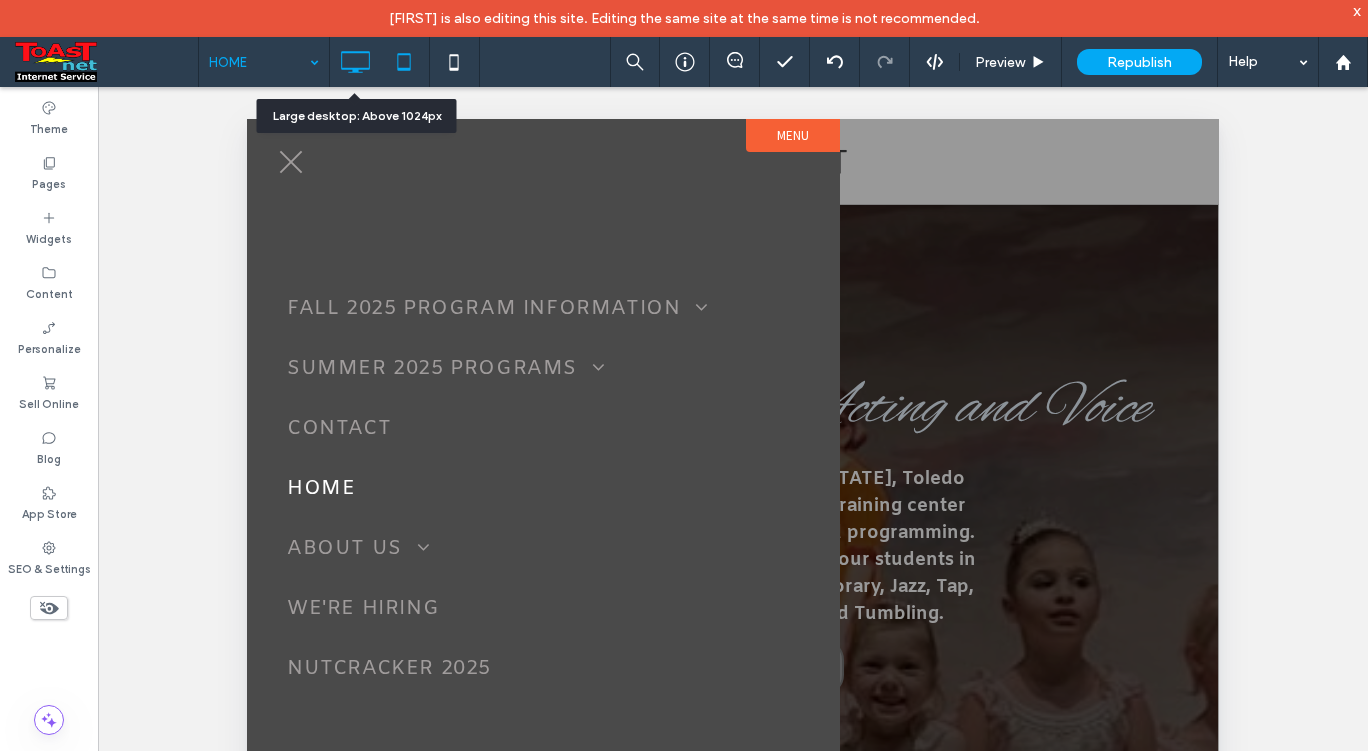 click 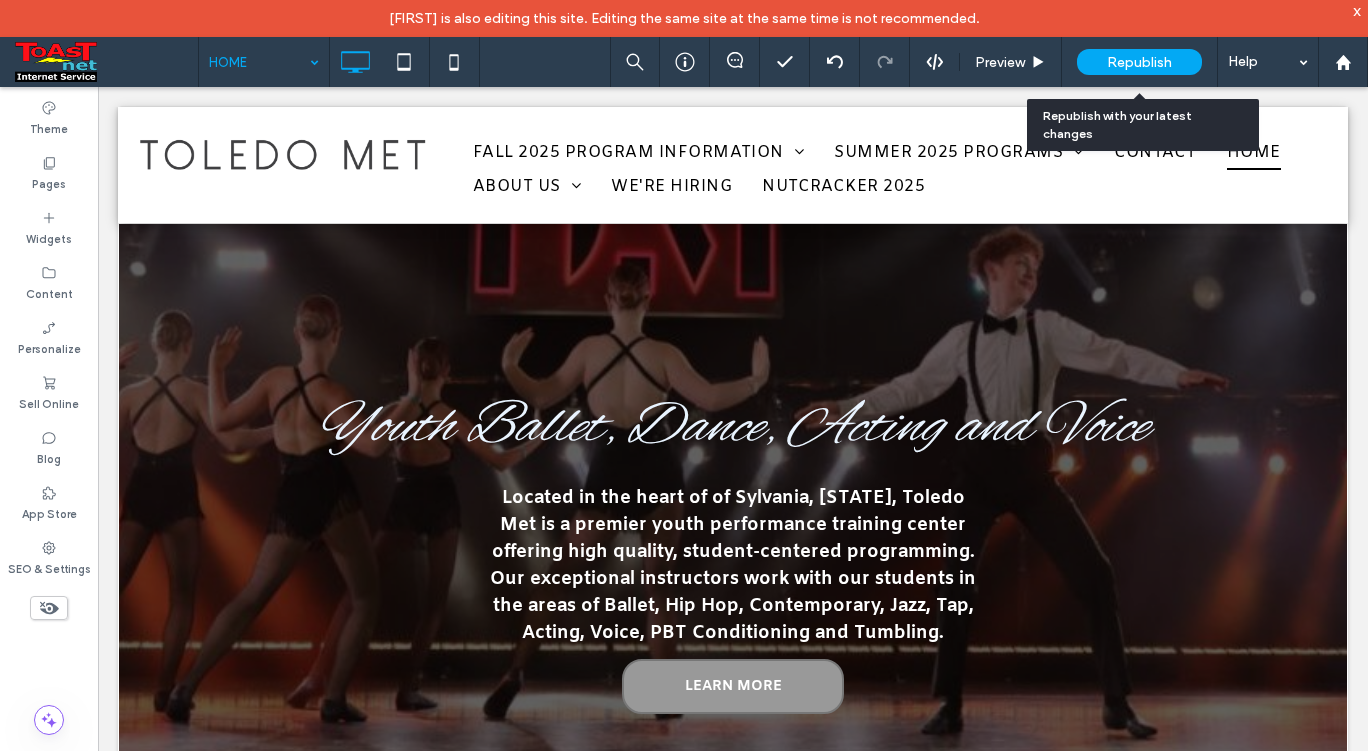 click on "Republish" at bounding box center (1139, 62) 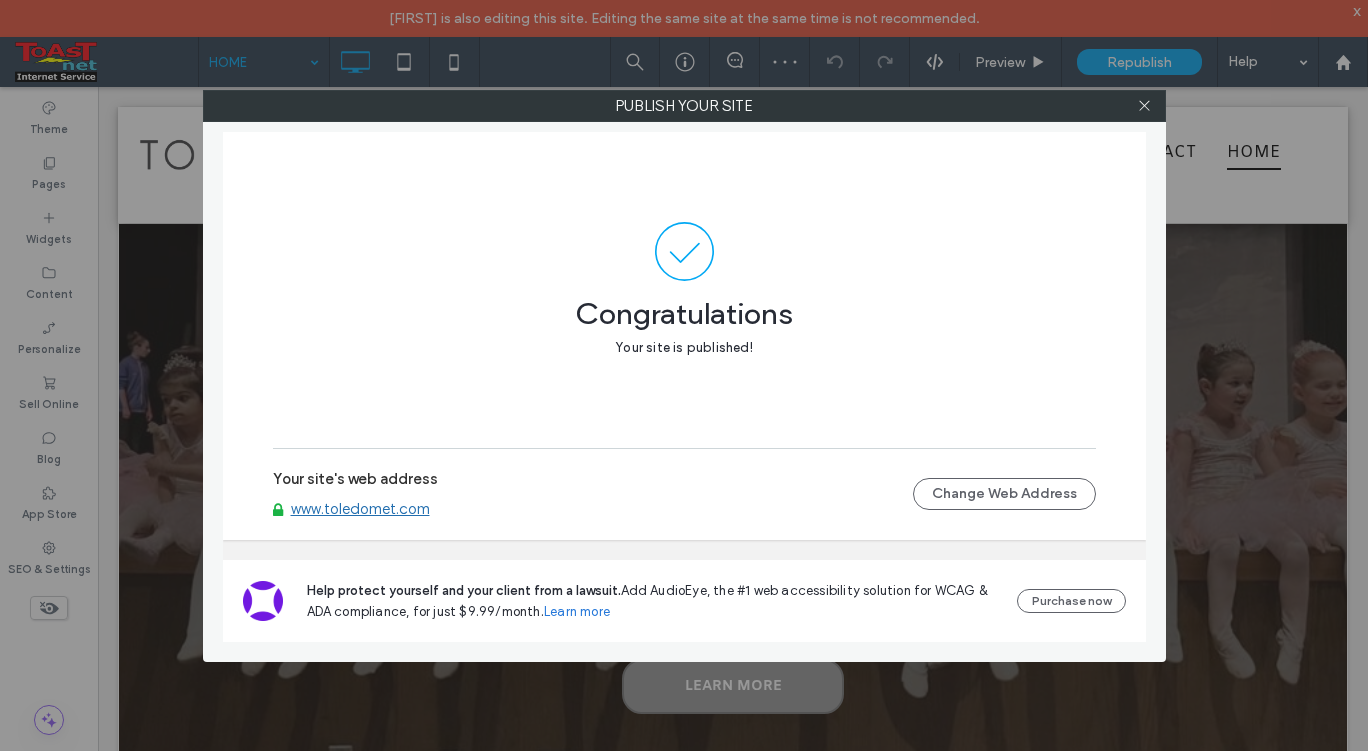 click on "www.toledomet.com" at bounding box center (360, 509) 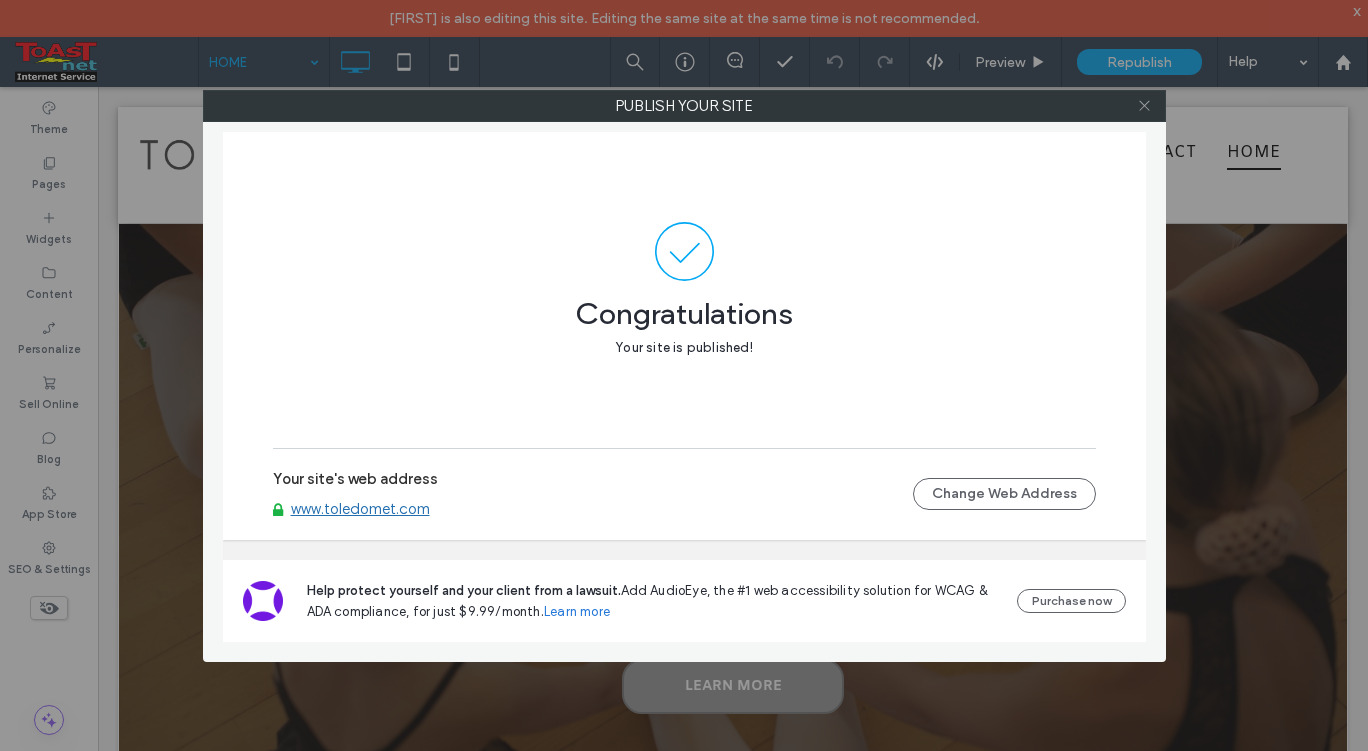 click 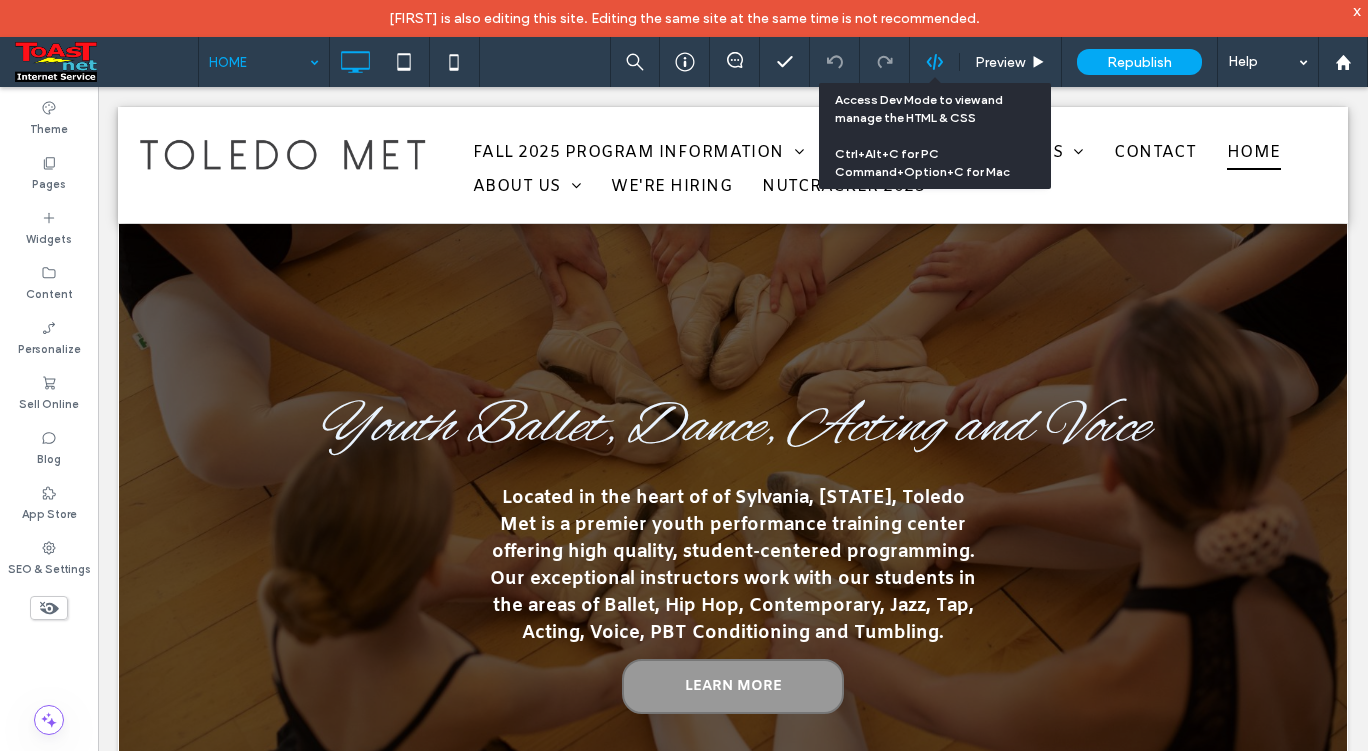 click 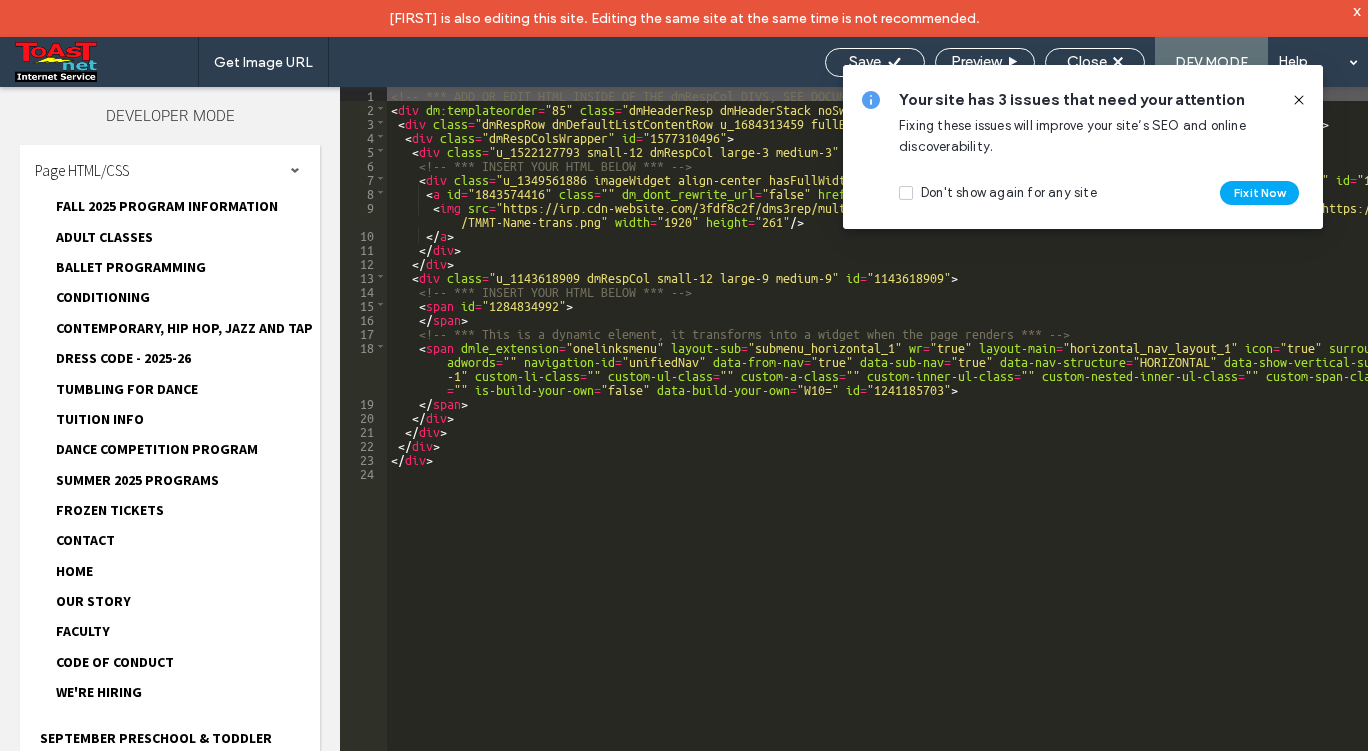 click 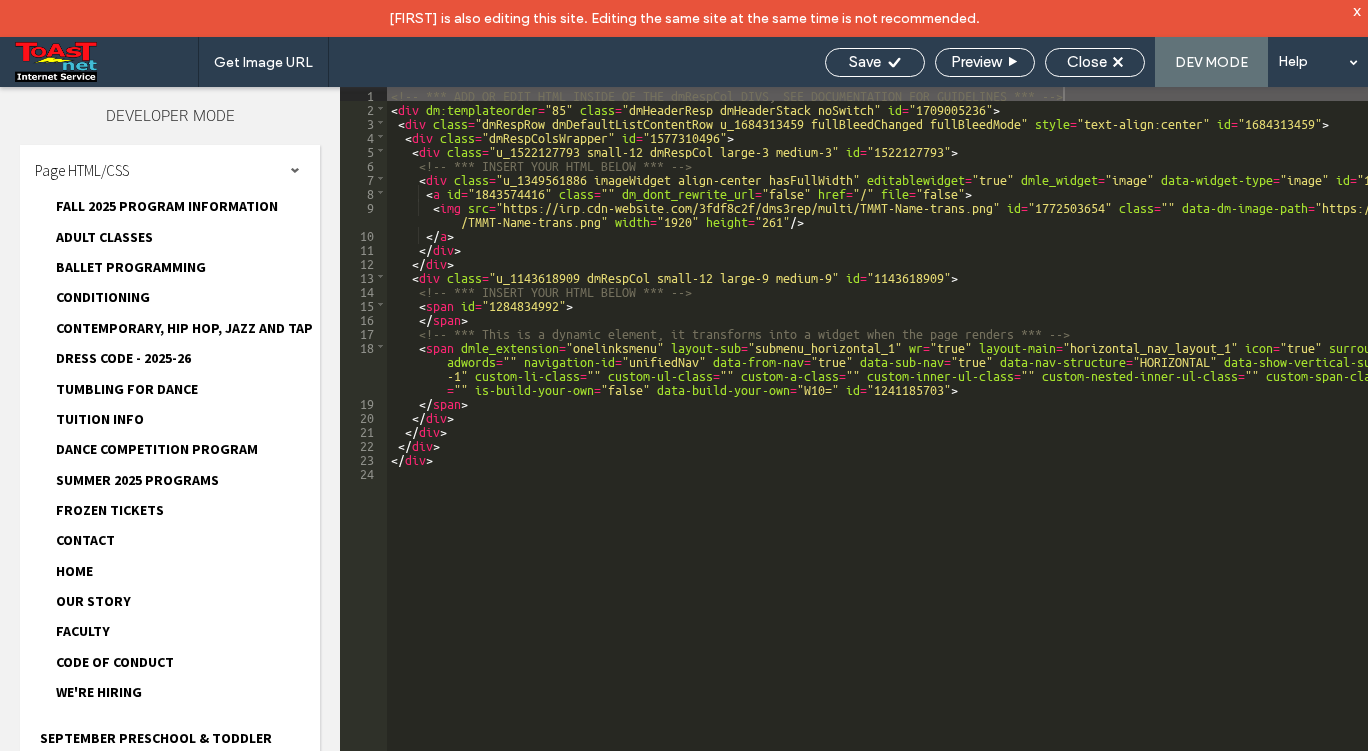 click on "<!-- *** ADD OR EDIT HTML INSIDE OF THE dmRespCol DIVS, SEE DOCUMENTATION FOR GUIDELINES *** --> < div   dm:templateorder = "85"   class = "dmHeaderResp dmHeaderStack noSwitch"   id = "1709005236" >   < div   class = "dmRespRow dmDefaultListContentRow u_1684313459 fullBleedChanged fullBleedMode"   style = "text-align:center"   id = "1684313459" >    < div   class = "dmRespColsWrapper"   id = "1577310496" >     < div   class = "u_1522127793 small-12 dmRespCol large-3 medium-3"   id = "1522127793" >      <!-- *** INSERT YOUR HTML BELOW *** -->      < div   class = "u_1349561886 imageWidget align-center hasFullWidth"   editablewidget = "true"   dmle_widget = "image"   data-widget-type = "image"   id = "1349561886"   data-element-type = "image" >        < a   id = "1843574416"   class = ""   dm_dont_rewrite_url = "false"   href = "/"   file = "false" >         < img   src = "https://irp.cdn-website.com/3fdf8c2f/dms3rep/multi/TMMT-Name-trans.png"   id = "1772503654"   class = ""   data-dm-image-path =   width =" at bounding box center (1047, 451) 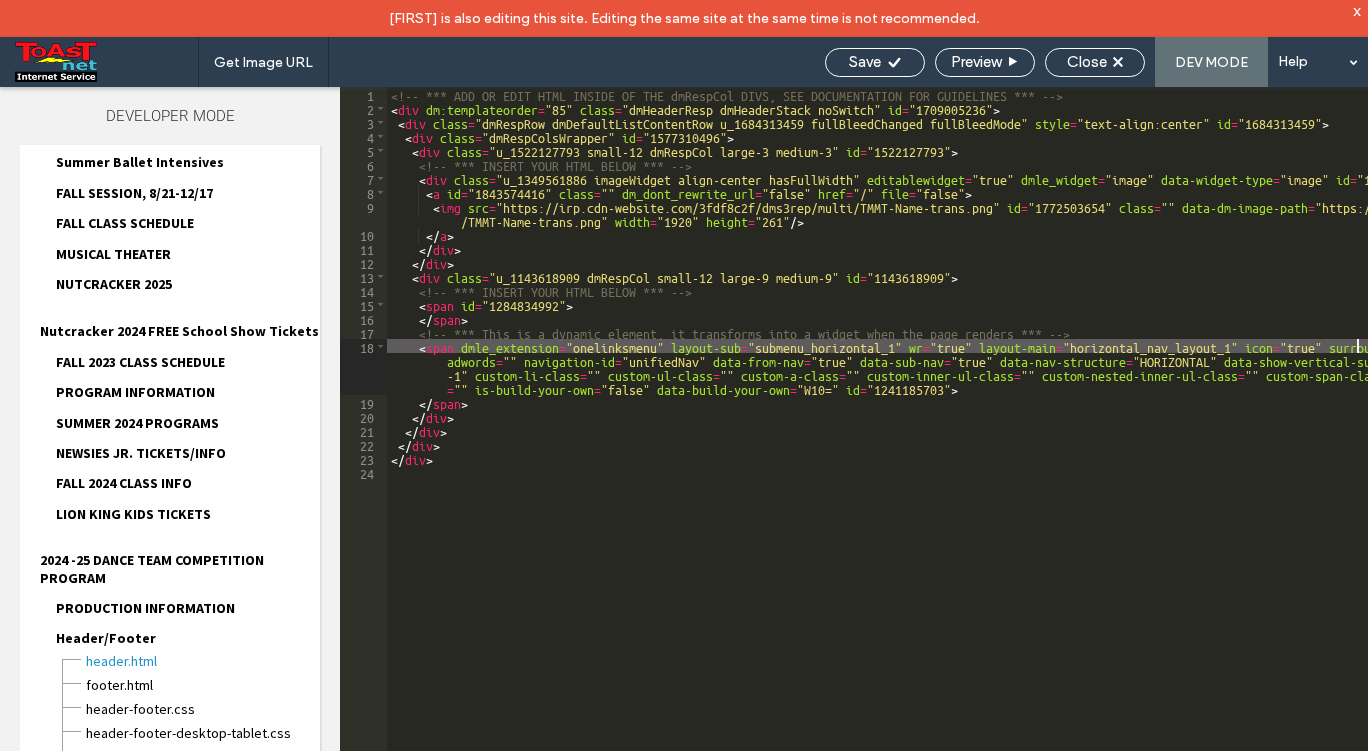 scroll, scrollTop: 771, scrollLeft: 0, axis: vertical 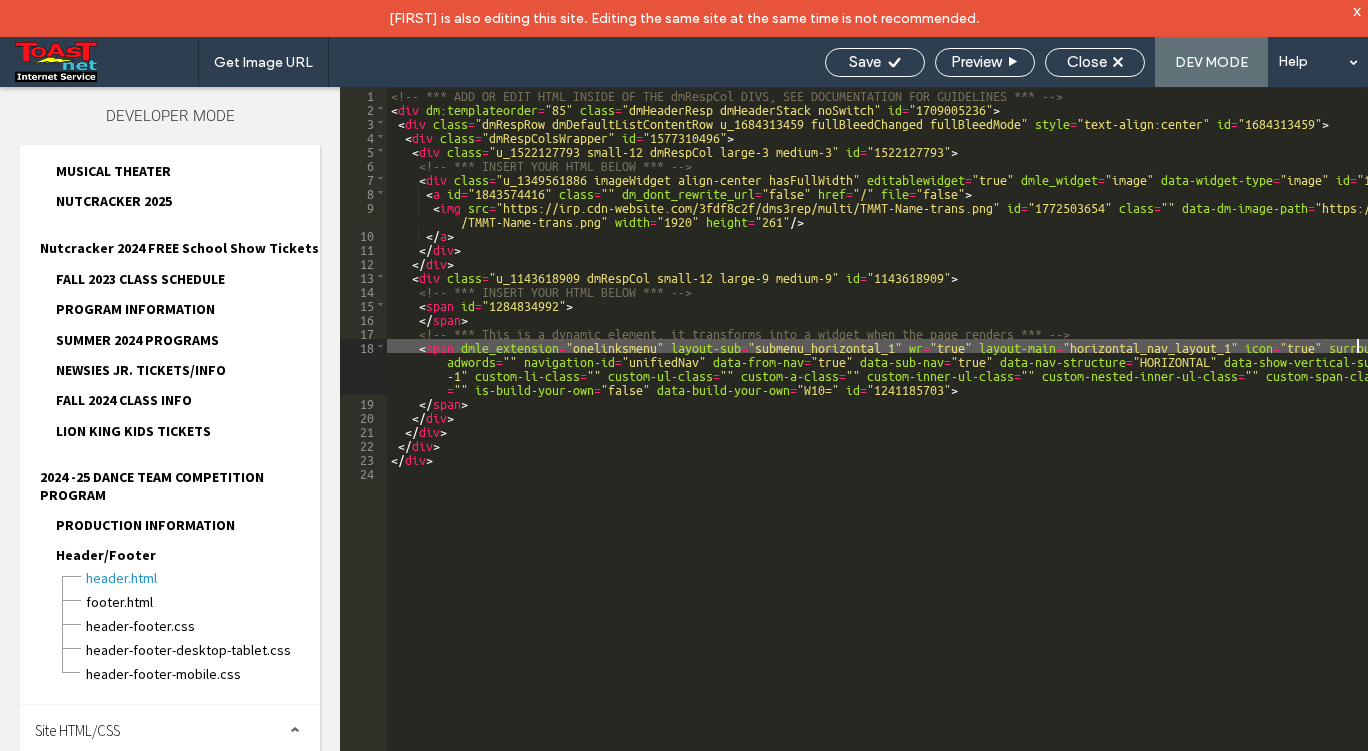 click on "Site HTML/CSS" at bounding box center [170, 730] 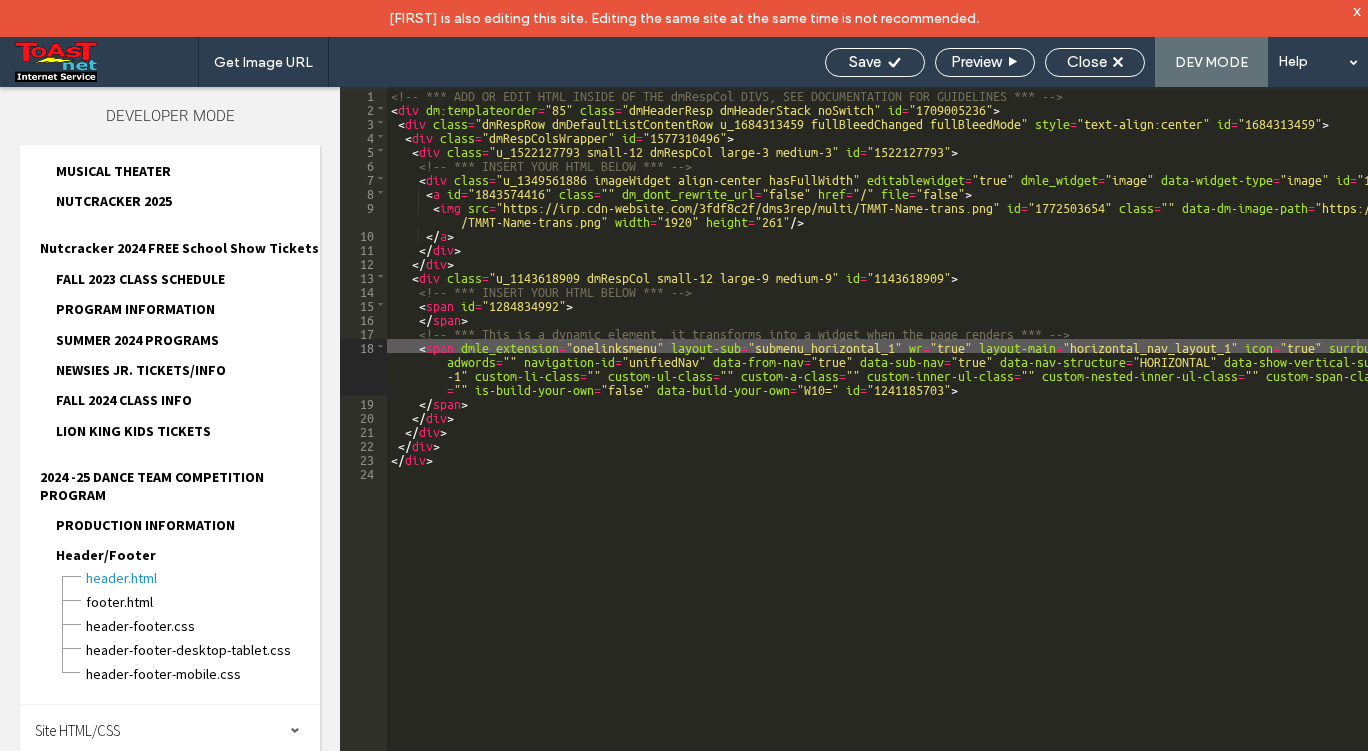 scroll, scrollTop: 927, scrollLeft: 0, axis: vertical 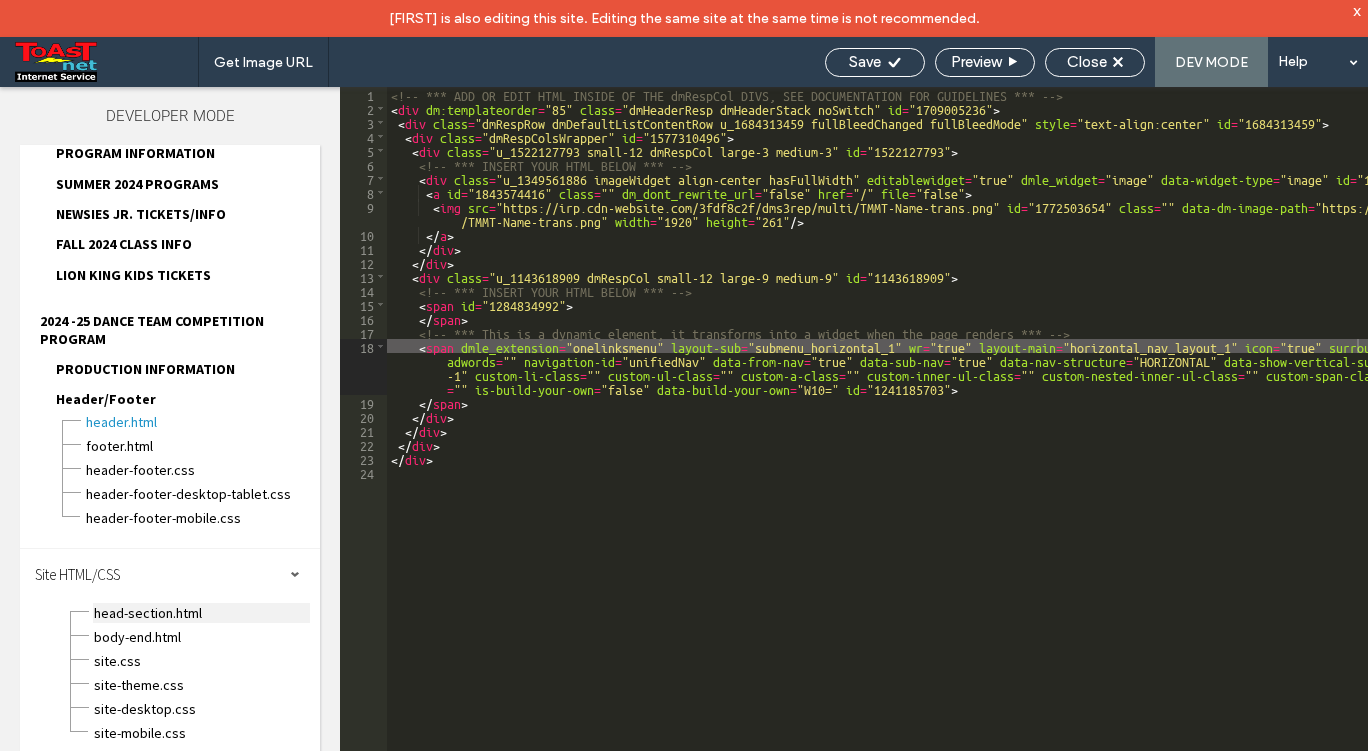 click on "head-section.html" at bounding box center [201, 613] 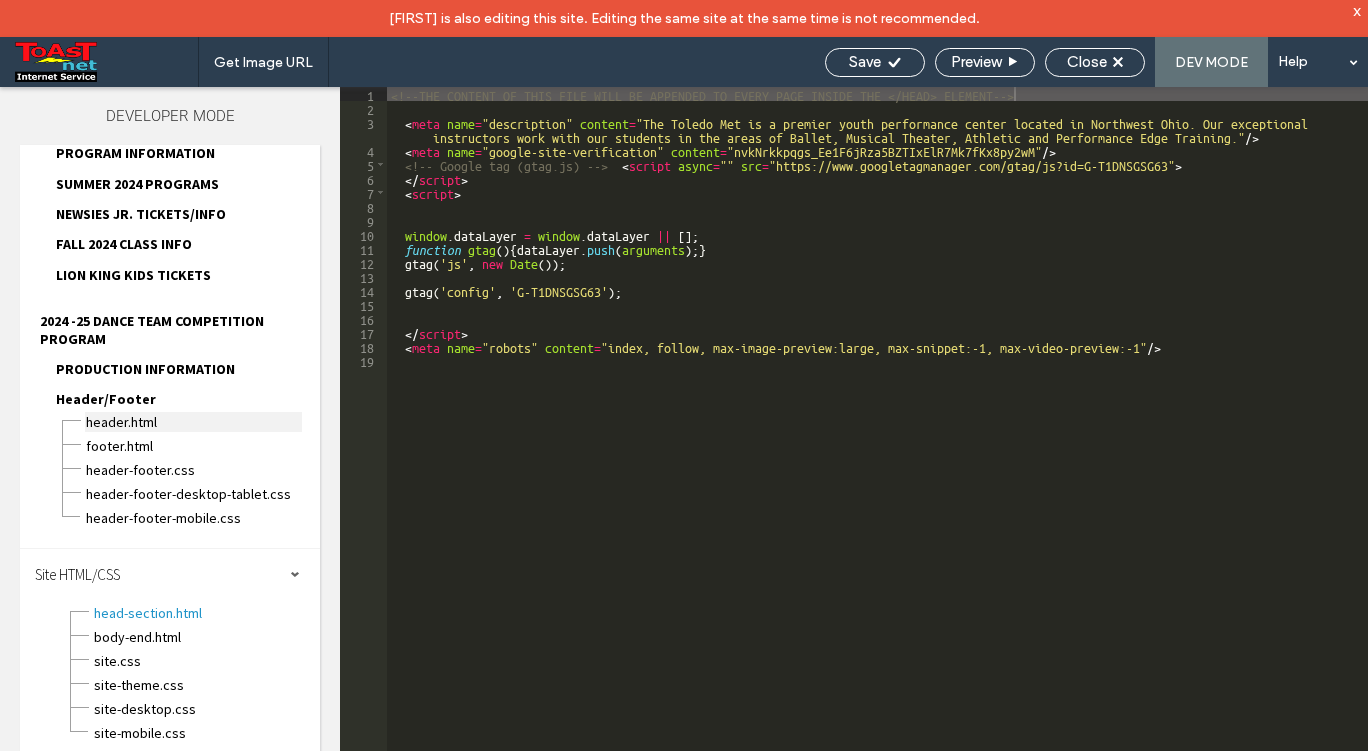 click on "header.html" at bounding box center (193, 422) 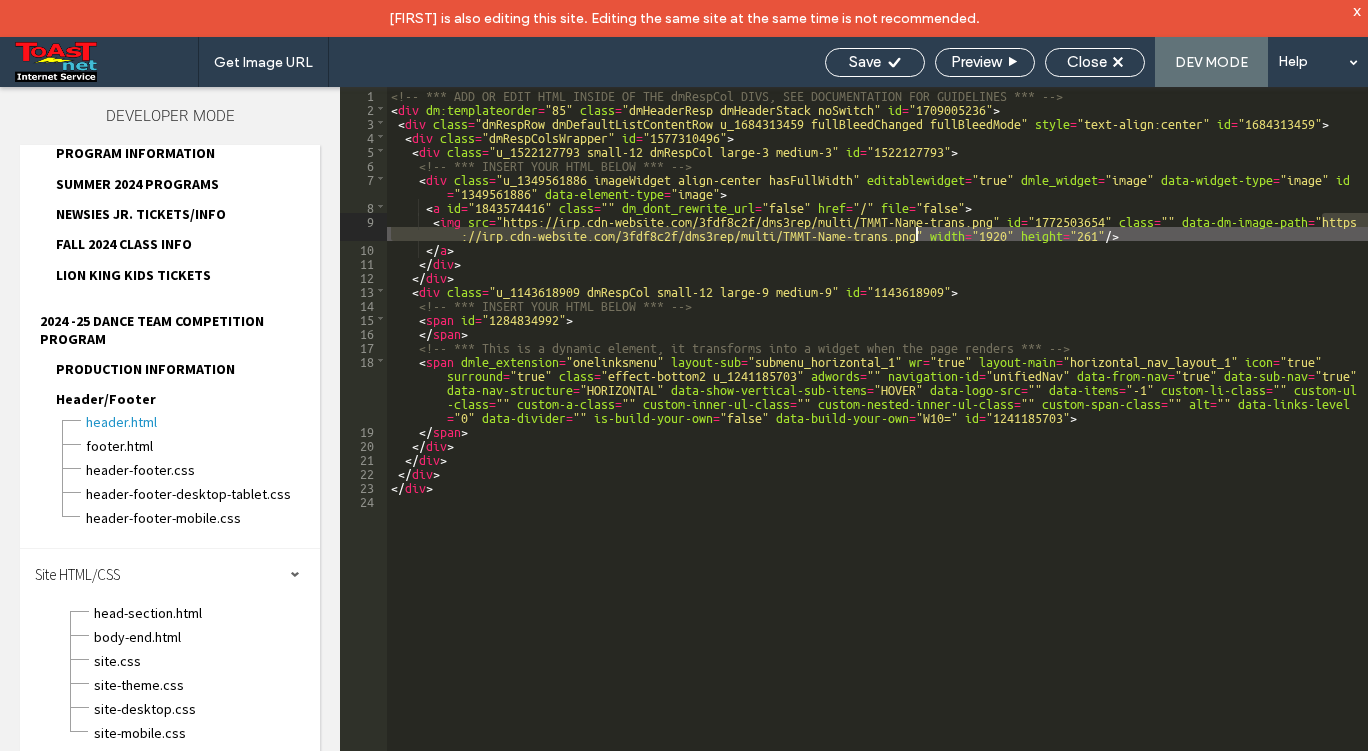drag, startPoint x: 1325, startPoint y: 219, endPoint x: 916, endPoint y: 236, distance: 409.35315 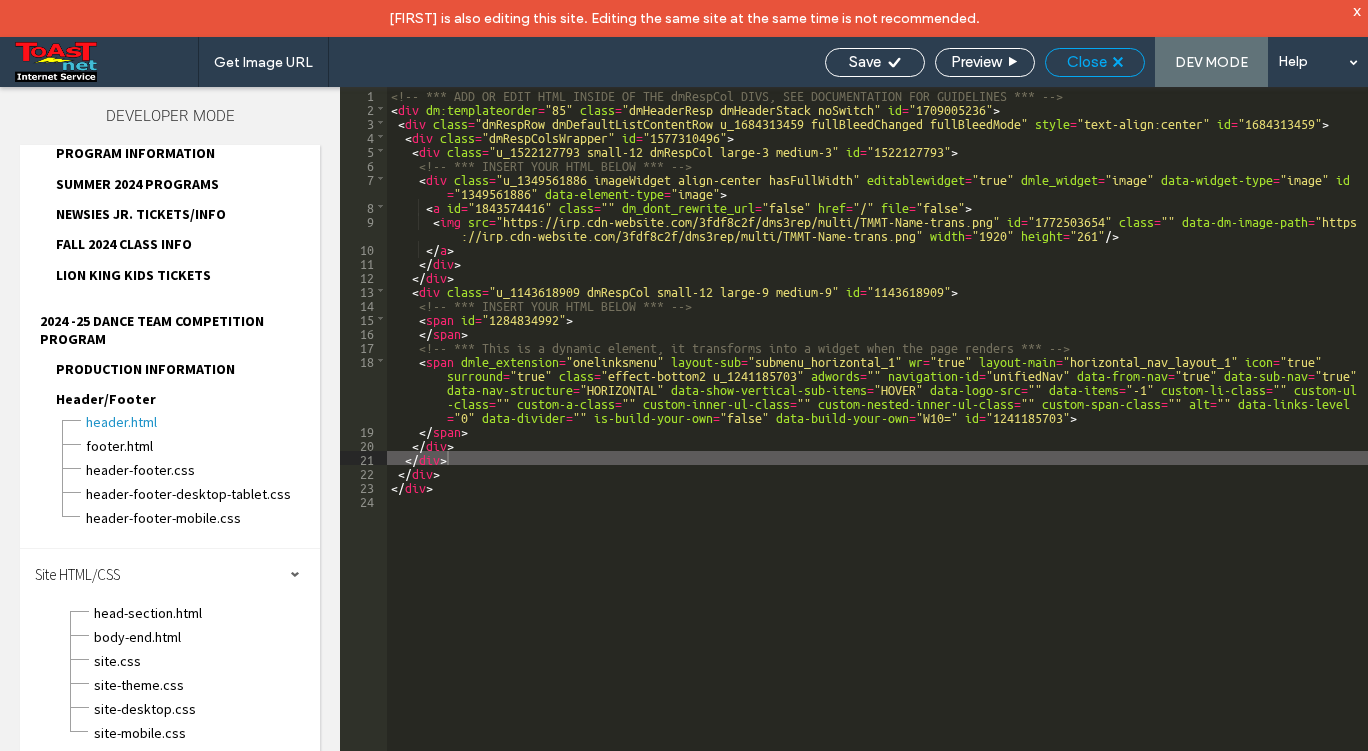click on "Close" at bounding box center (1087, 62) 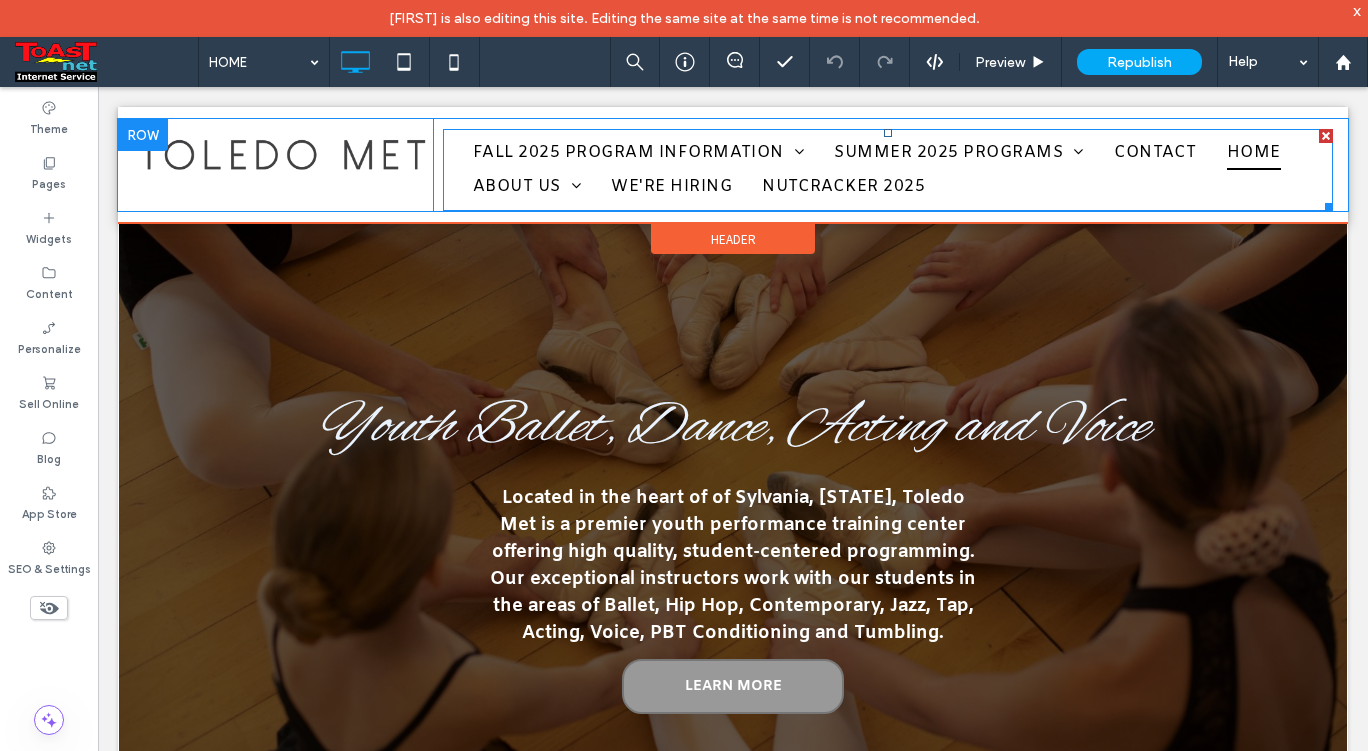 click on "FALL 2025 PROGRAM INFORMATION
FALL 2025 CLASS SCHEDULE
ADULT CLASSES
BALLET PROGRAMMING
BALLET COMPANY DESCRIPTIONS
BALLET LEVEL DESCRIPTIONS
PRIMARY AND BEGINNER
LEVEL 1
LEVEL 2
LEVEL 3
LEVEL 4
LEVELS 5-7
CONDITIONING
CONTEMPORARY, HIP HOP, JAZZ AND TAP
DRESS CODE - 2025-26
TUMBLING FOR DANCE
TUITION INFO
DANCE COMPETITION PROGRAM
TRACK  1 - TEAMS
TRACK 2 - SOLOS
TRACK 3 - TEAMS + SOLOS
SUMMER 2025 PROGRAMS
Week 3 - June 16-20
Week 4 - June 23-27
Week 5- July 7-11
Week 6 - July 14-18
Week 7 - July 21-24
Week 8 - July 25 - 28" at bounding box center [888, 170] 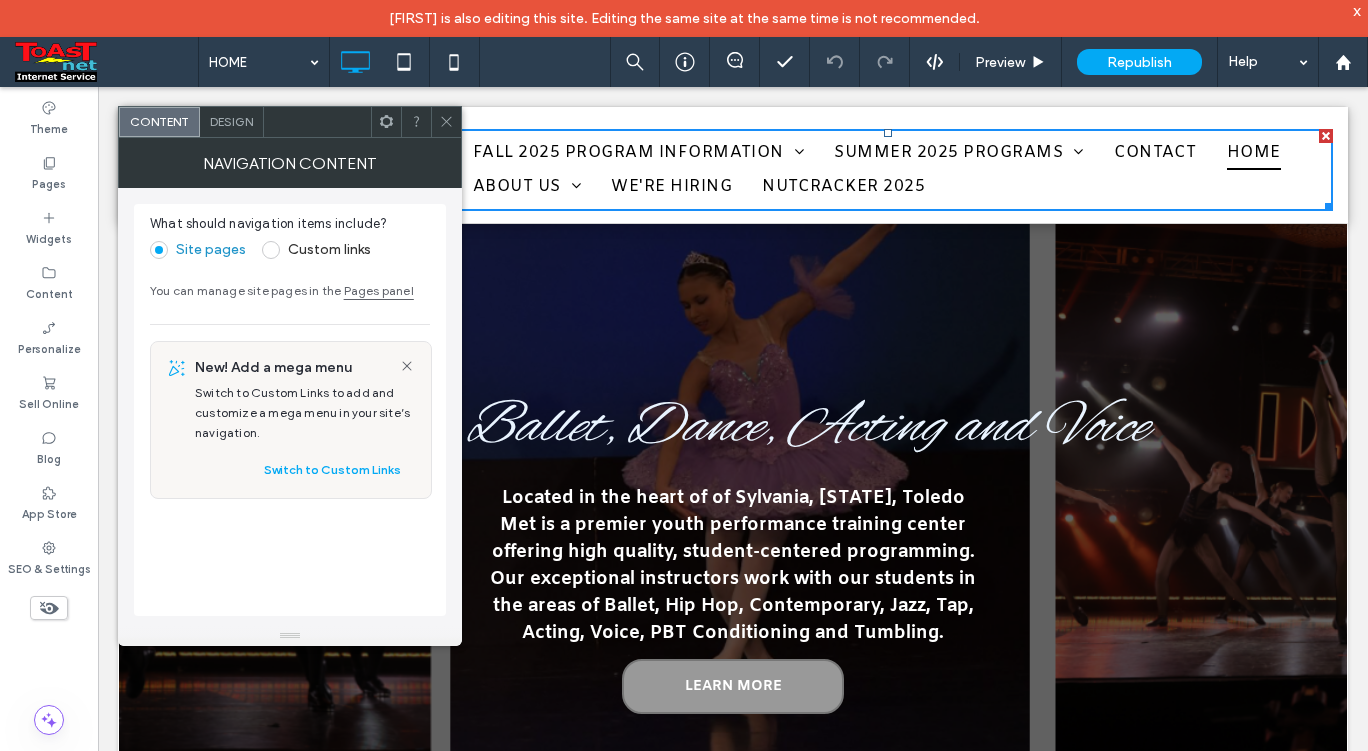 click on "Design" at bounding box center [231, 121] 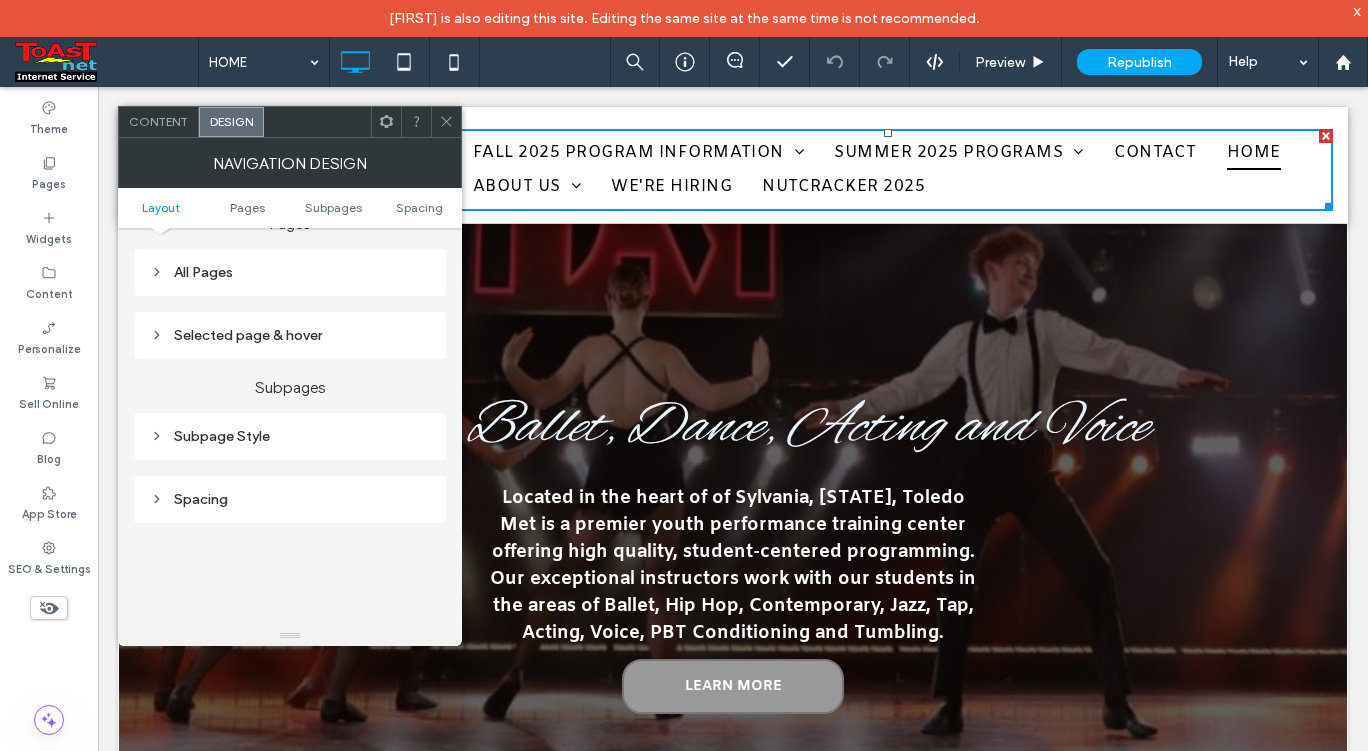 scroll, scrollTop: 0, scrollLeft: 0, axis: both 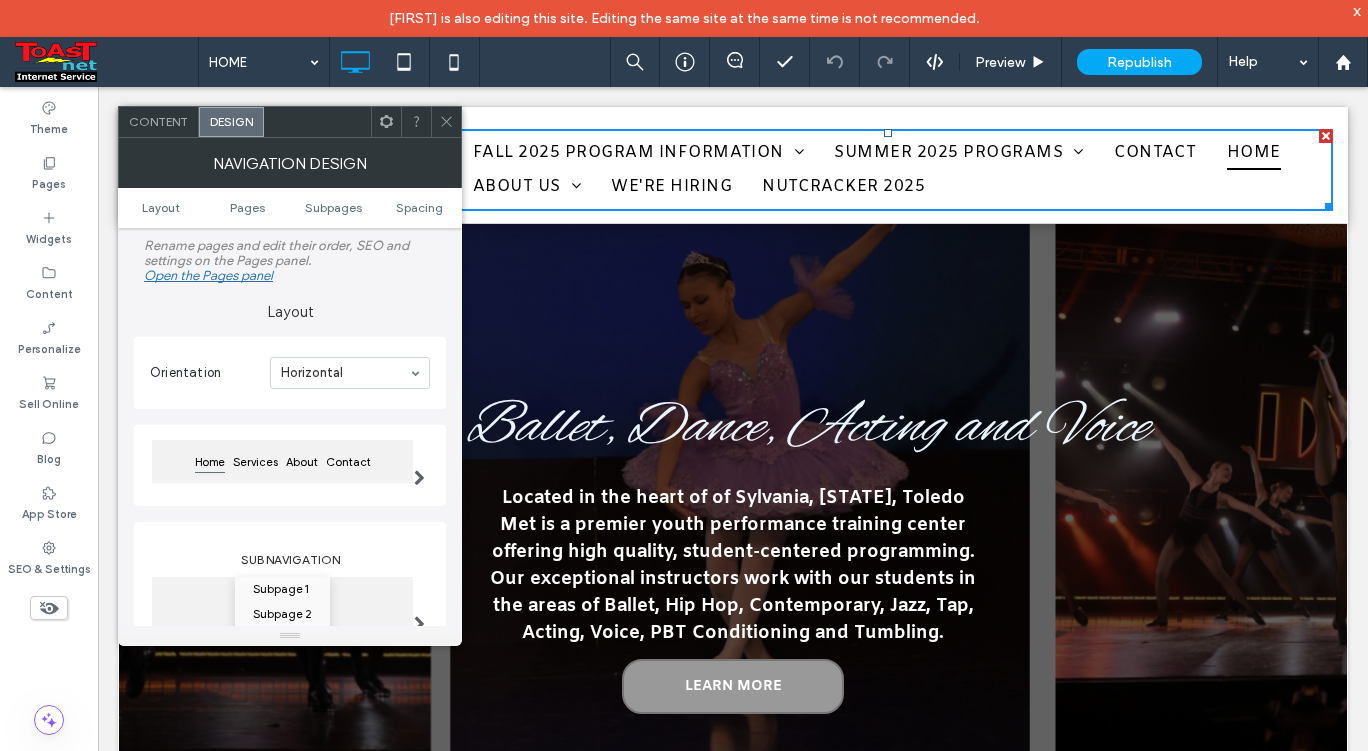 click 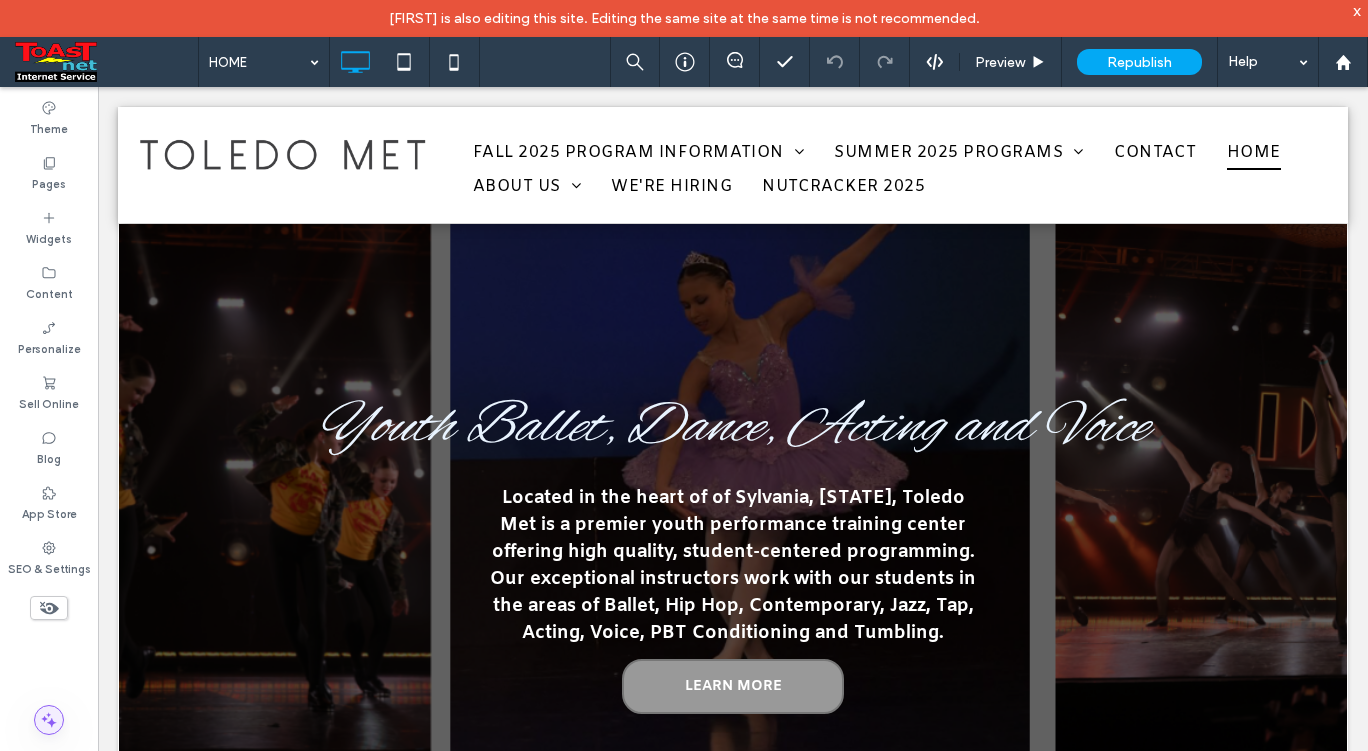 click 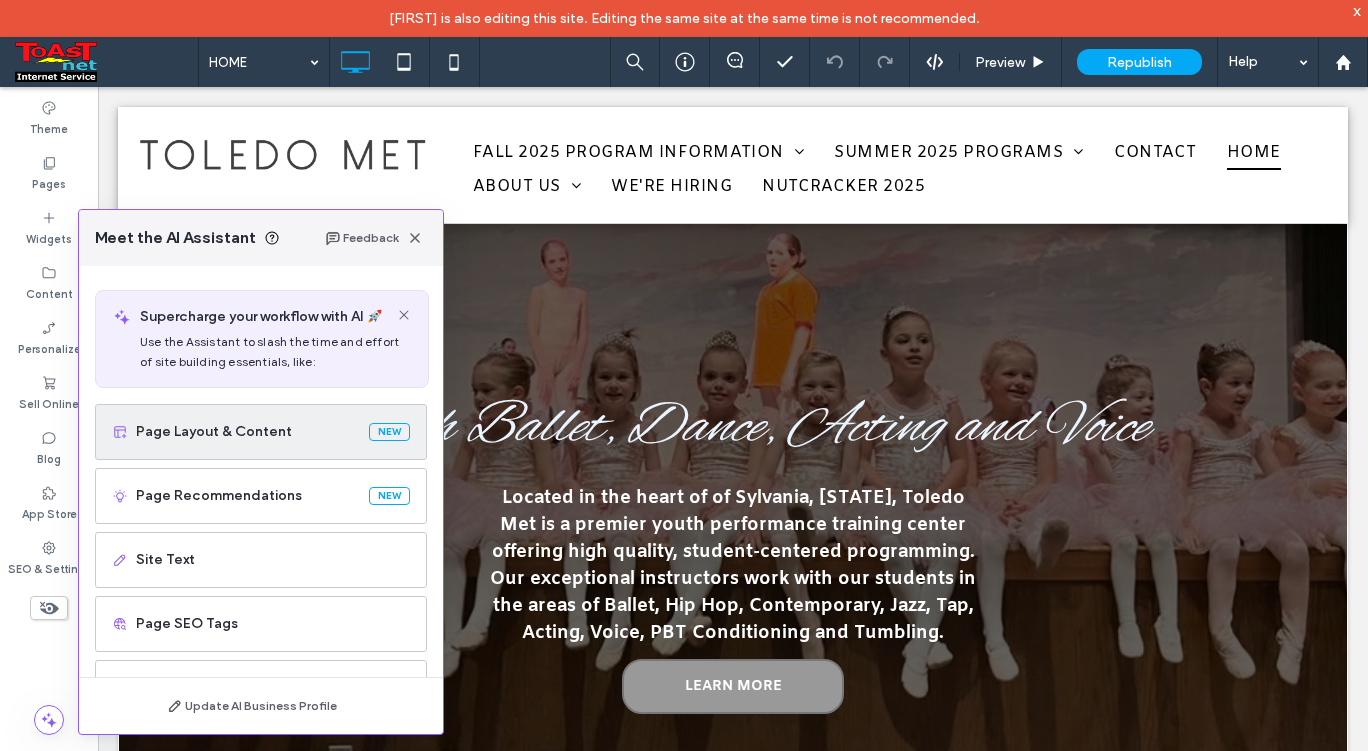 click on "Page Layout & Content" at bounding box center [248, 432] 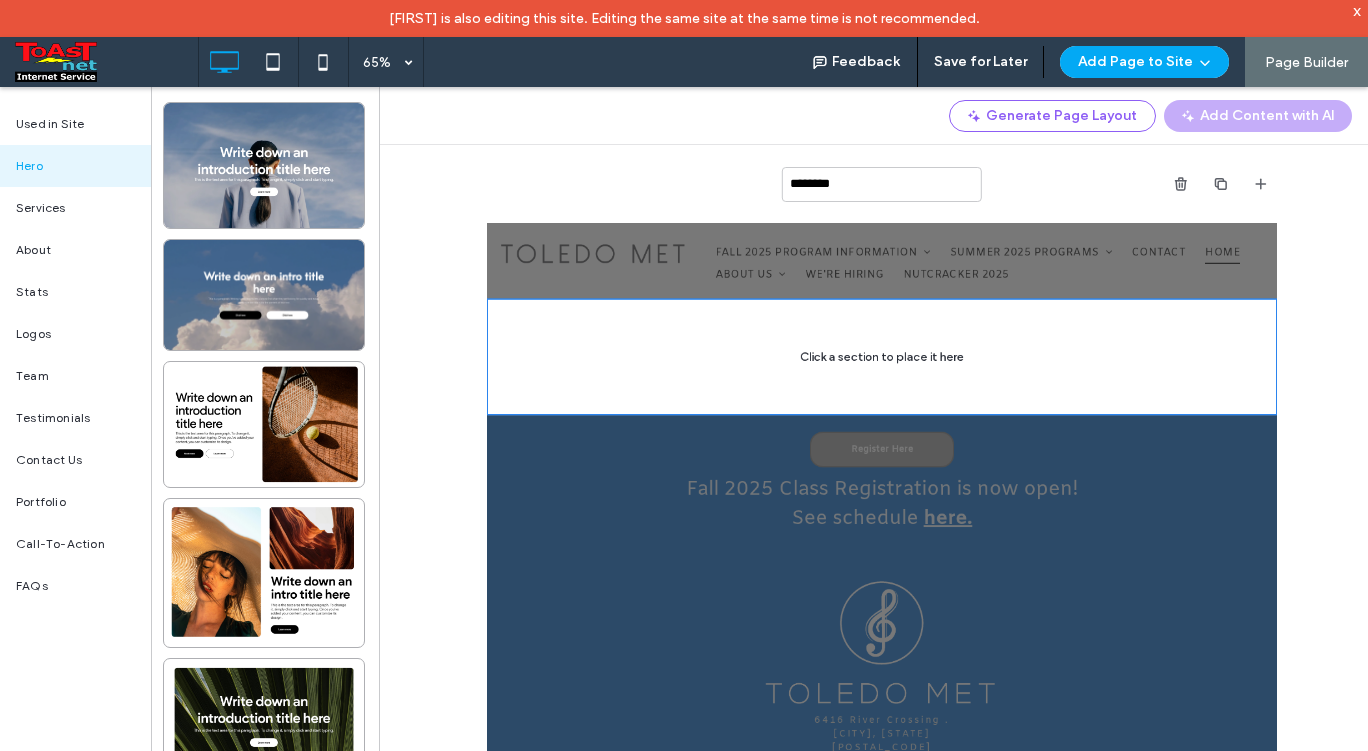 click at bounding box center (106, 62) 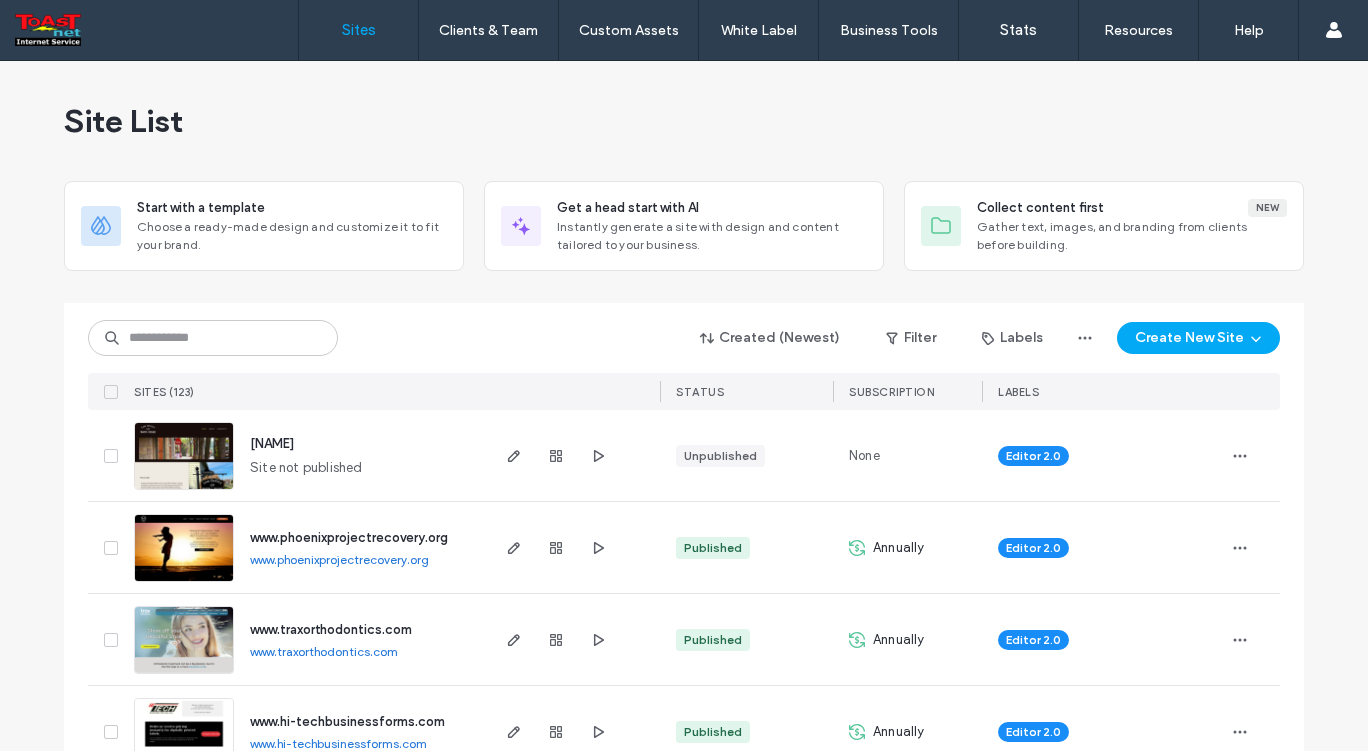 scroll, scrollTop: 0, scrollLeft: 0, axis: both 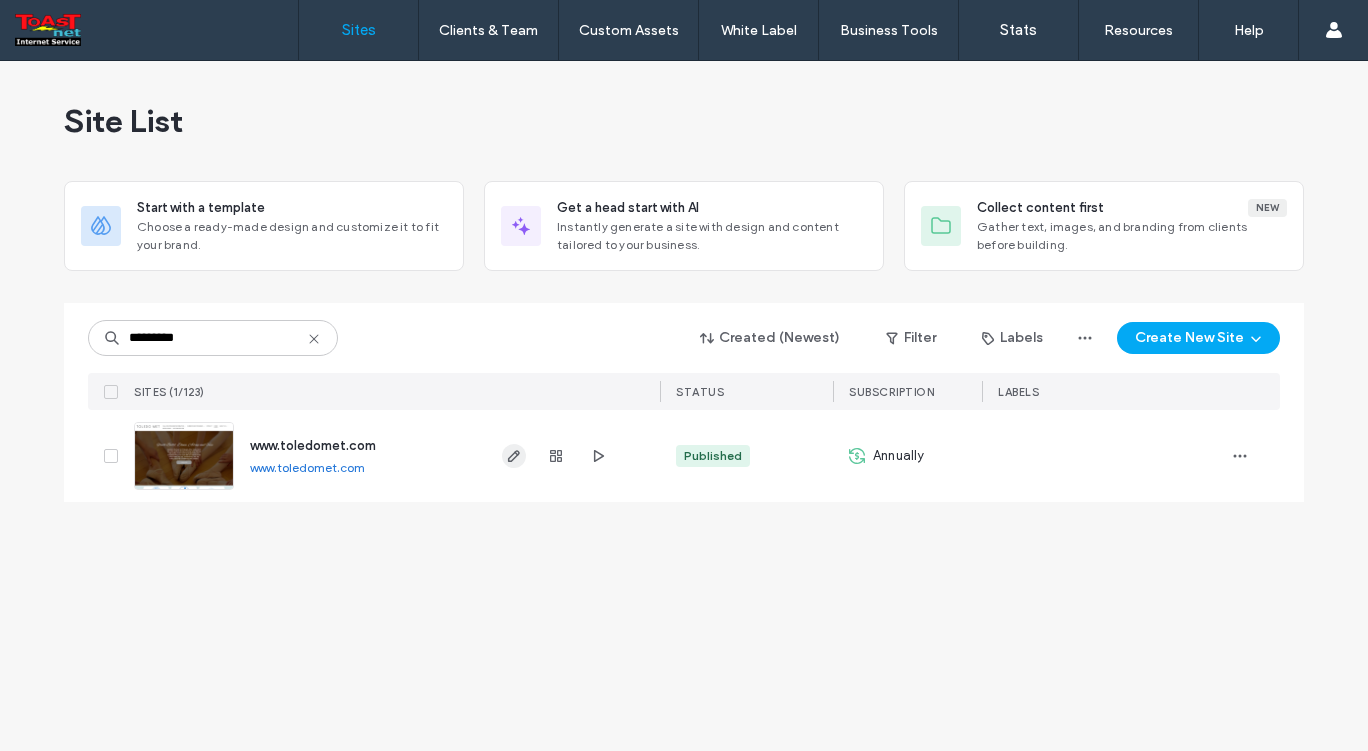 type on "*********" 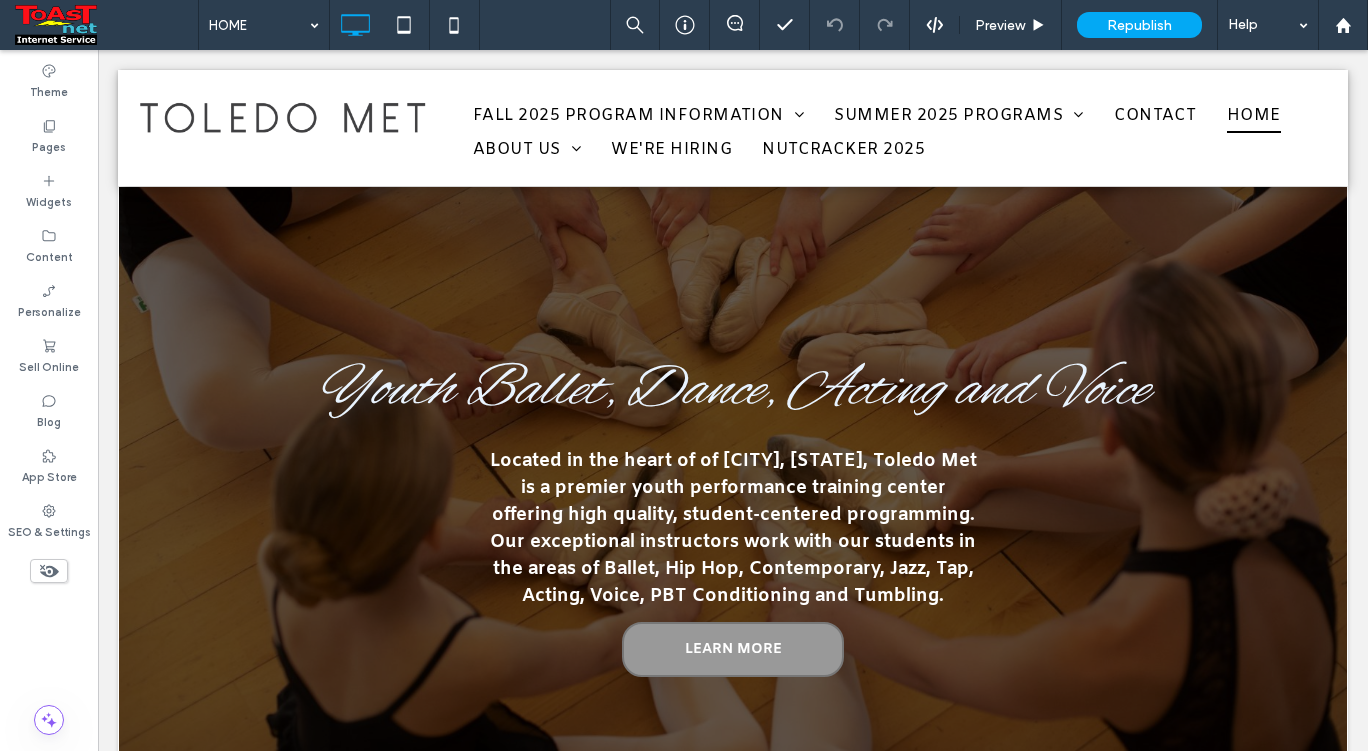 scroll, scrollTop: 0, scrollLeft: 0, axis: both 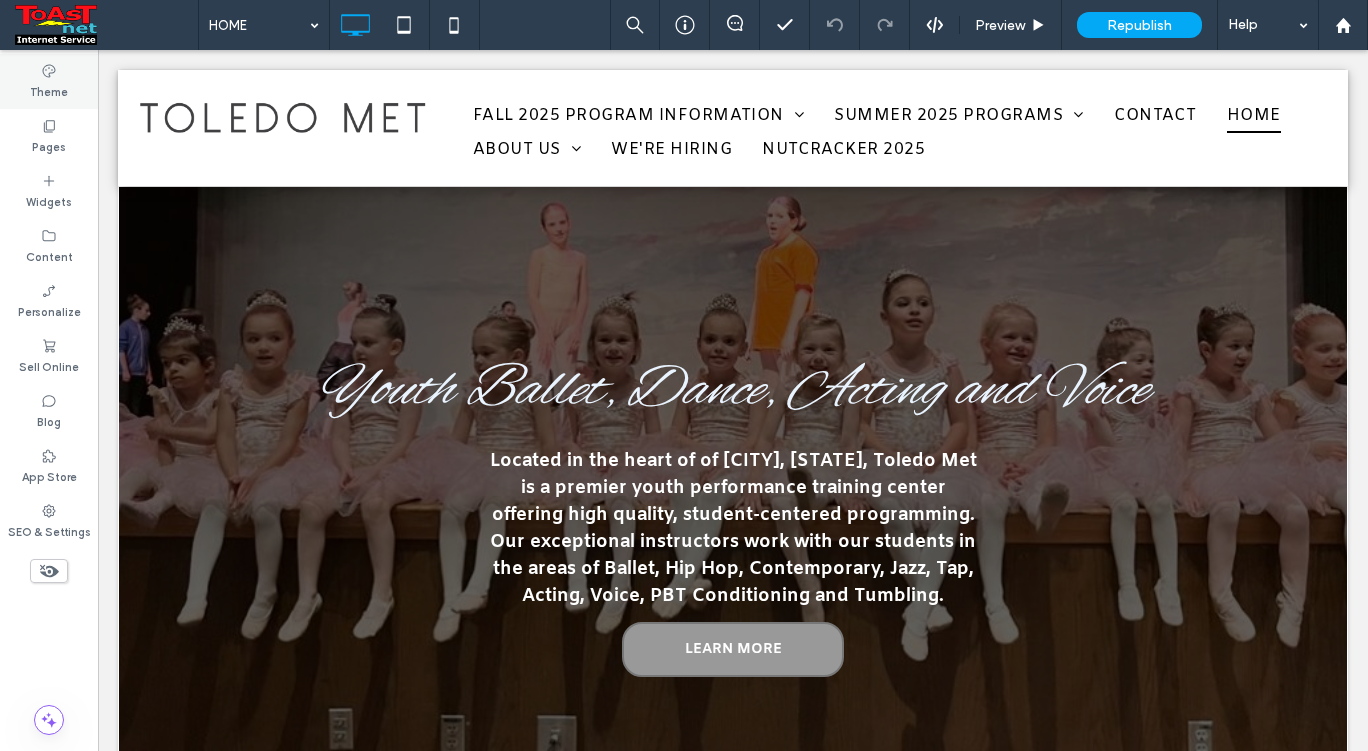 click on "Theme" at bounding box center [49, 81] 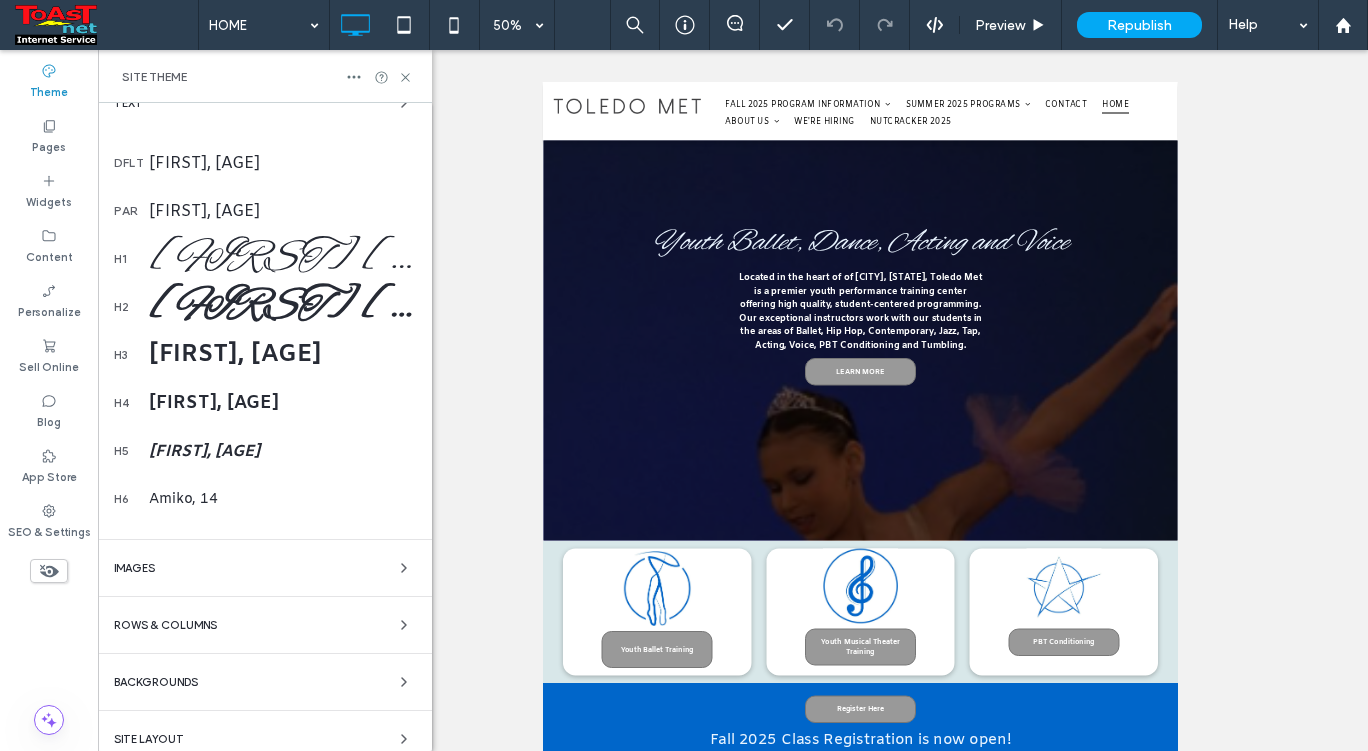 scroll, scrollTop: 301, scrollLeft: 0, axis: vertical 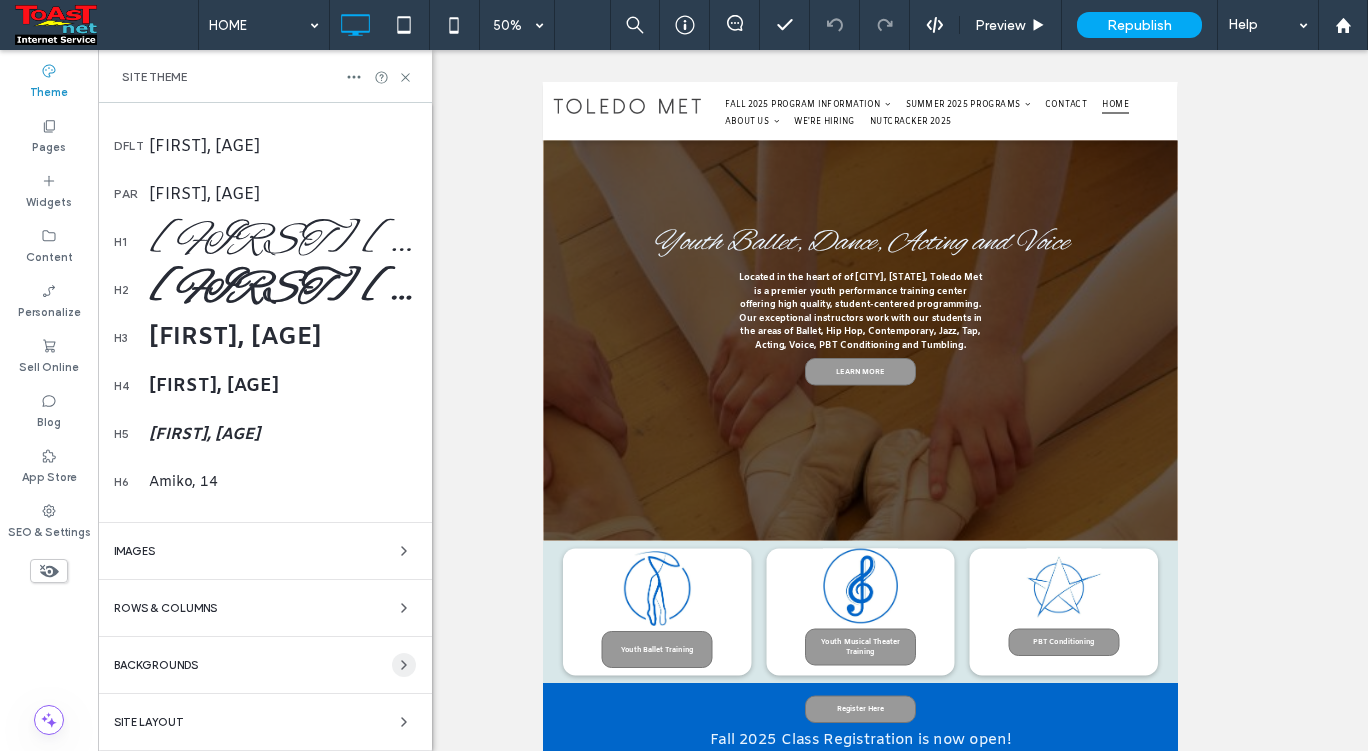 click 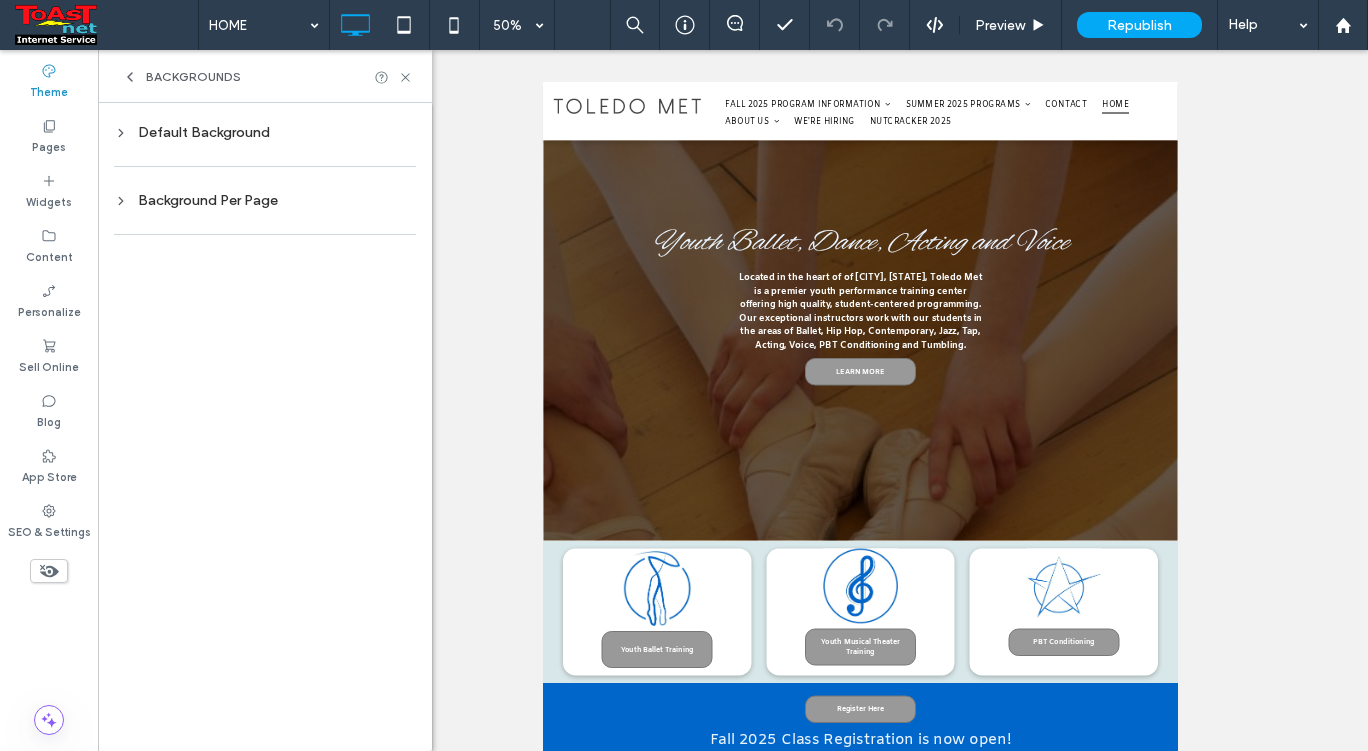 scroll, scrollTop: 0, scrollLeft: 0, axis: both 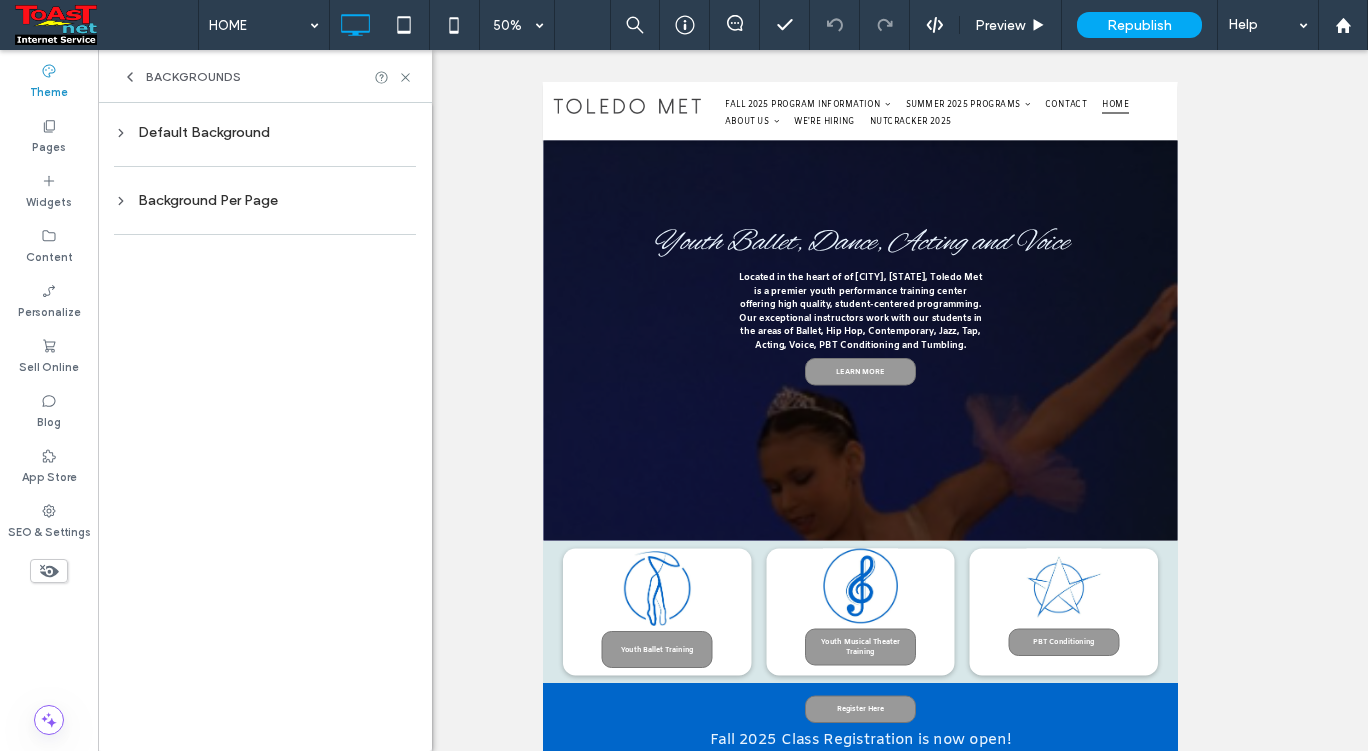 click 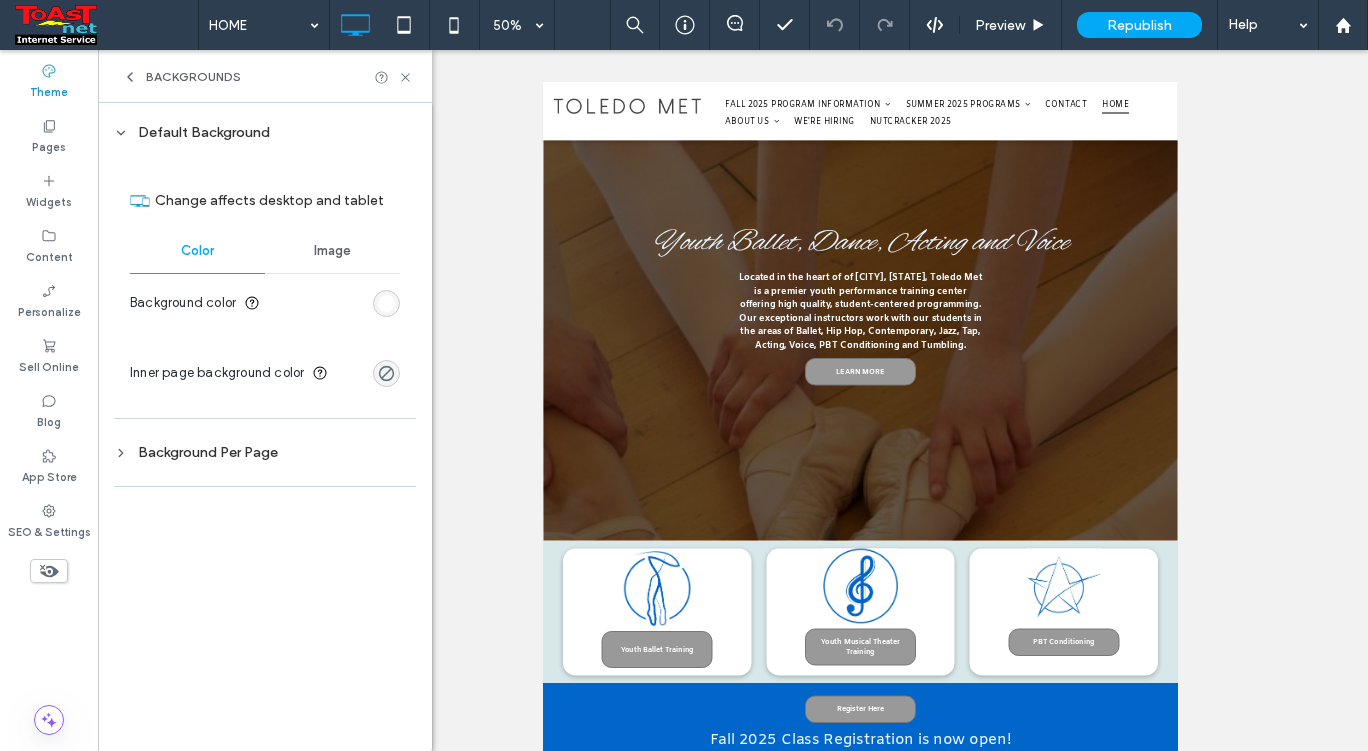 click 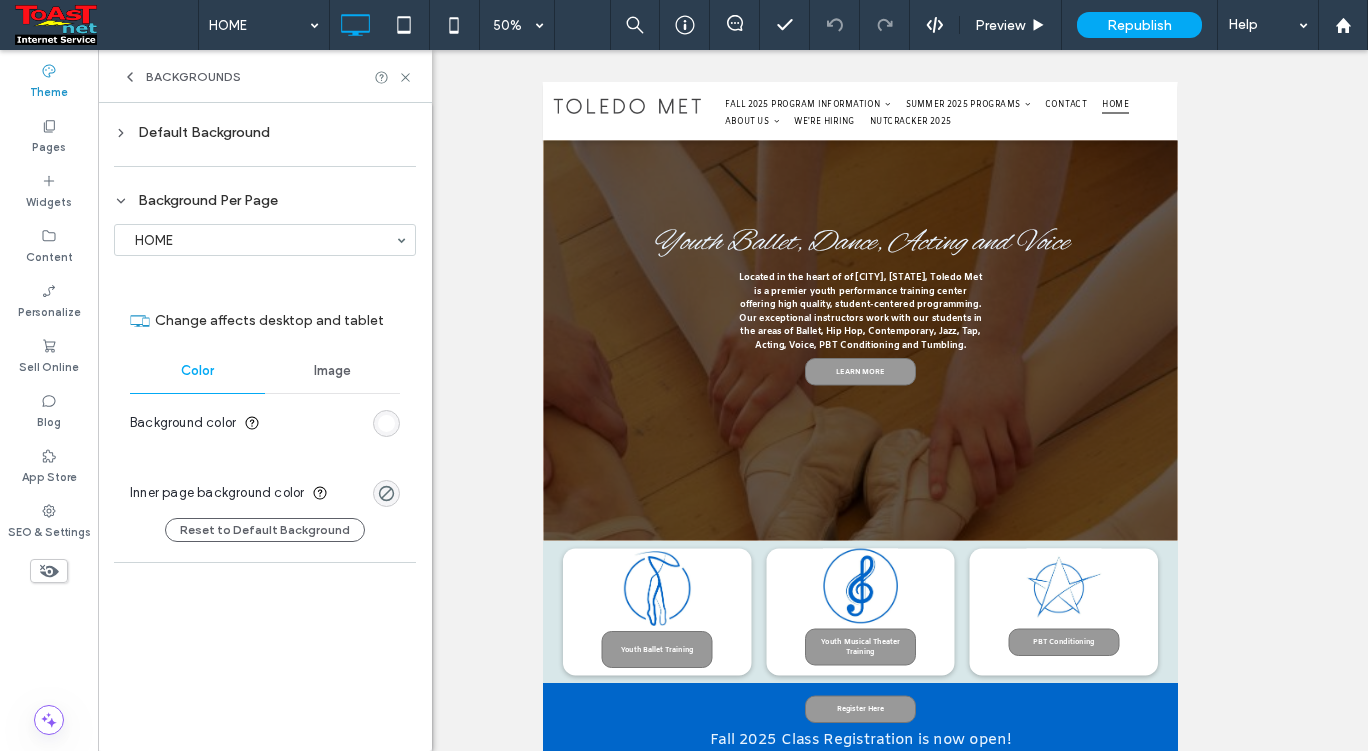 click on "Image" at bounding box center (332, 371) 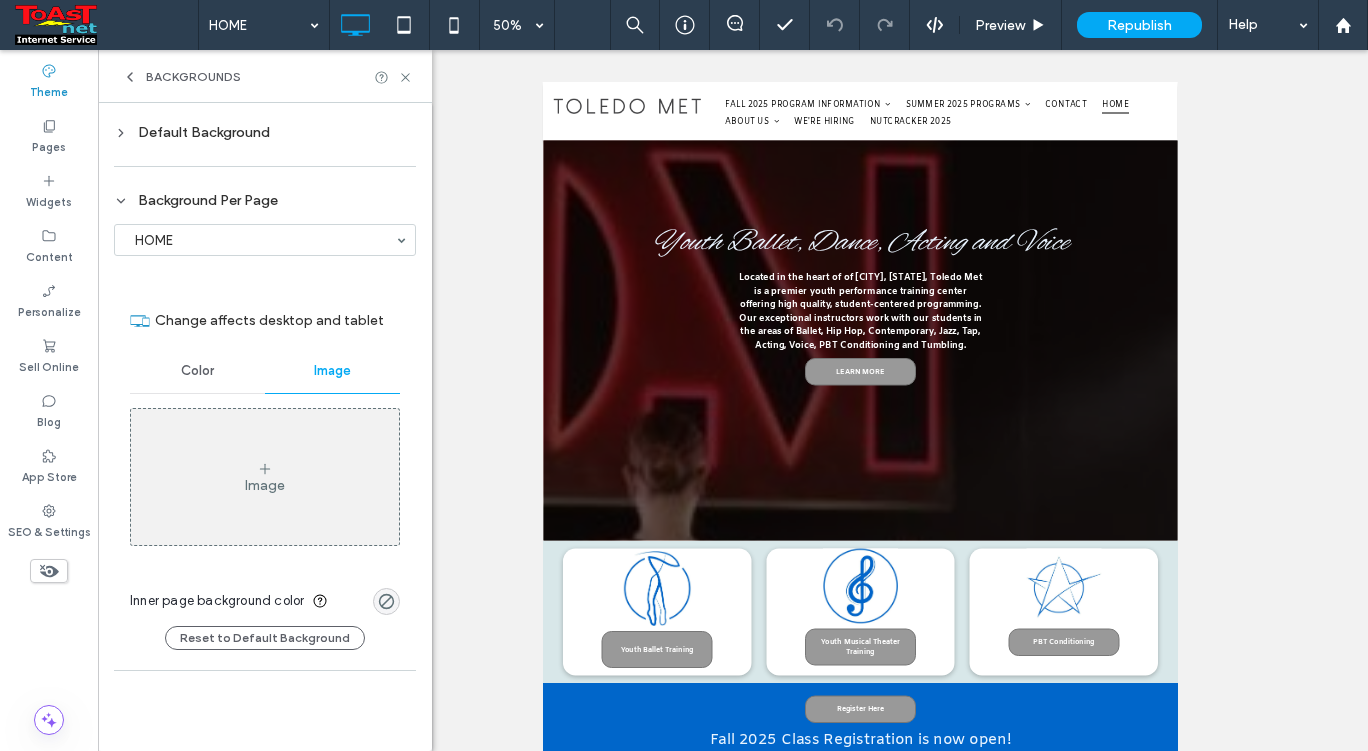 click on "Color" at bounding box center [197, 371] 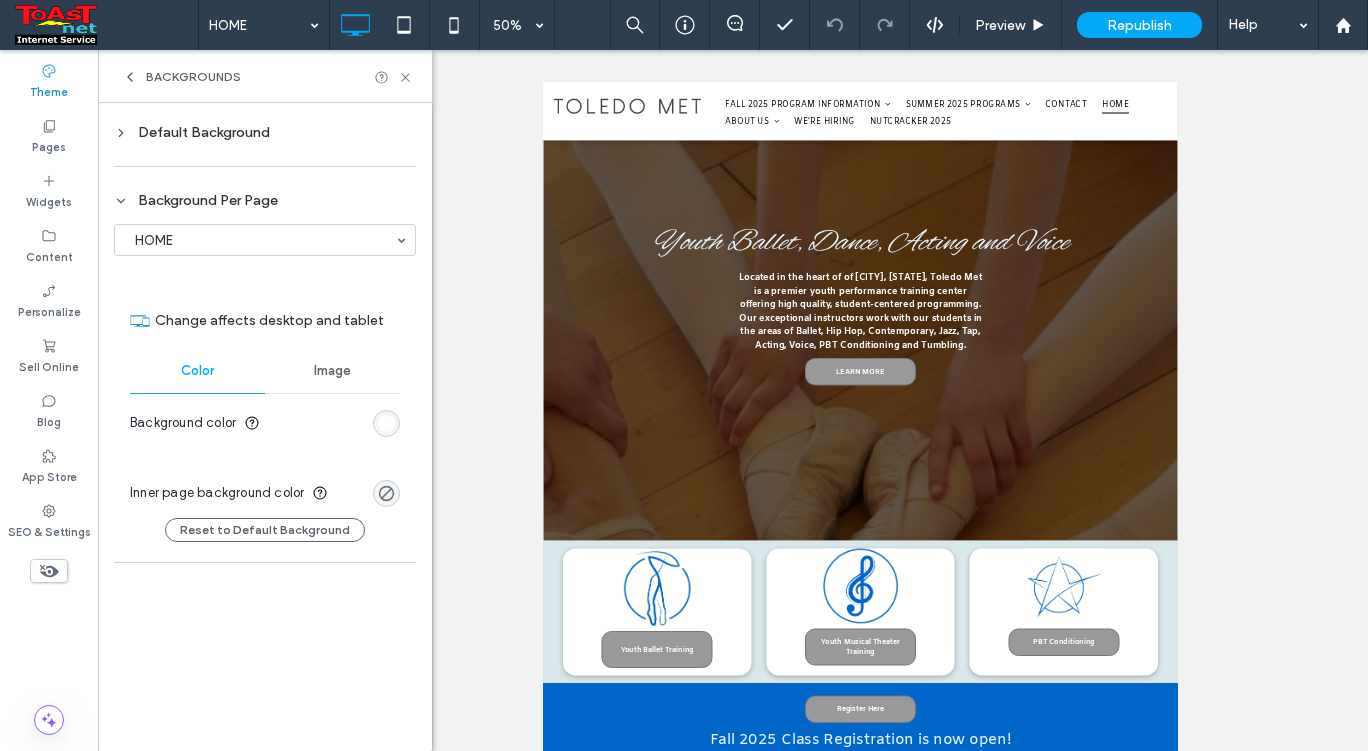 click on "Default Background" at bounding box center (265, 132) 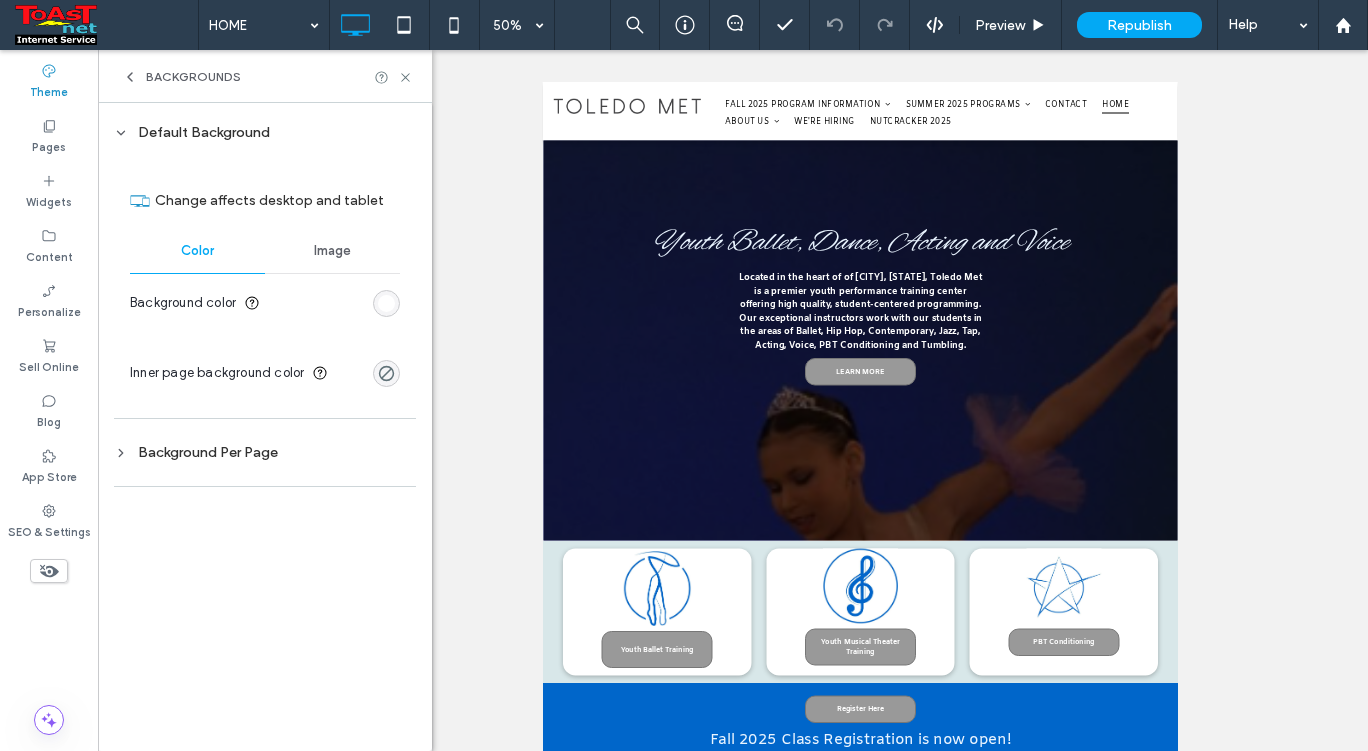 click on "Image" at bounding box center (332, 251) 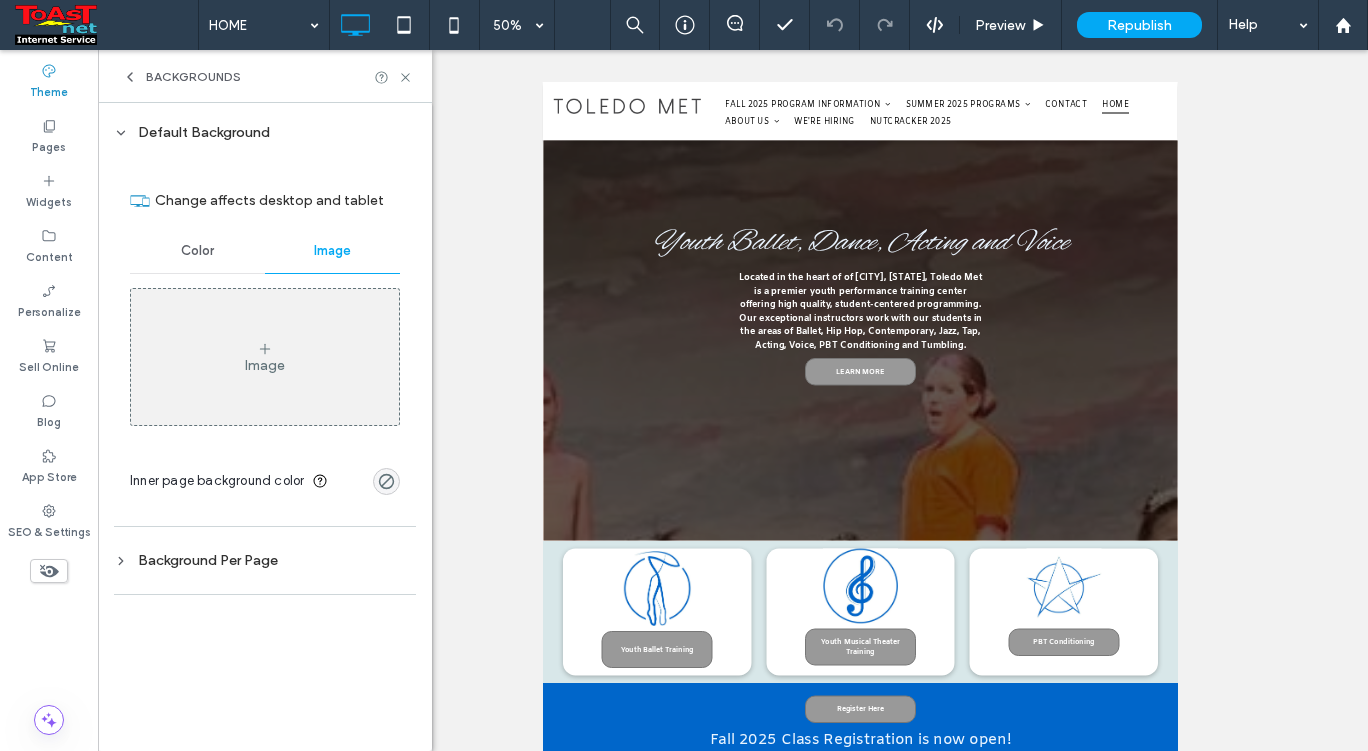 click 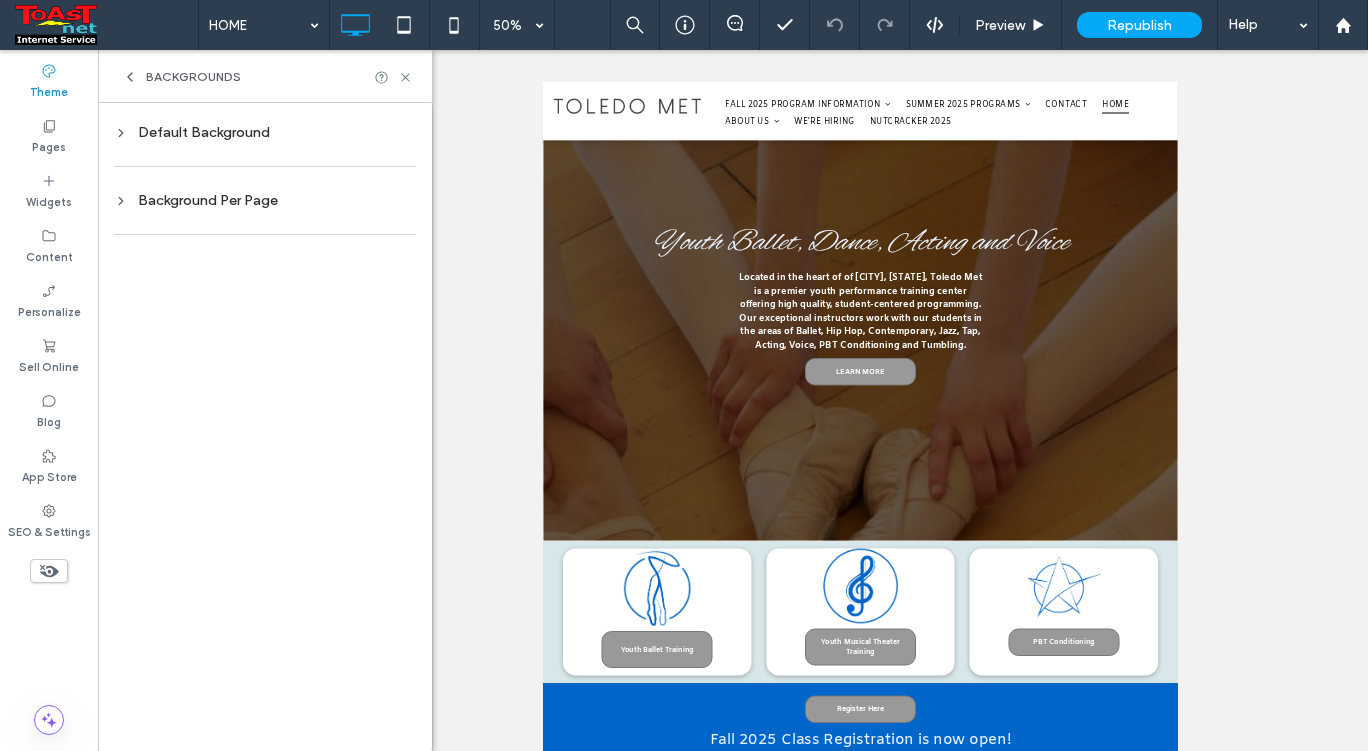 click 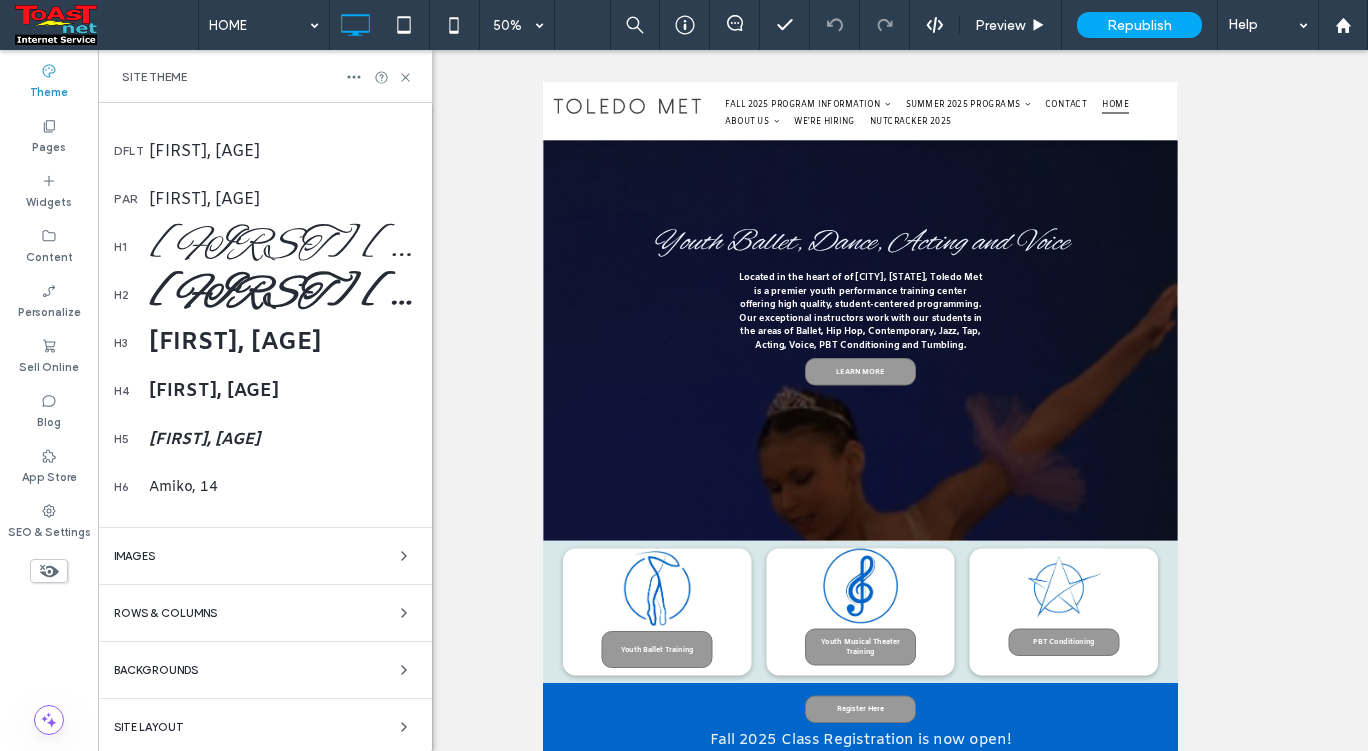 scroll, scrollTop: 301, scrollLeft: 0, axis: vertical 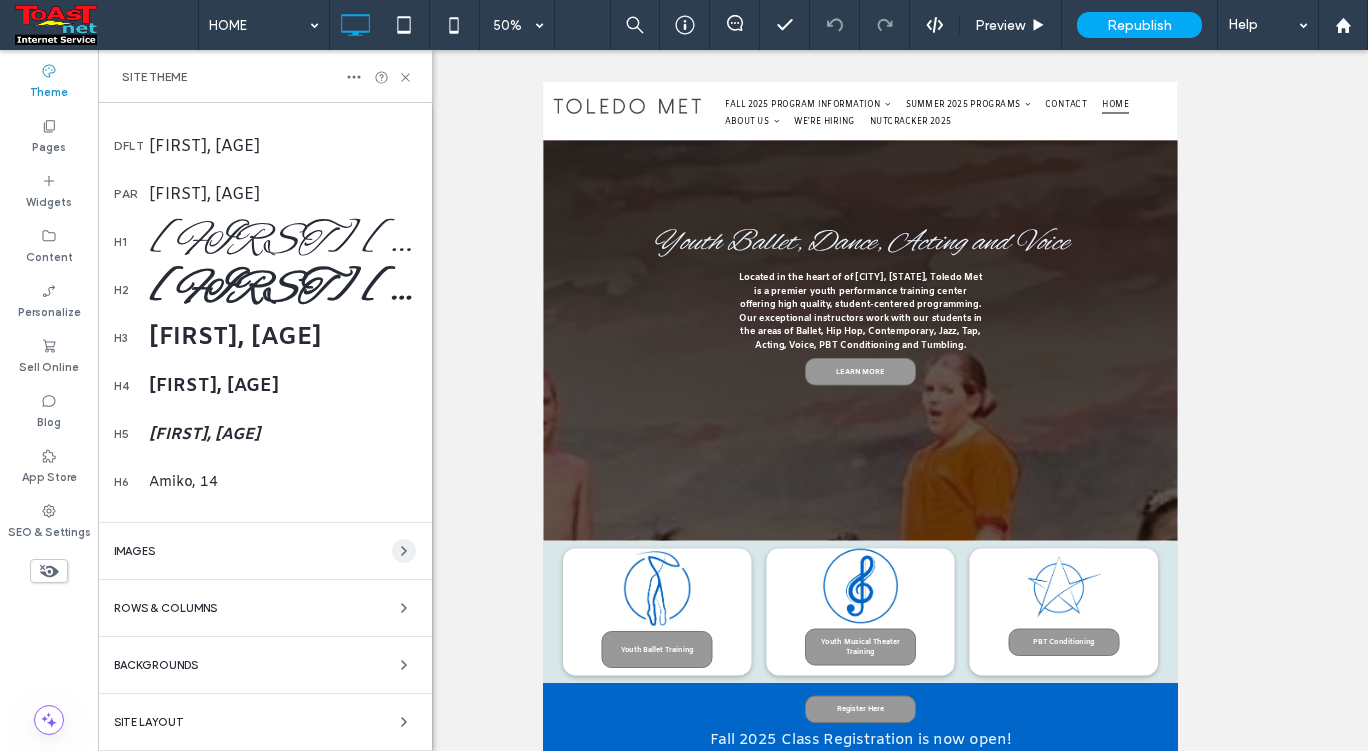 click 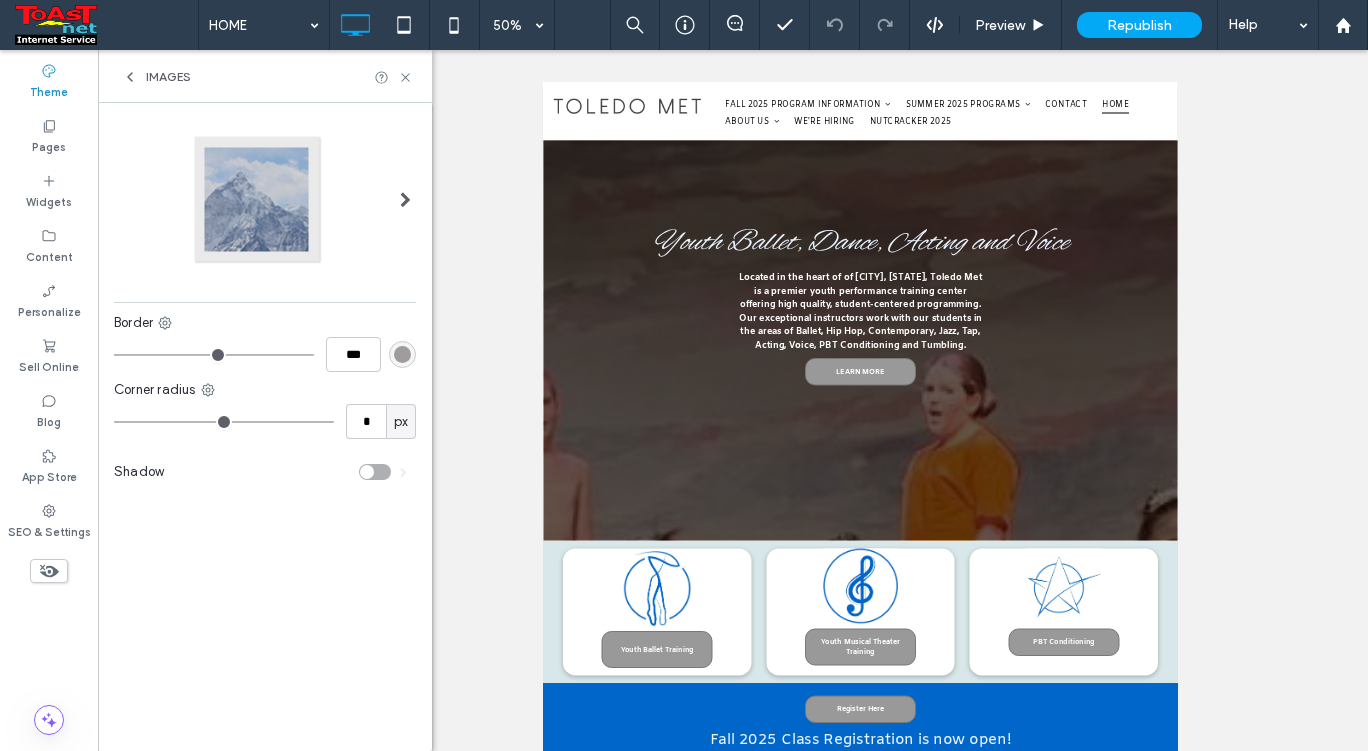 scroll, scrollTop: 0, scrollLeft: 0, axis: both 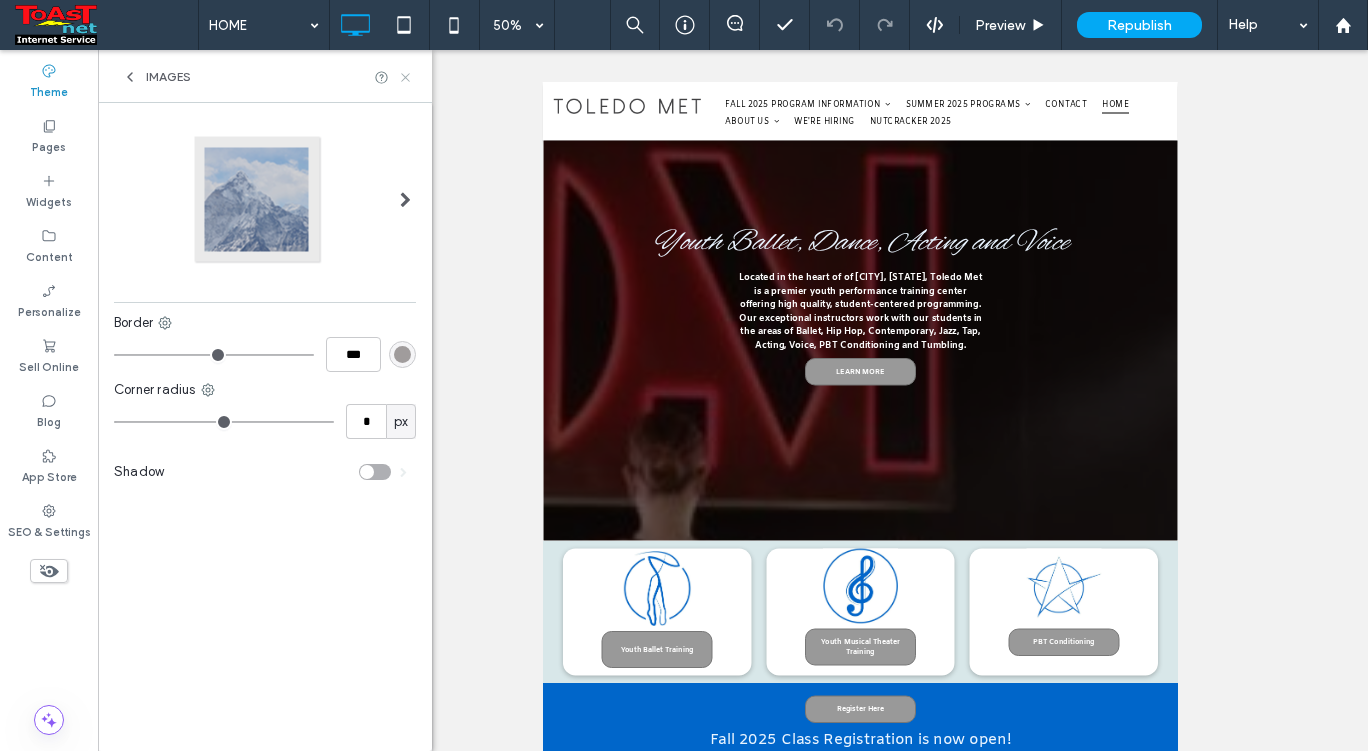 click 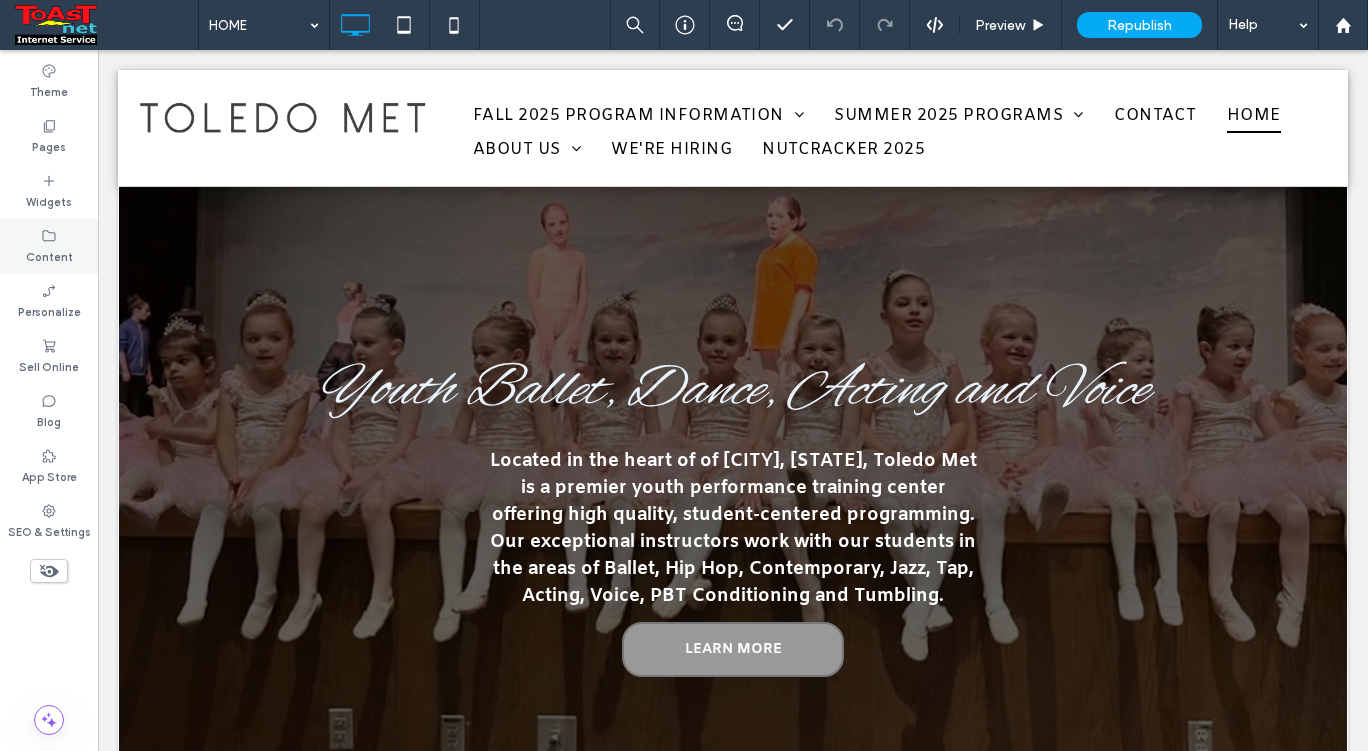 click at bounding box center [49, 235] 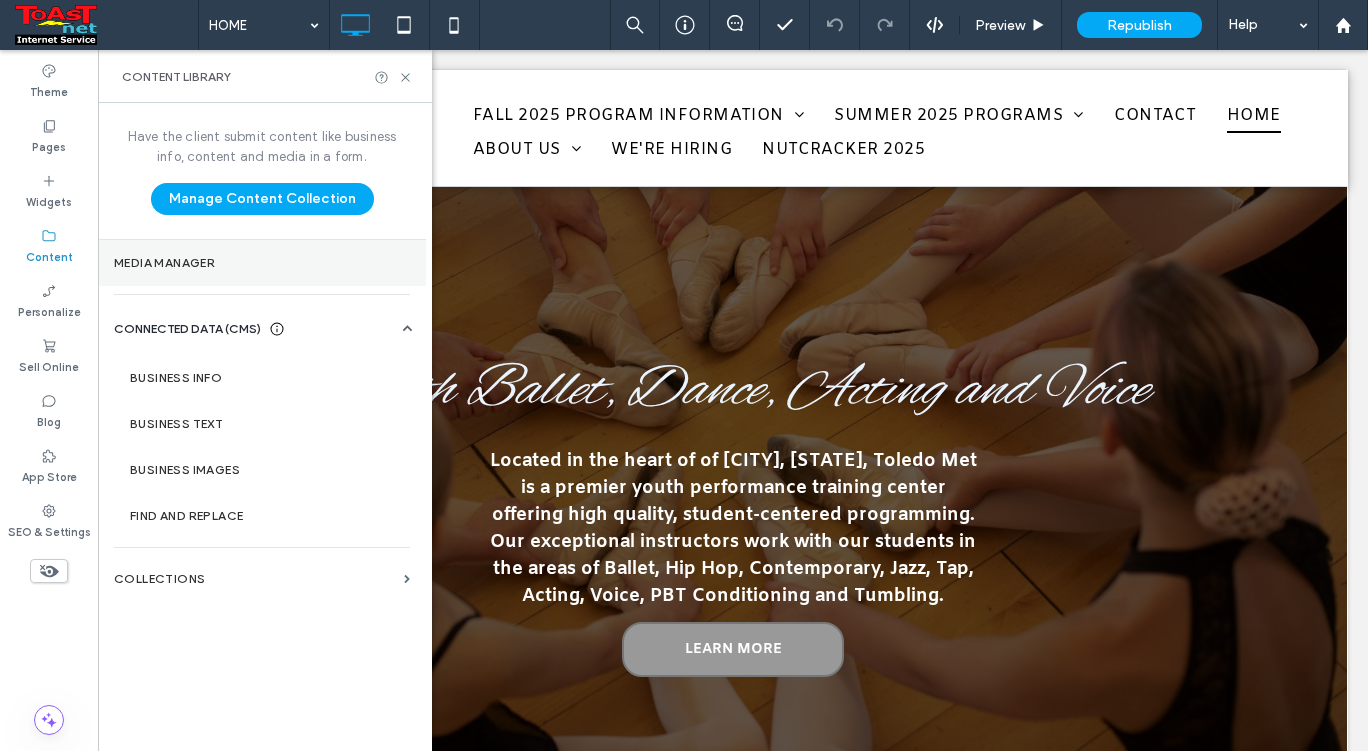 click on "Media Manager" at bounding box center (262, 263) 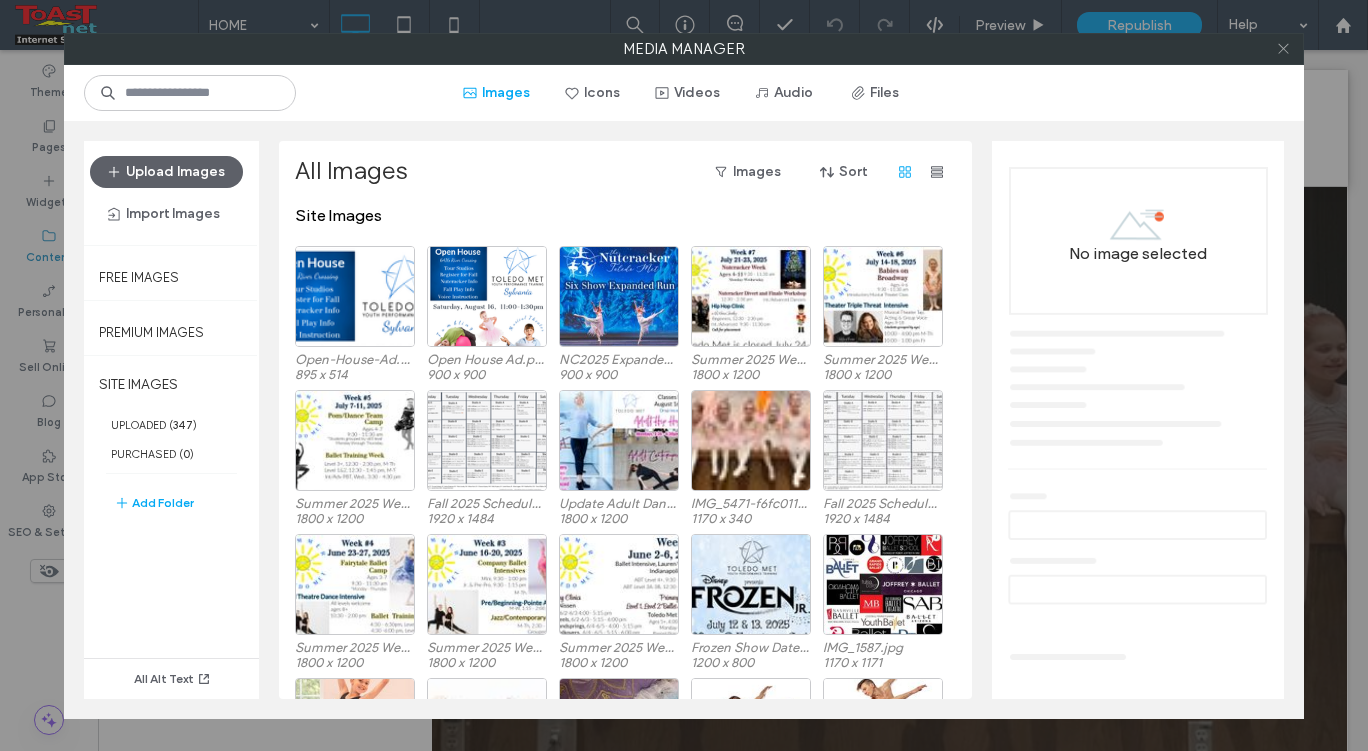 click 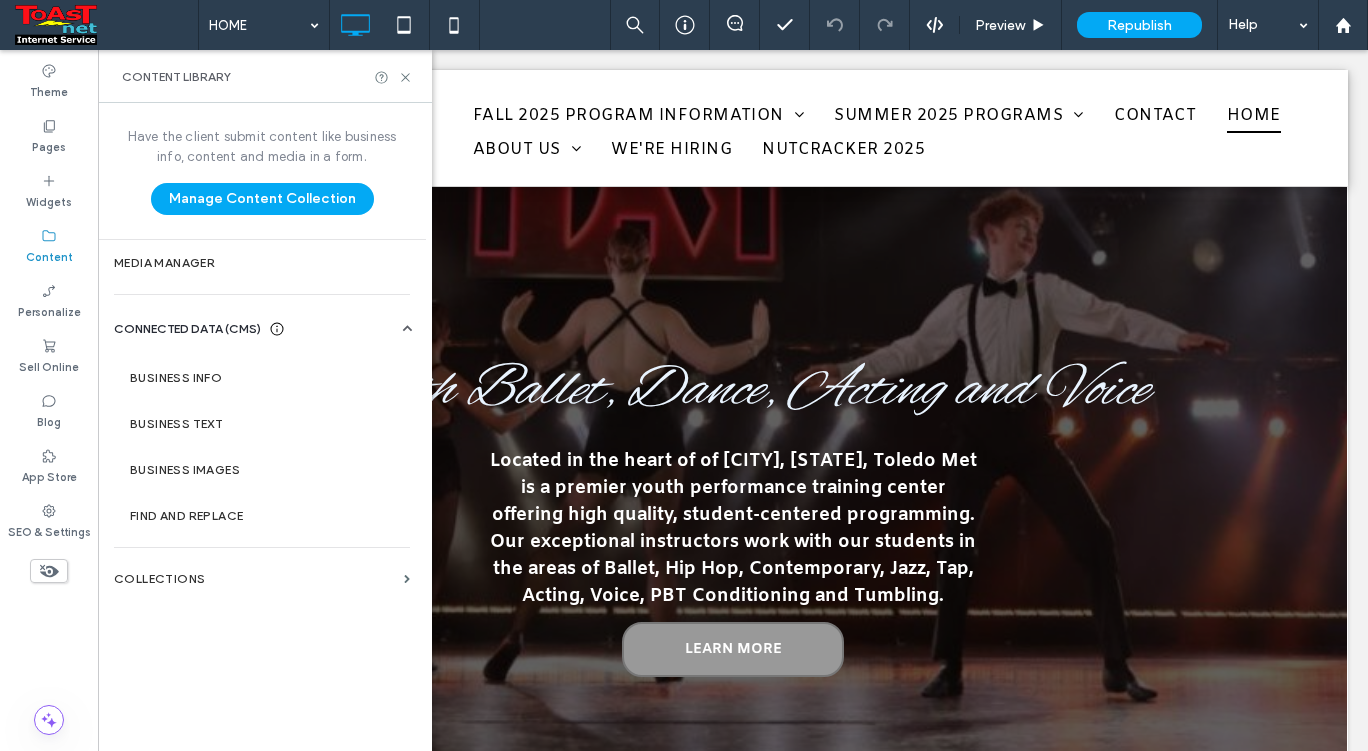click on "CONNECTED DATA (CMS)" at bounding box center (187, 329) 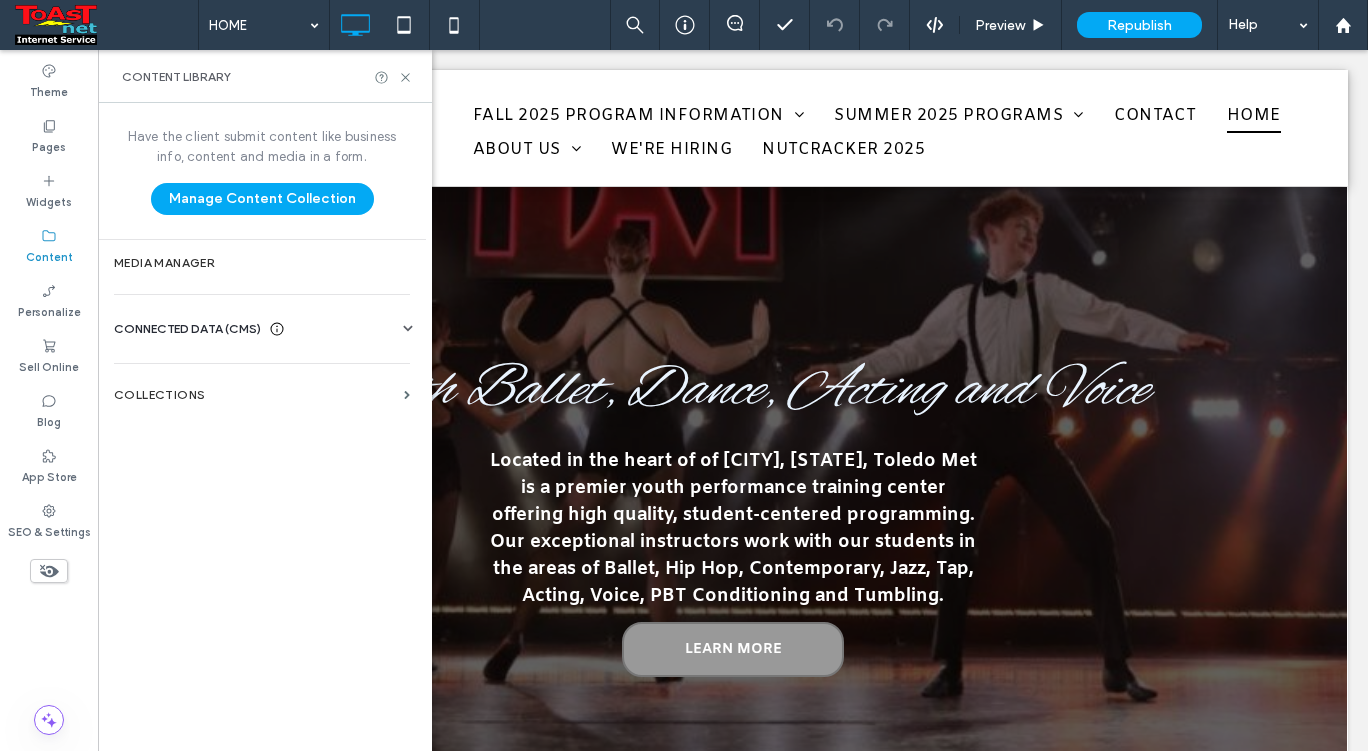 click on "CONNECTED DATA (CMS)" at bounding box center (187, 329) 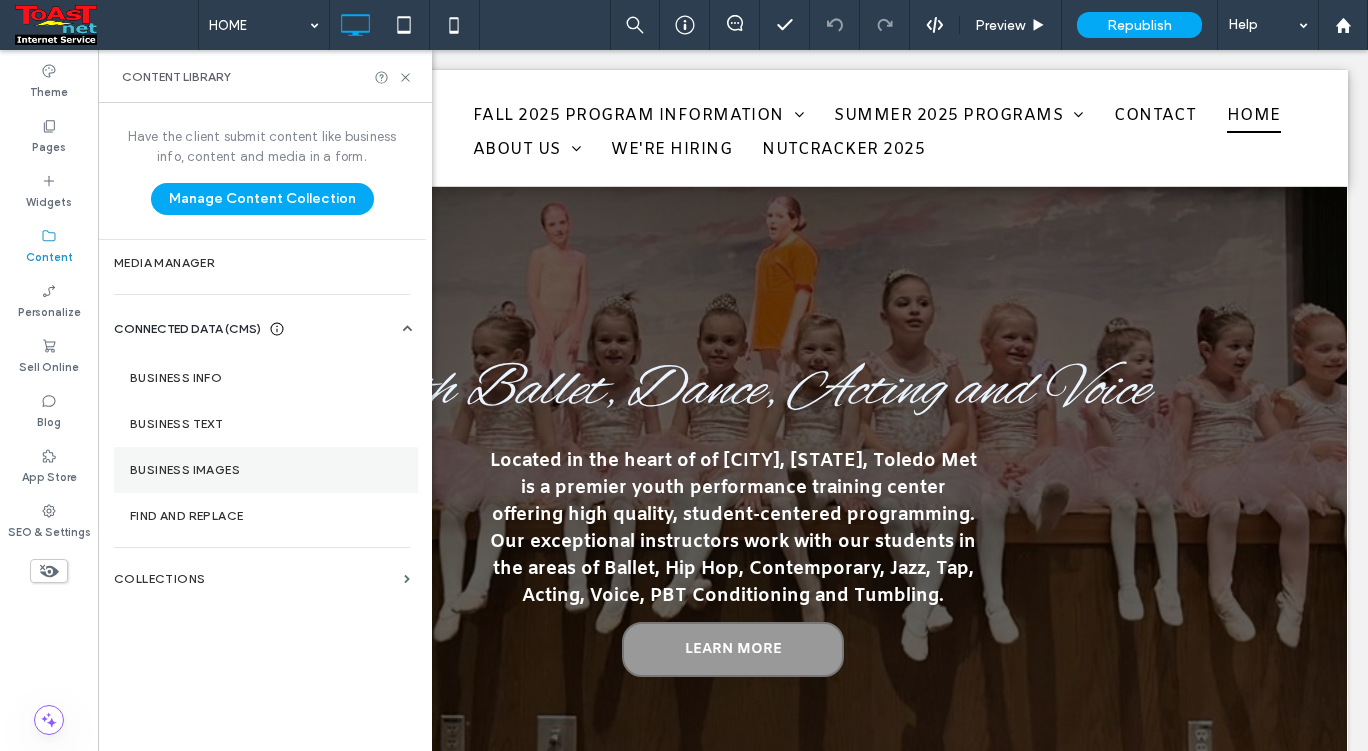 click on "Business Images" at bounding box center [266, 470] 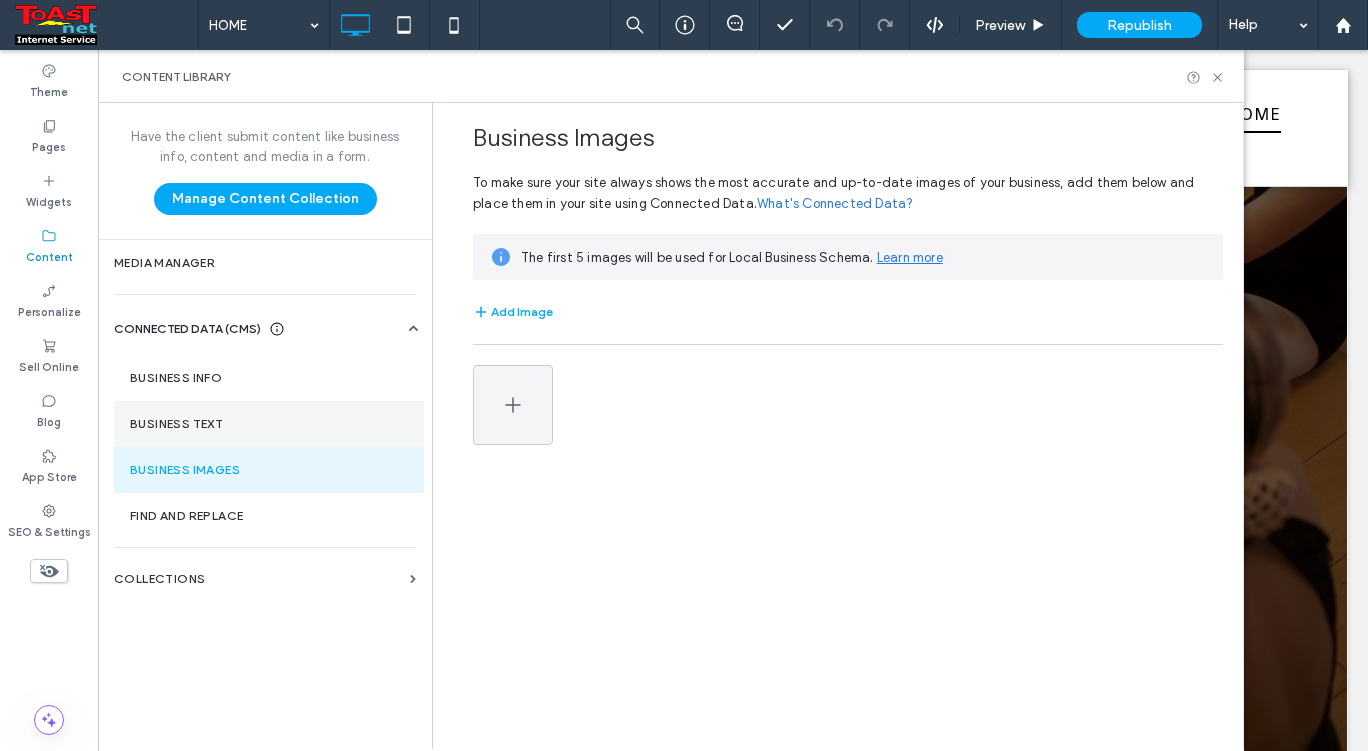 click on "Business Text" at bounding box center [269, 424] 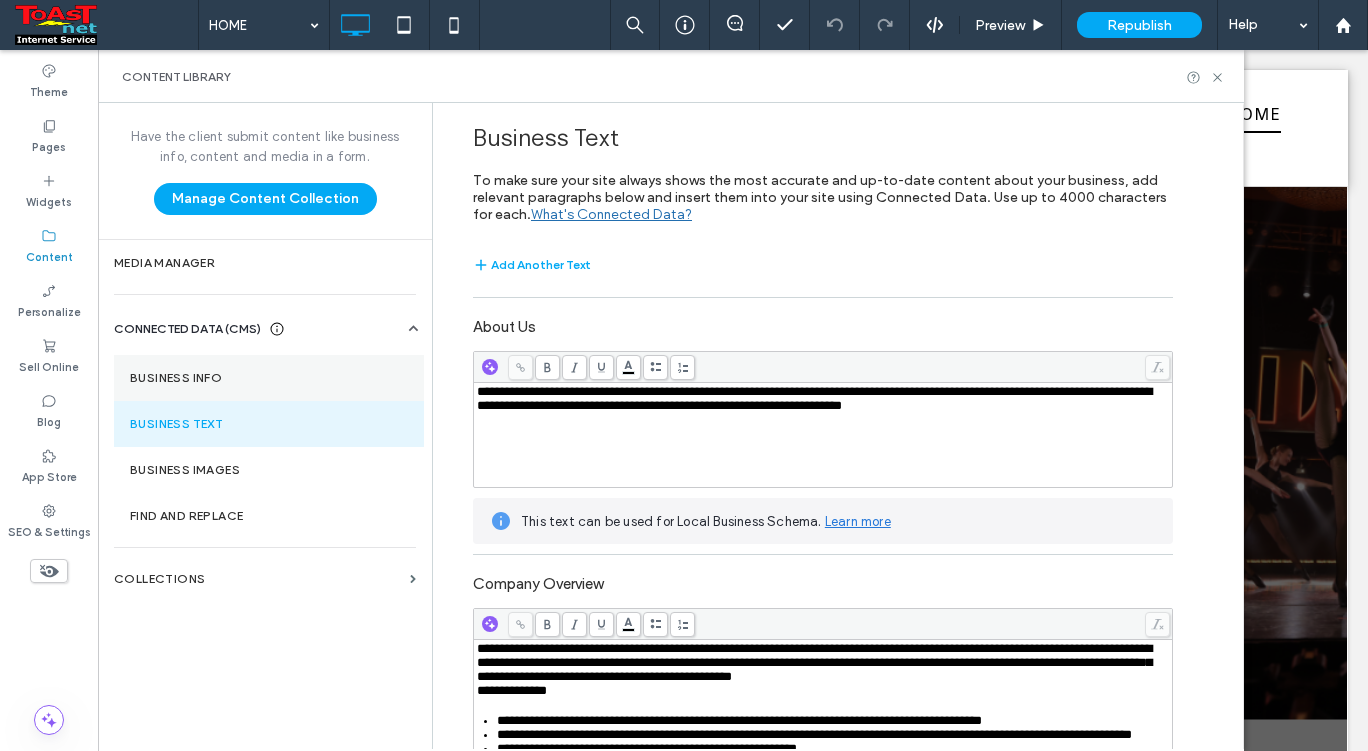 click on "Business Info" at bounding box center [269, 378] 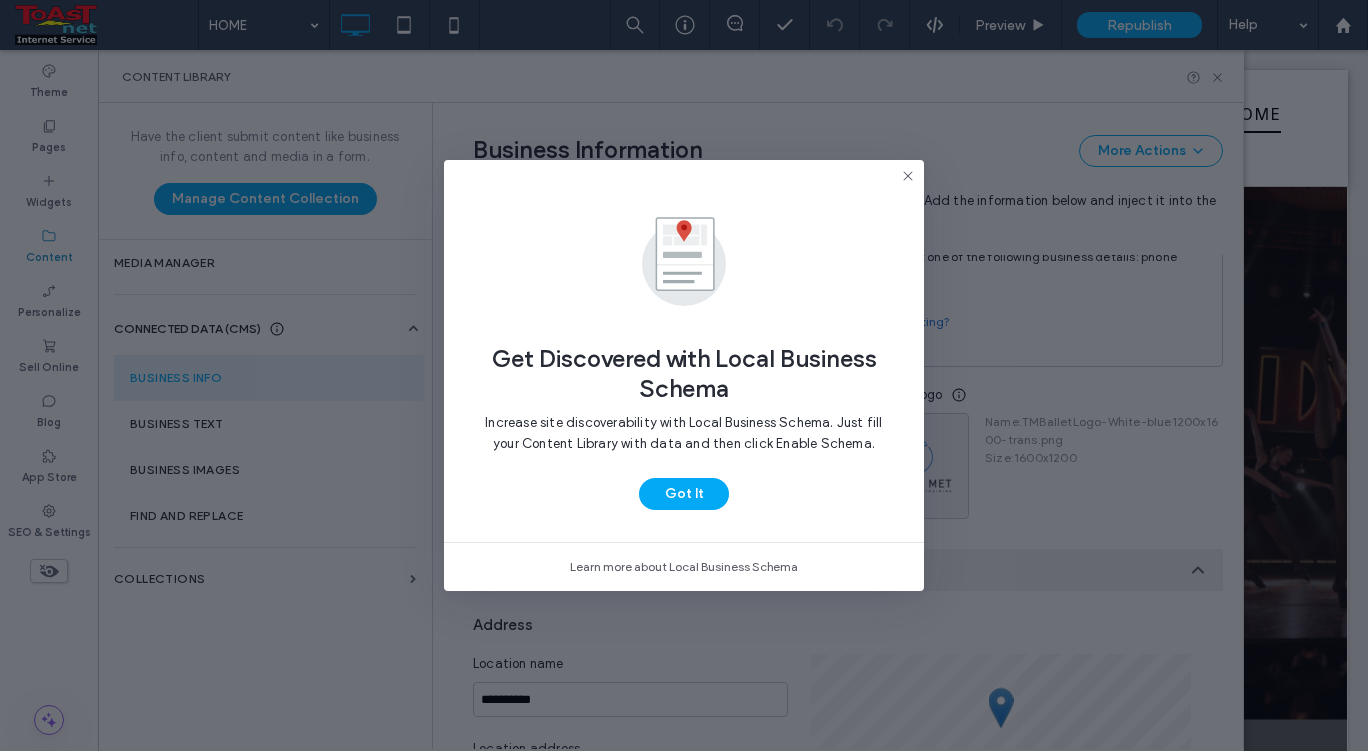 scroll, scrollTop: 262, scrollLeft: 0, axis: vertical 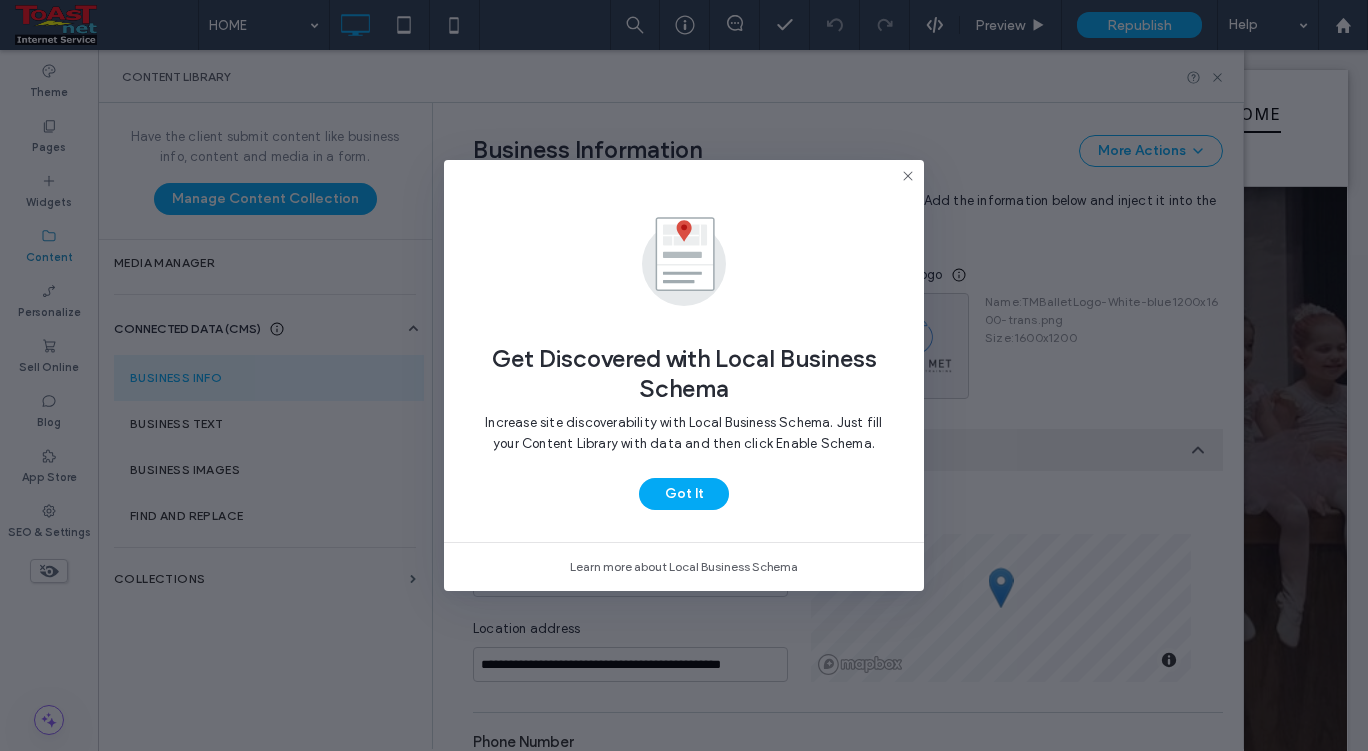 click 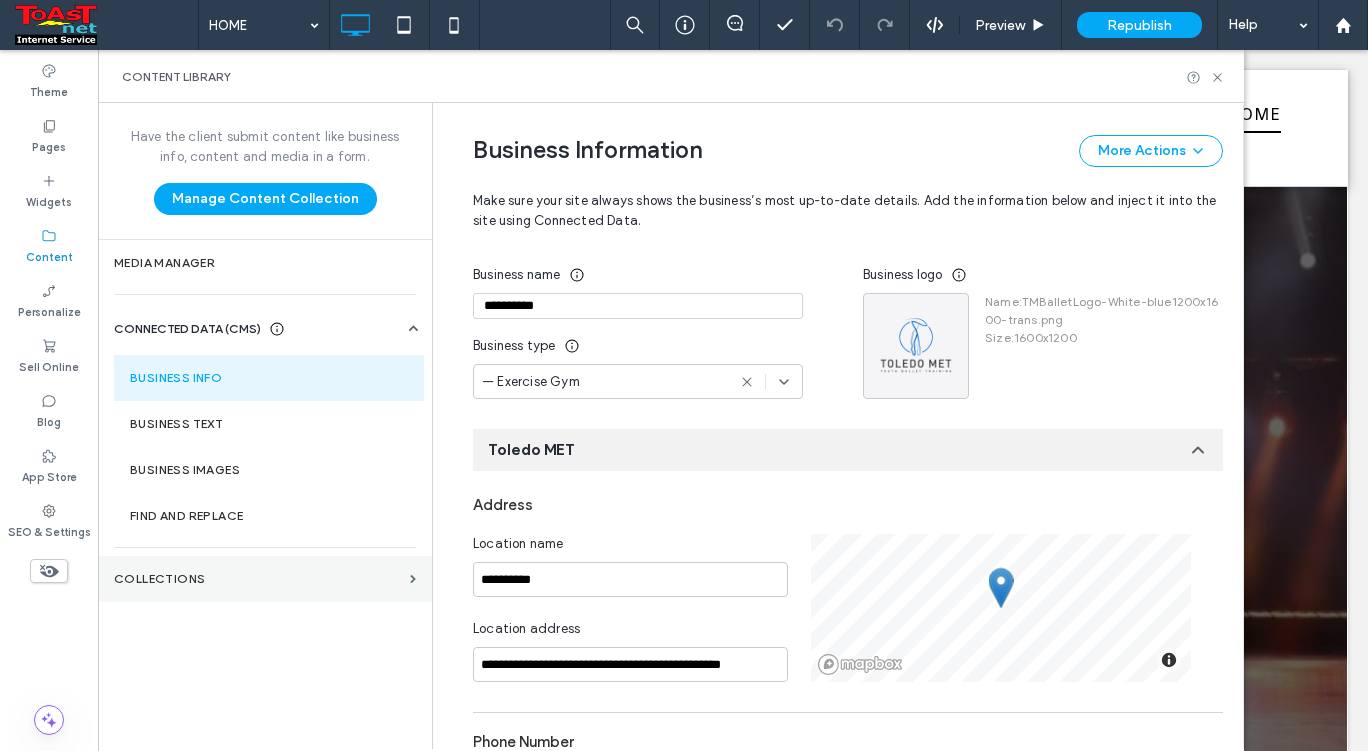 click on "Collections" at bounding box center [258, 579] 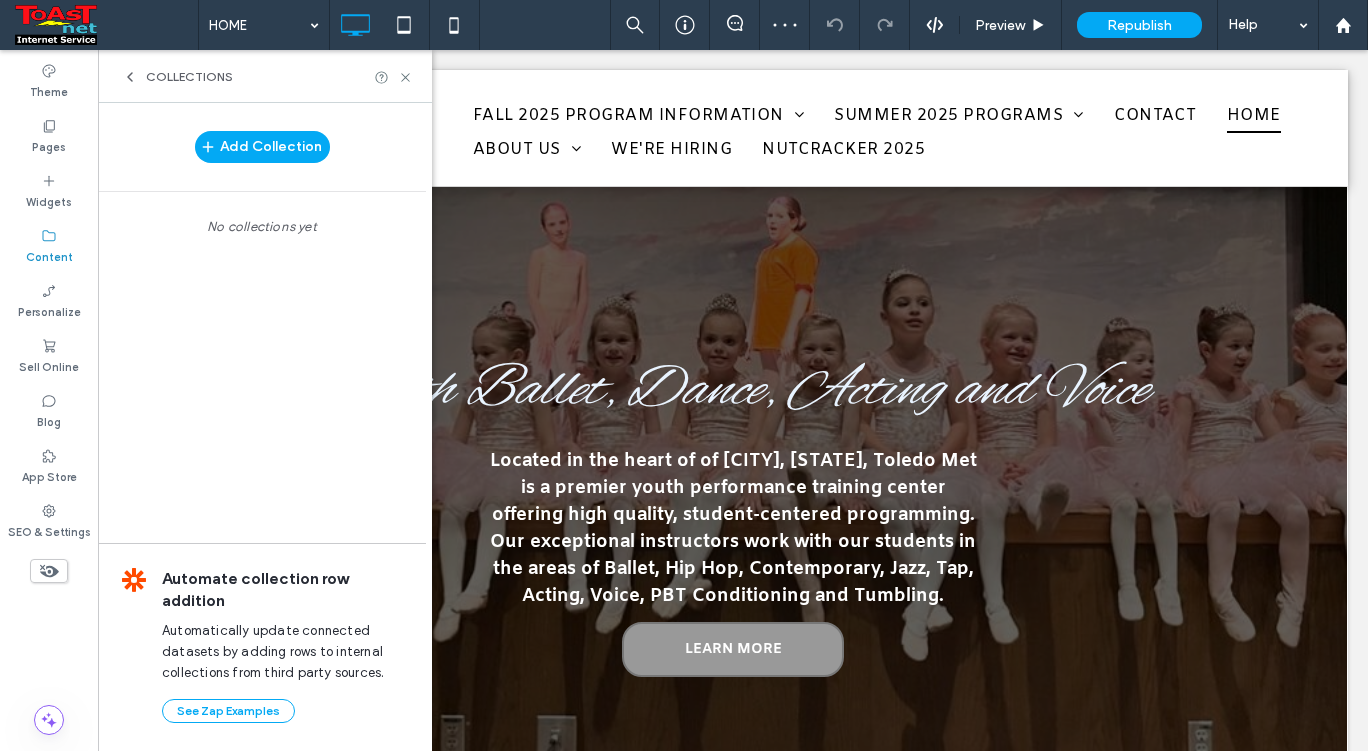 click 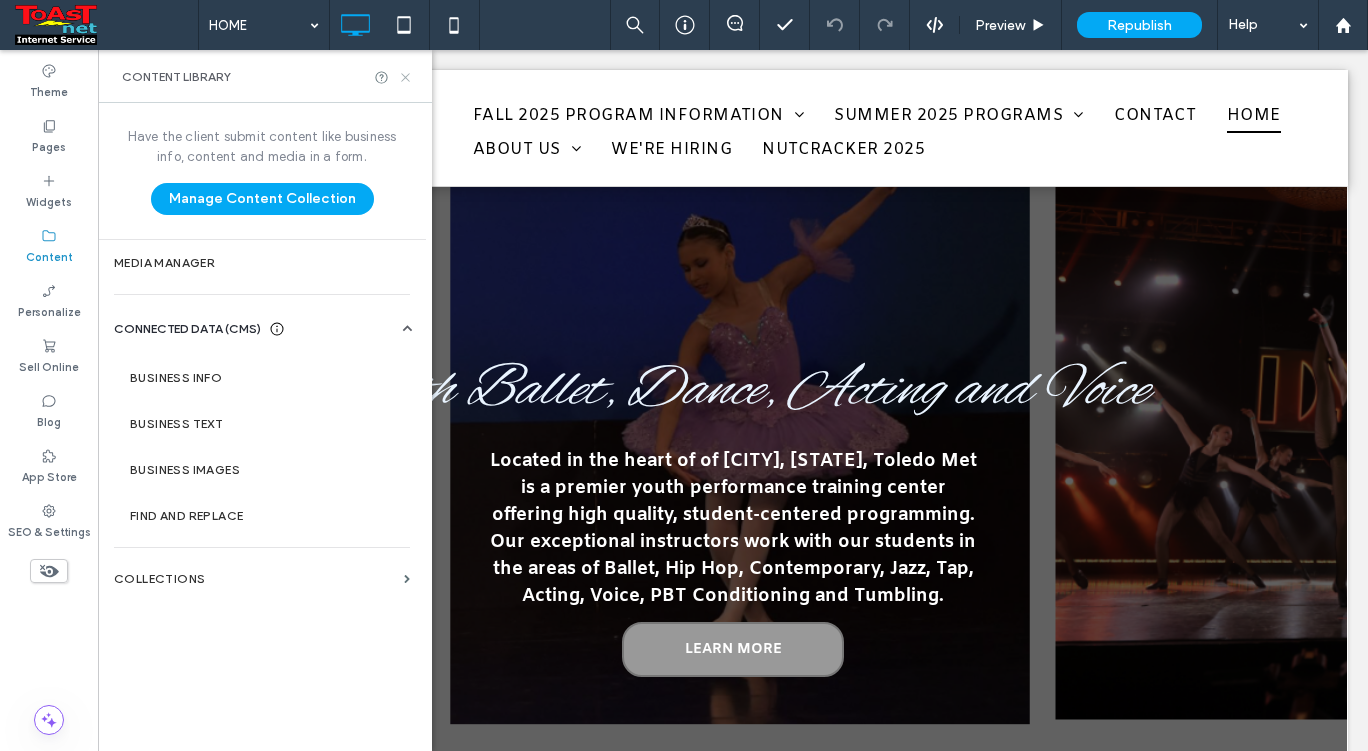 click 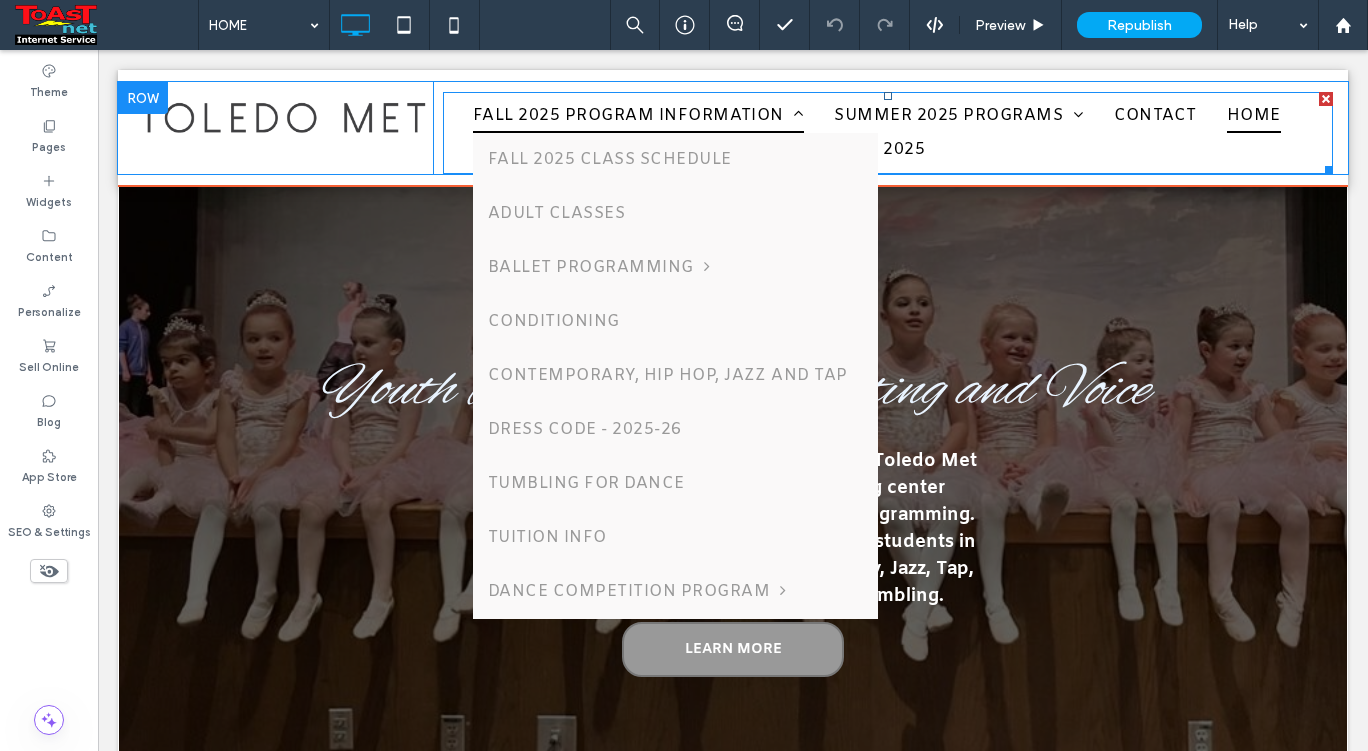 click on "FALL 2025 PROGRAM INFORMATION" at bounding box center [638, 116] 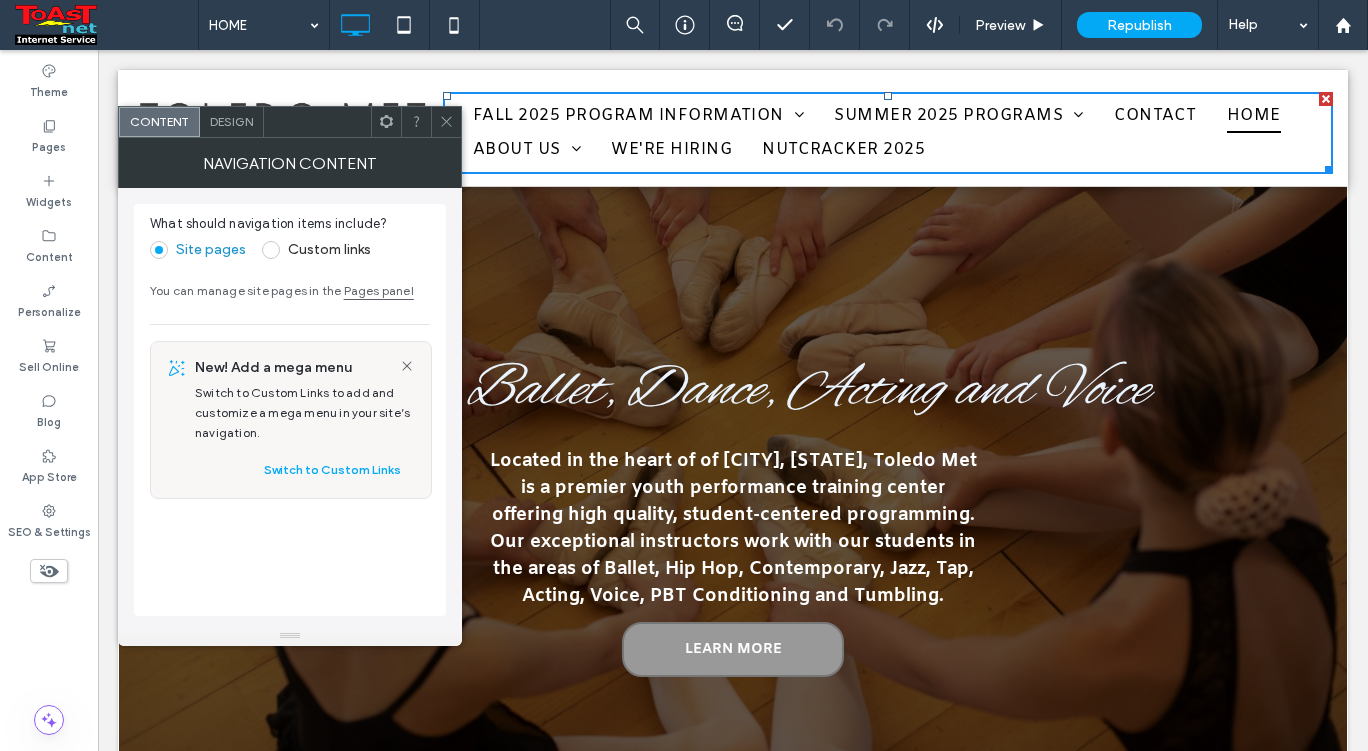click on "Design" at bounding box center (232, 122) 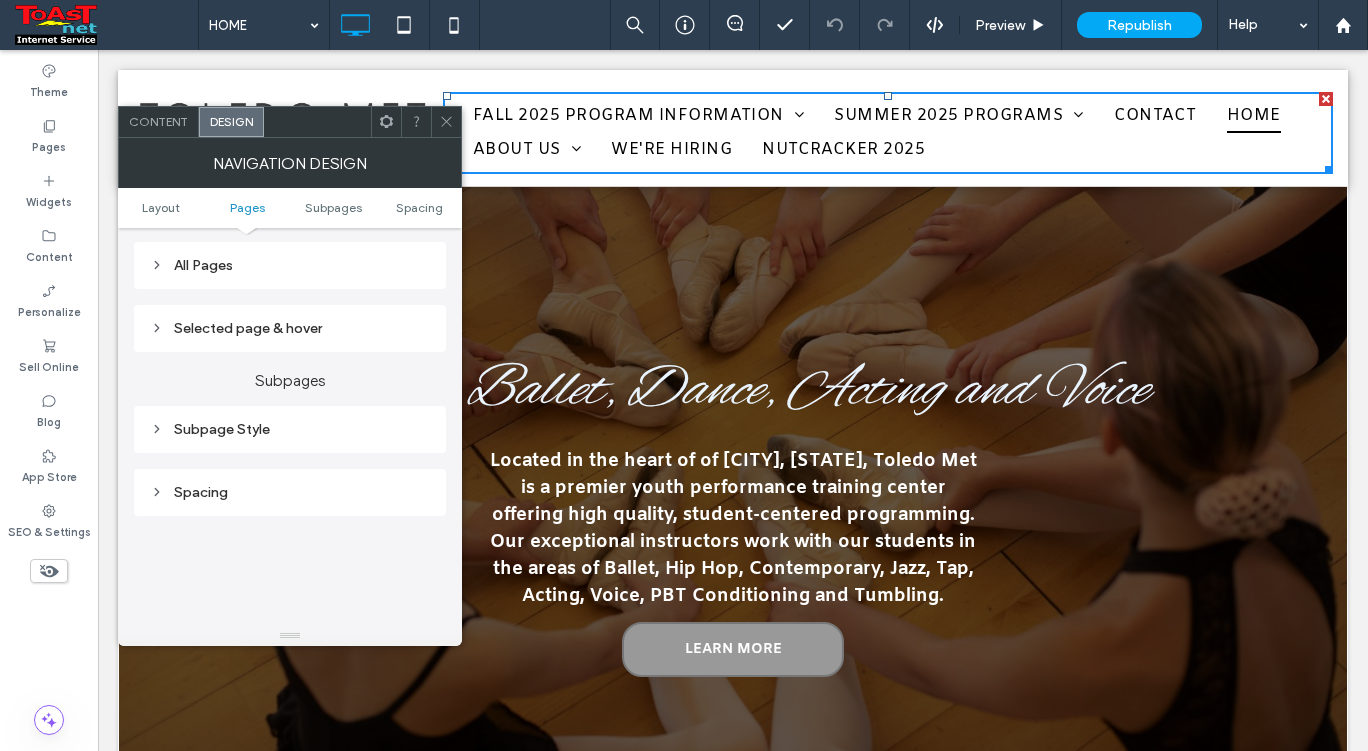 scroll, scrollTop: 521, scrollLeft: 0, axis: vertical 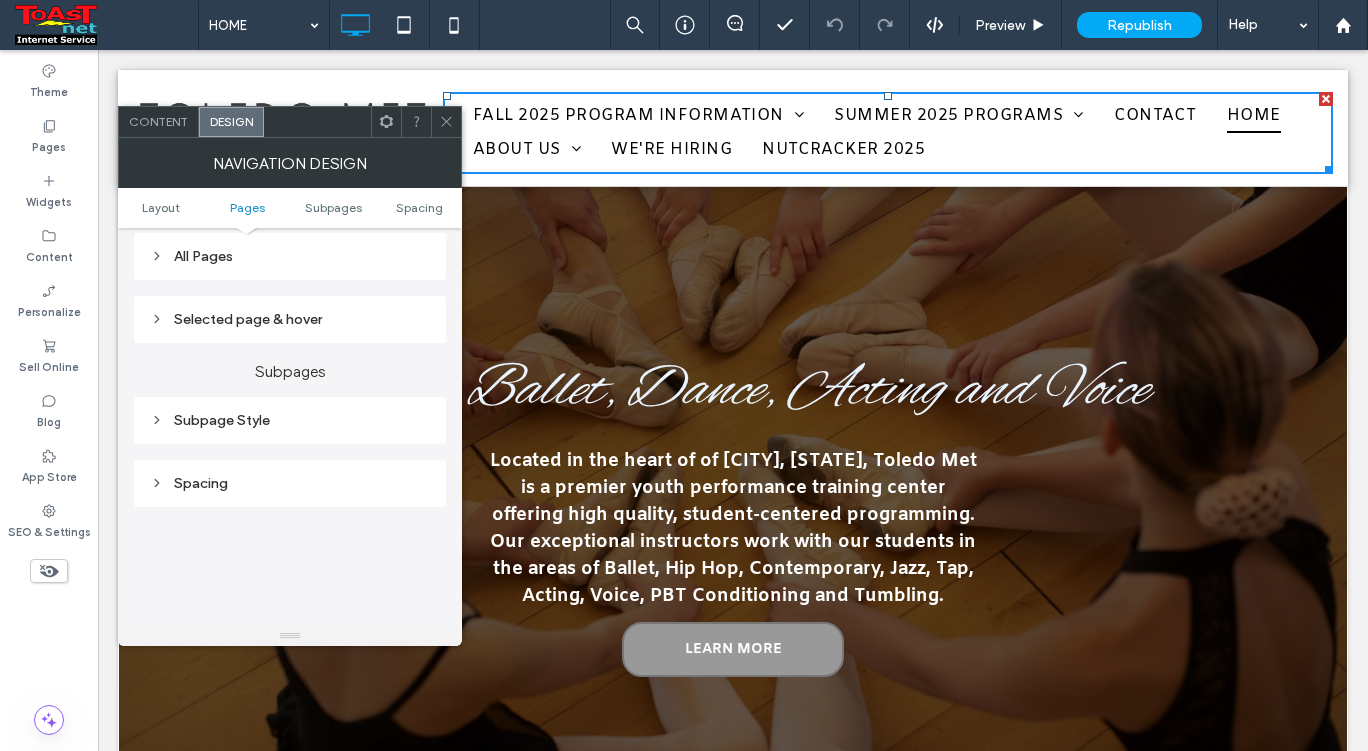 click 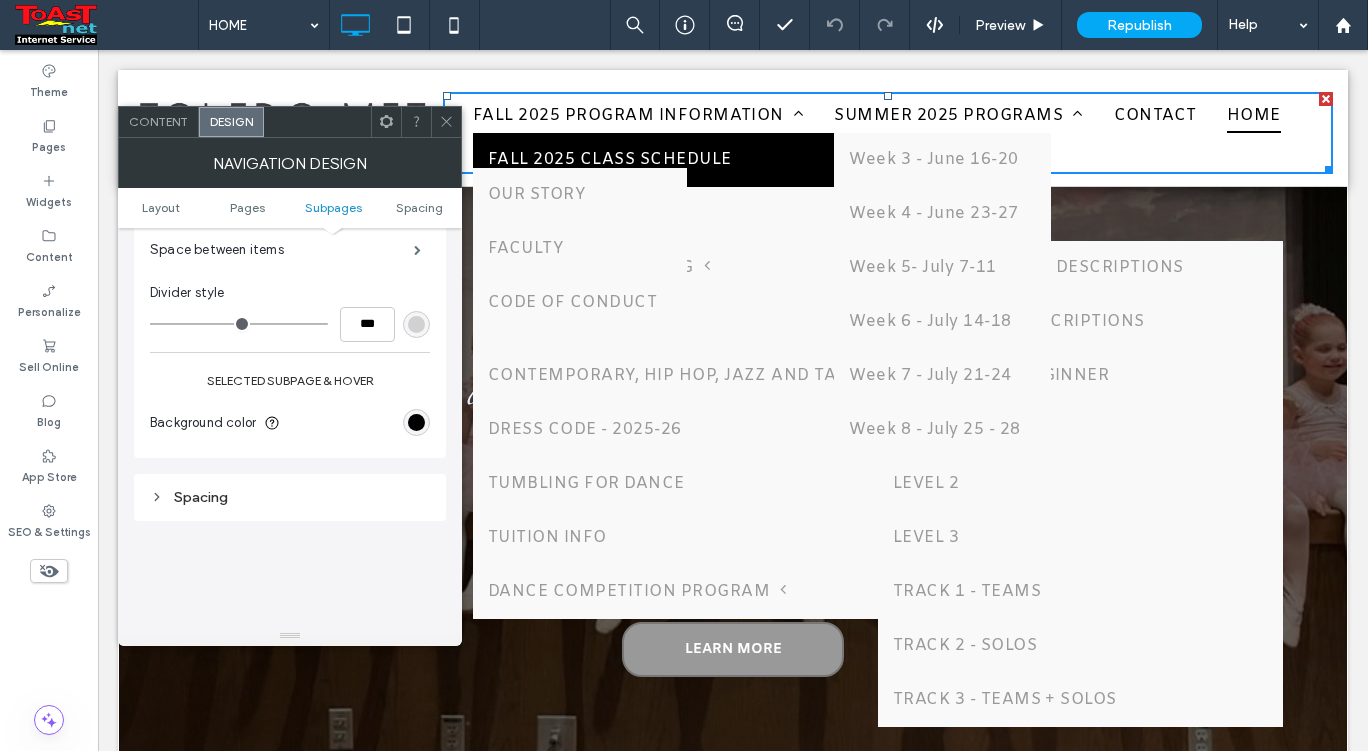 scroll, scrollTop: 883, scrollLeft: 0, axis: vertical 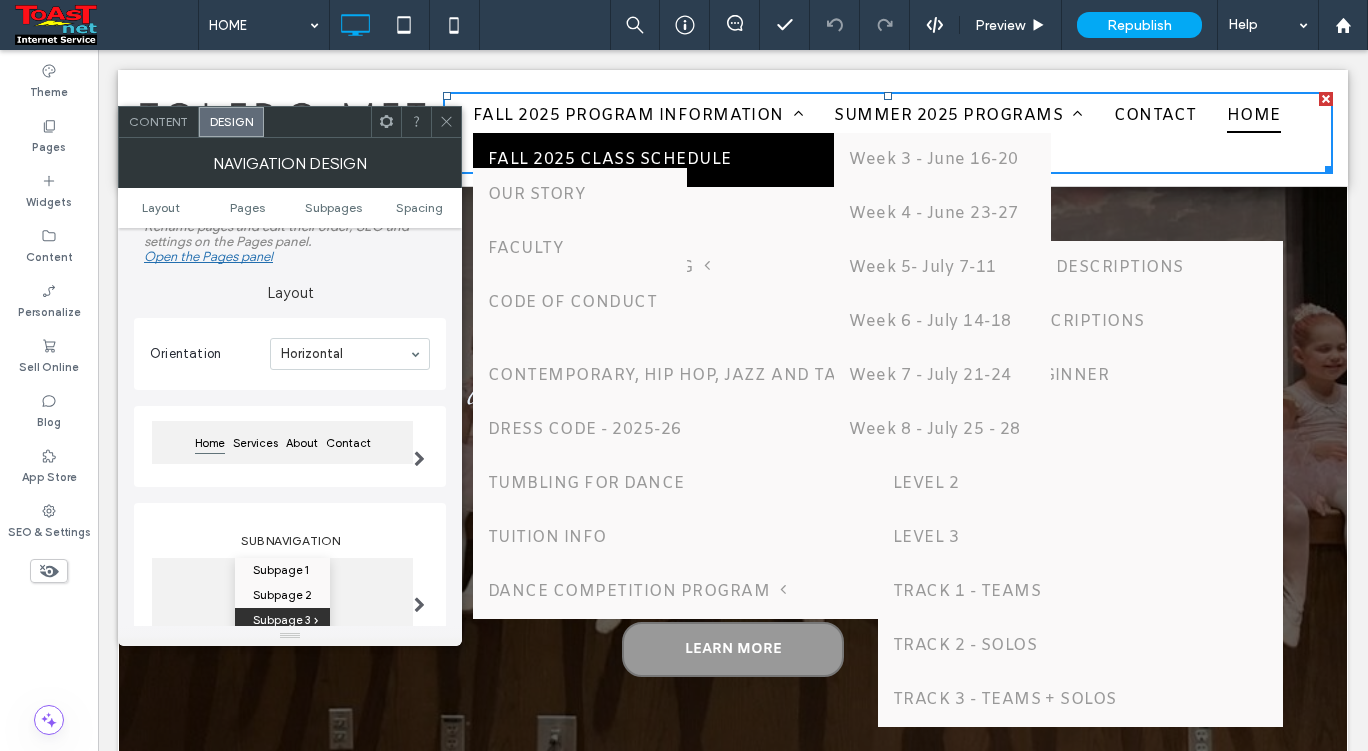 click 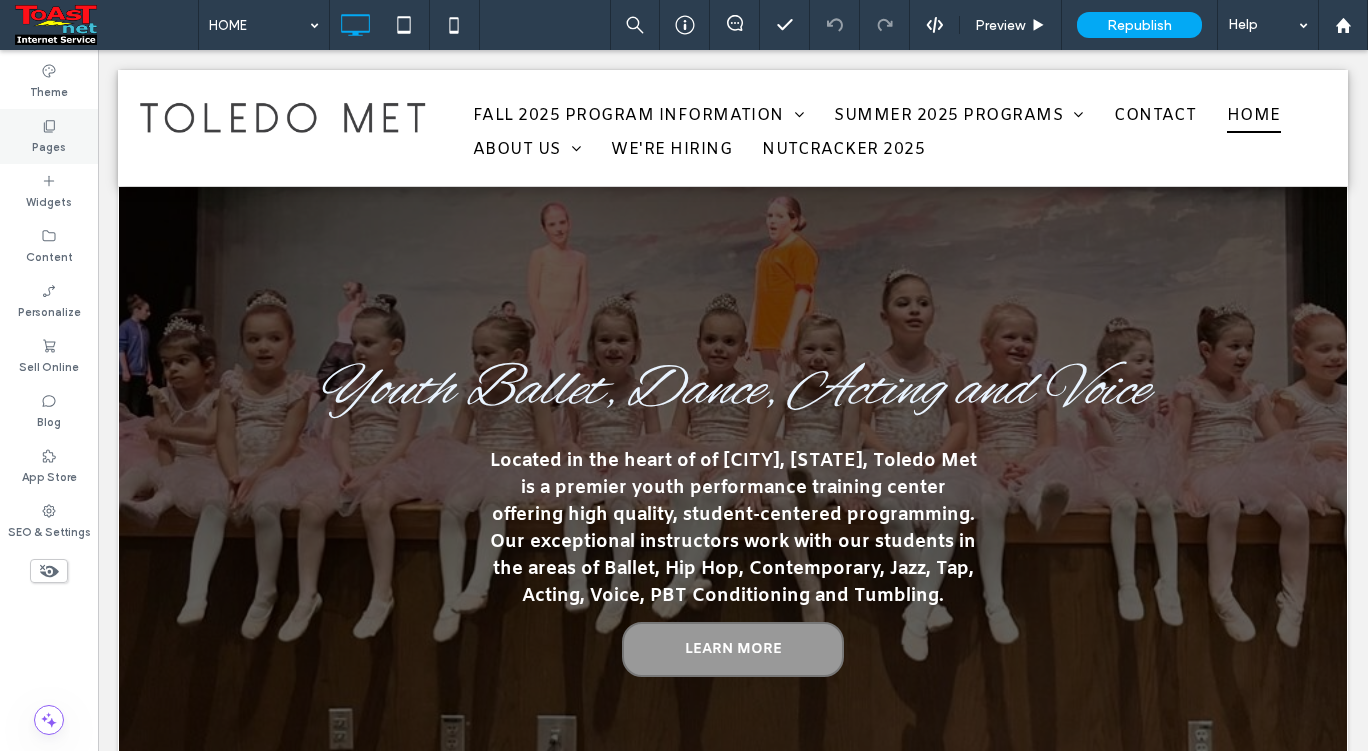click on "Pages" at bounding box center [49, 136] 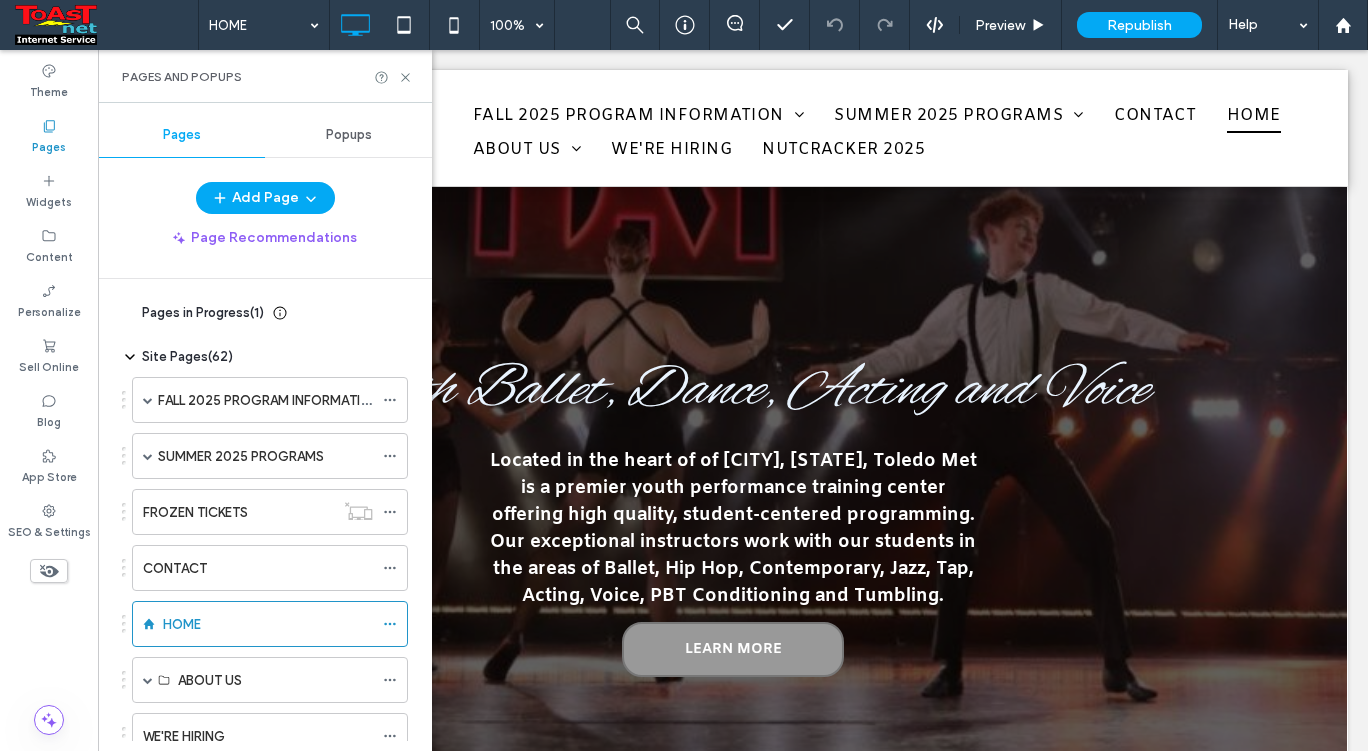 click on "Popups" at bounding box center [348, 135] 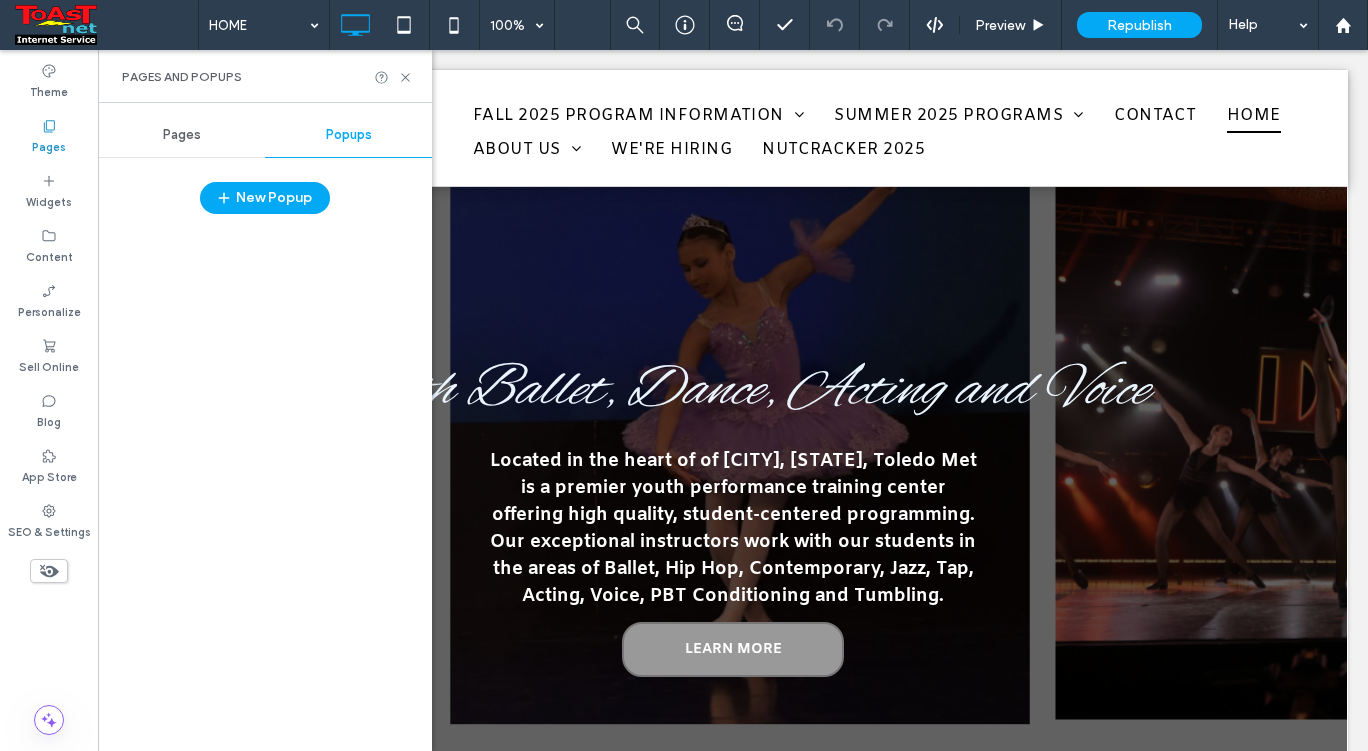 click on "Pages" at bounding box center [181, 135] 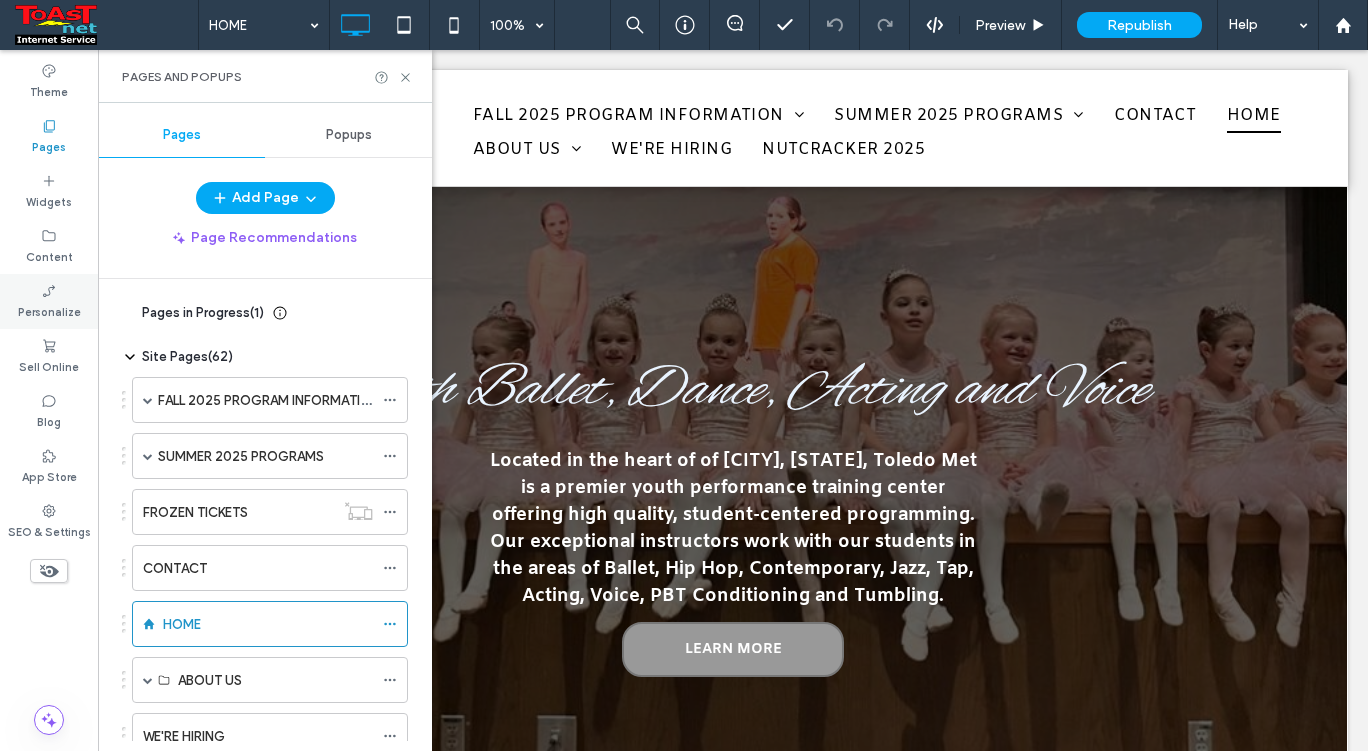 click on "Personalize" at bounding box center [49, 301] 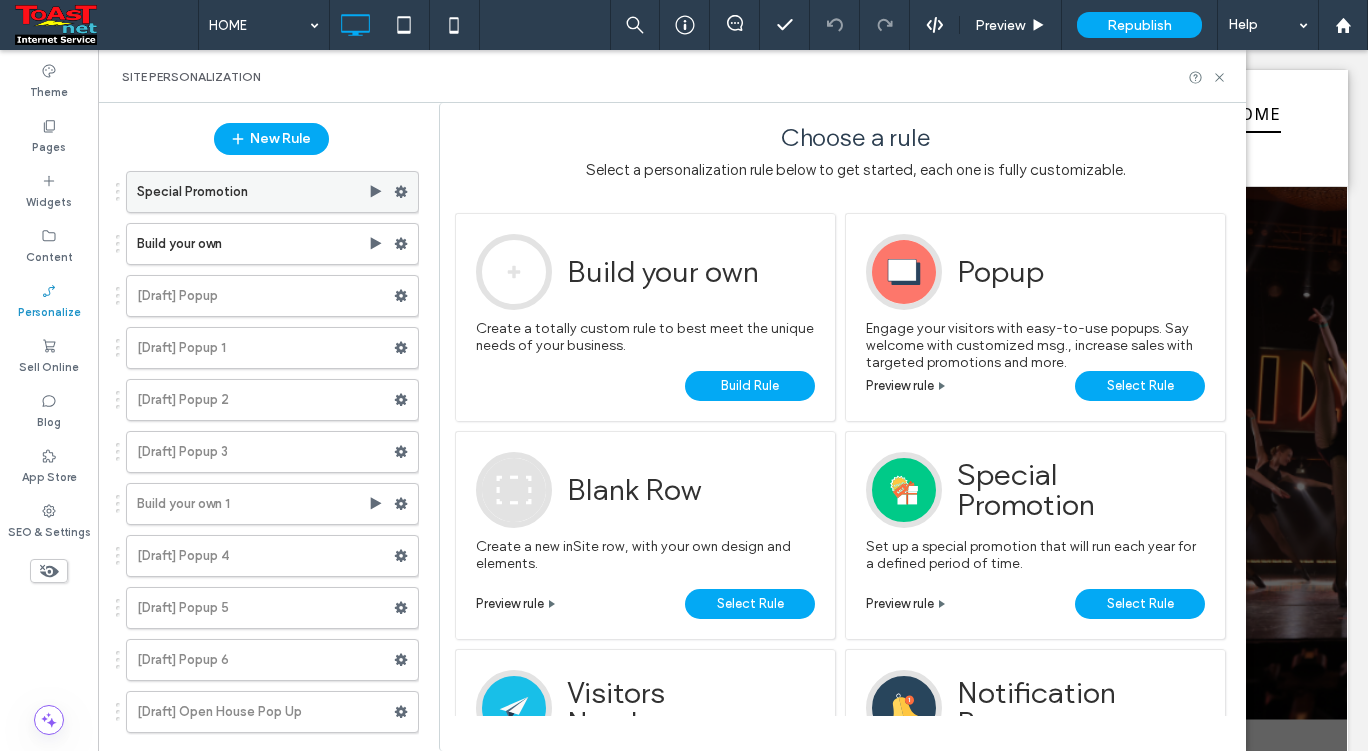 click 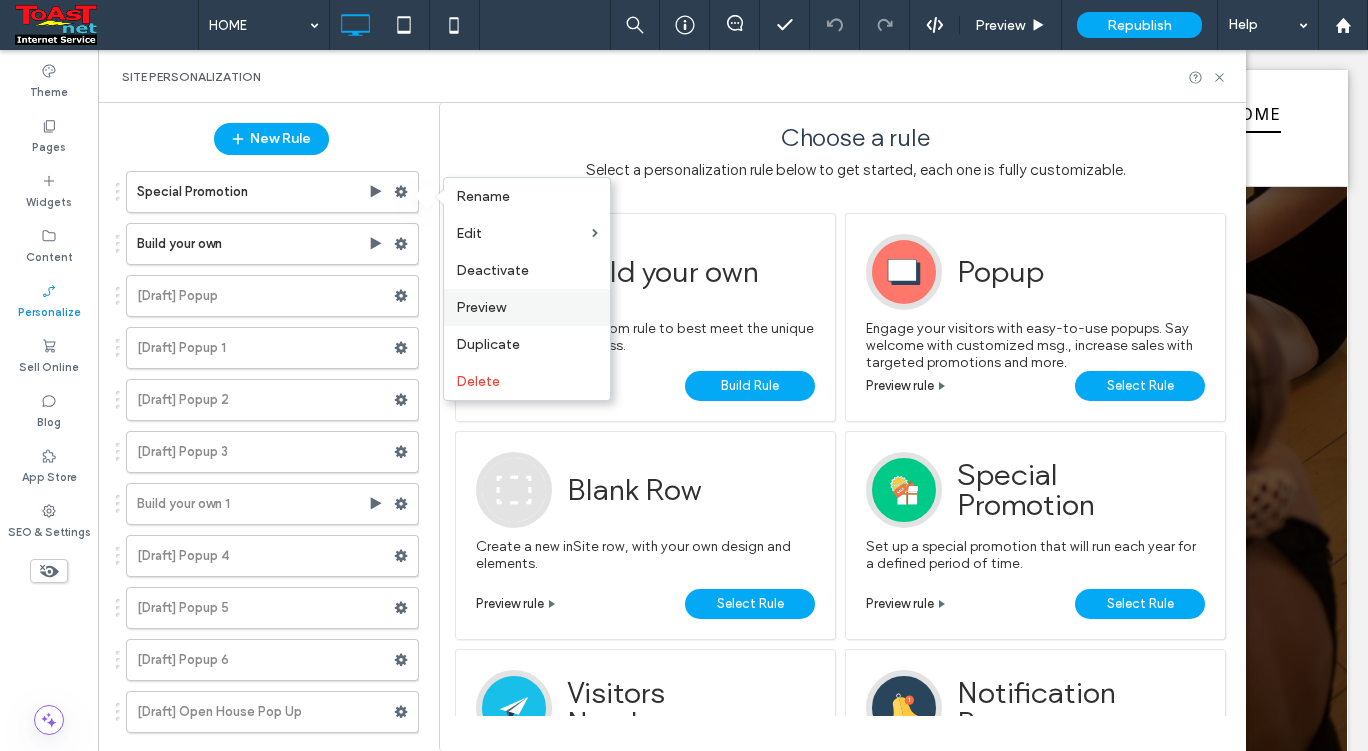 click on "Preview" at bounding box center [481, 307] 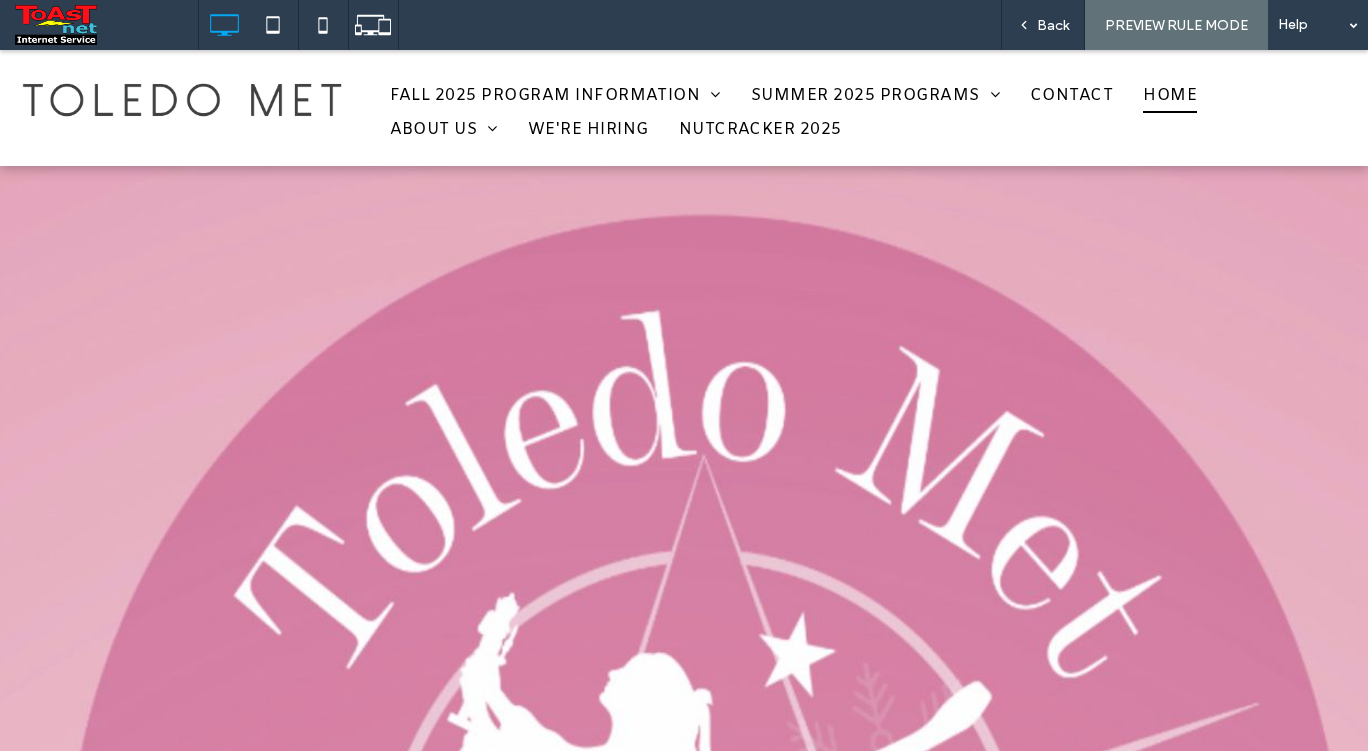 scroll, scrollTop: 0, scrollLeft: 0, axis: both 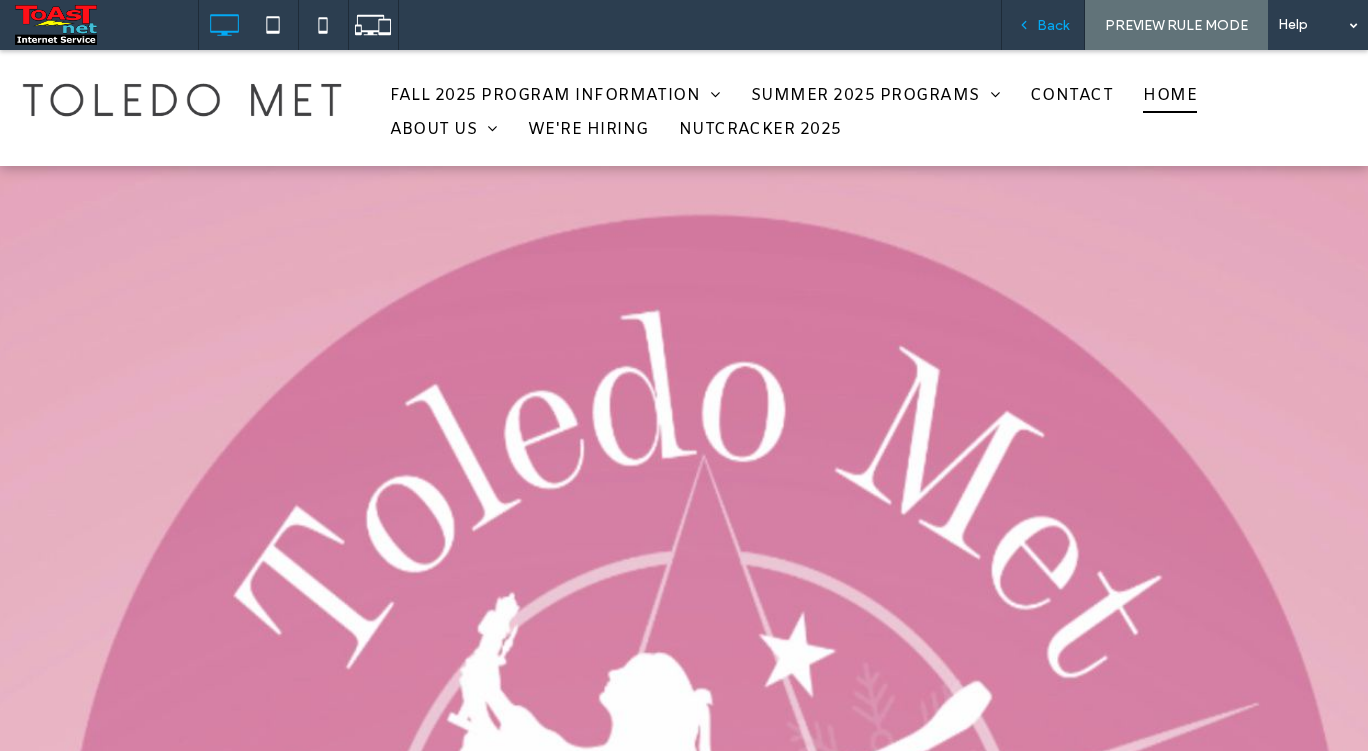 click on "Back" at bounding box center [1053, 25] 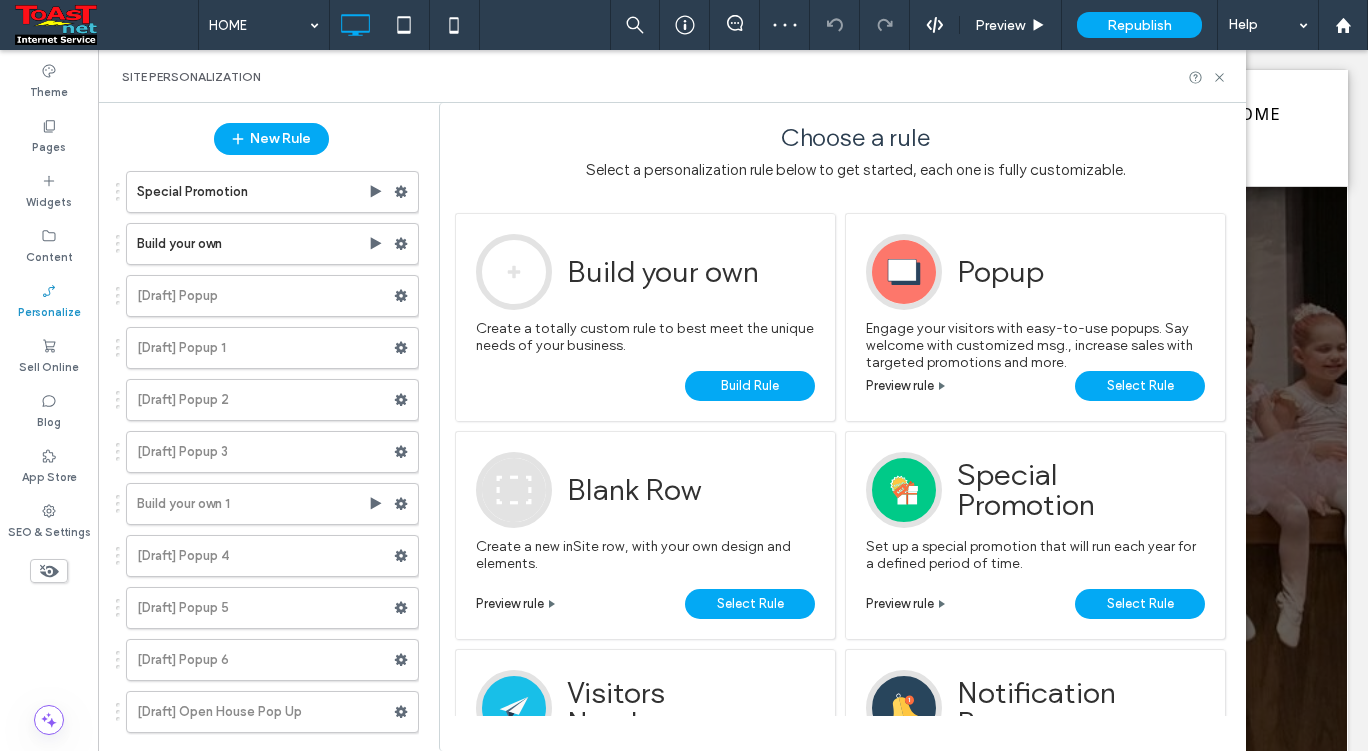 scroll, scrollTop: 0, scrollLeft: 0, axis: both 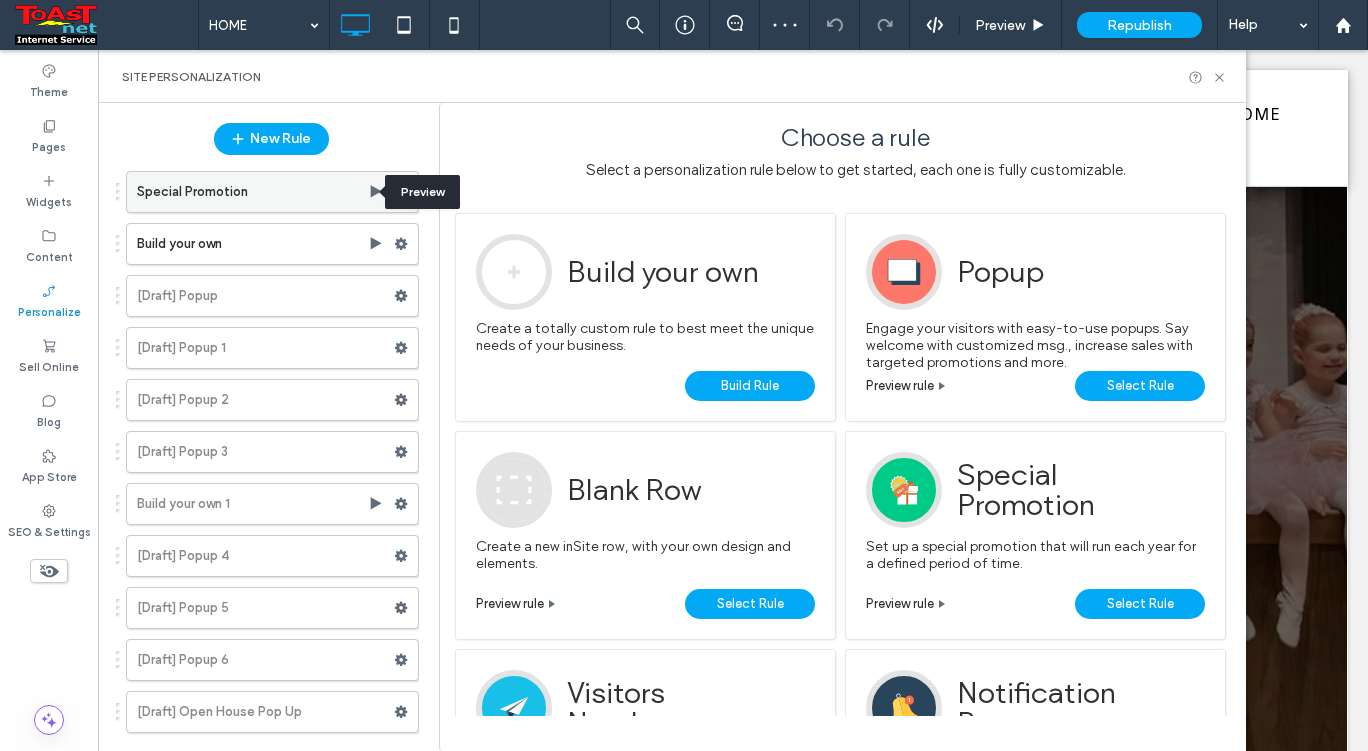 click 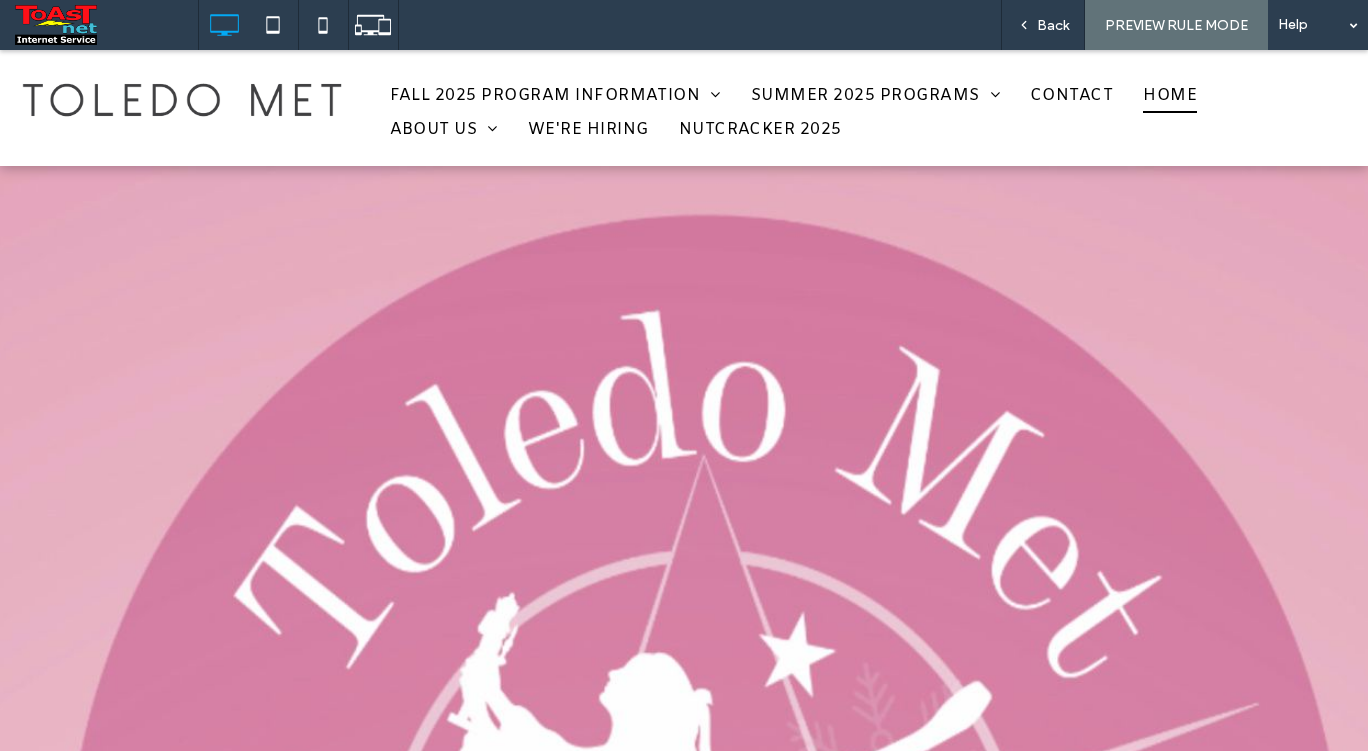 scroll, scrollTop: 0, scrollLeft: 0, axis: both 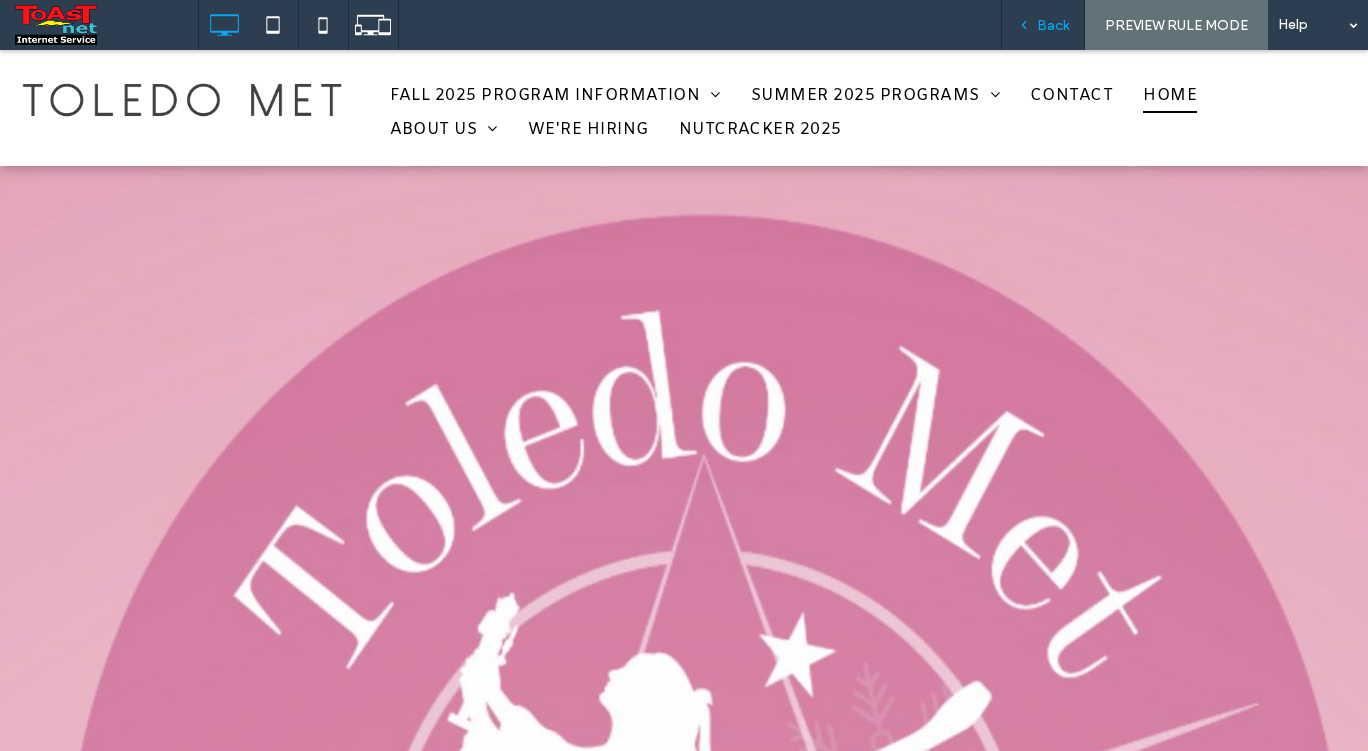 click on "Back" at bounding box center (1053, 25) 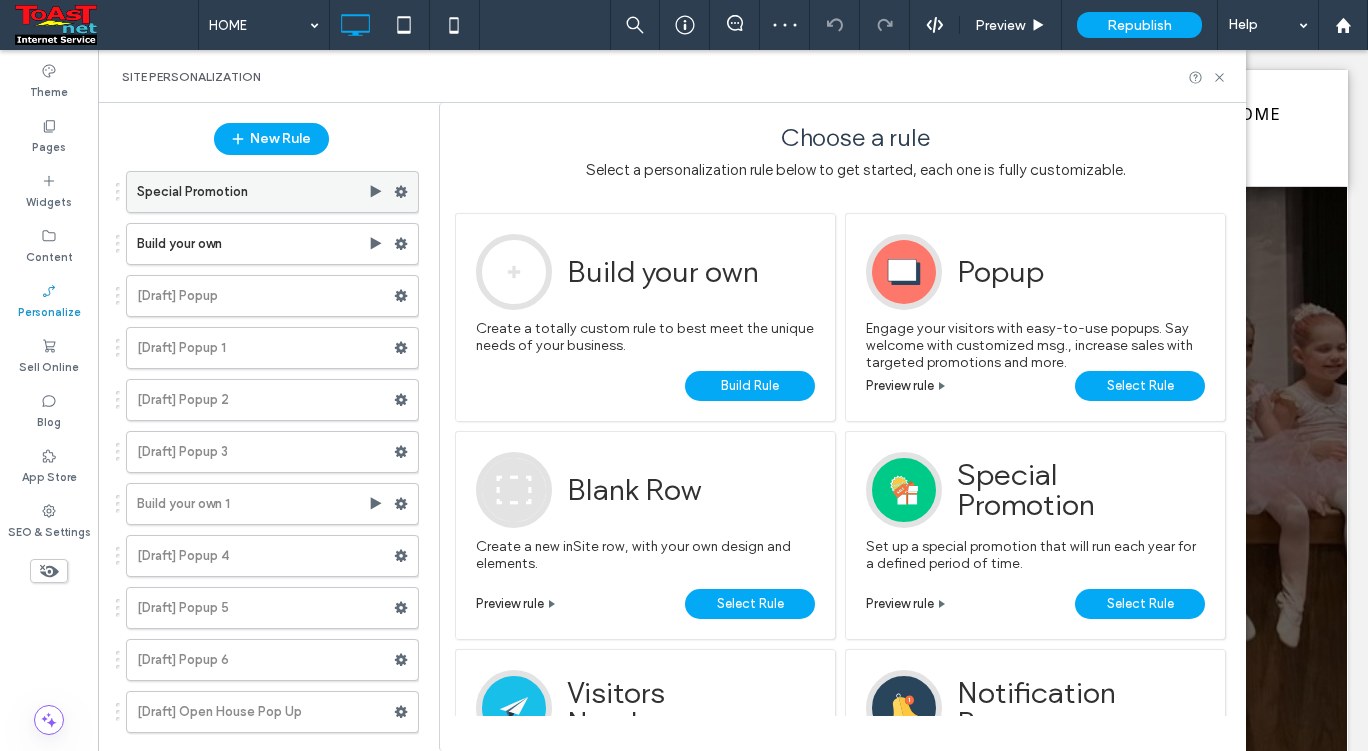 scroll, scrollTop: 0, scrollLeft: 0, axis: both 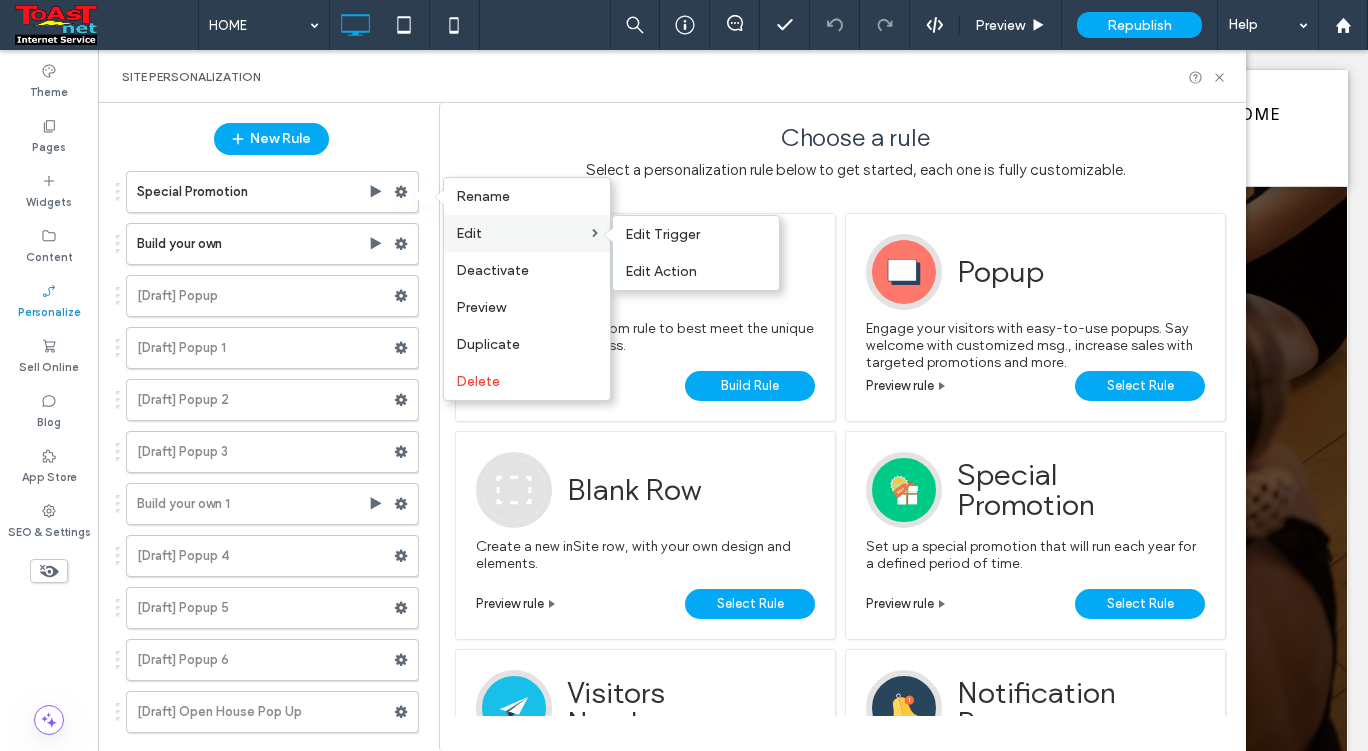 click on "Edit" at bounding box center (469, 233) 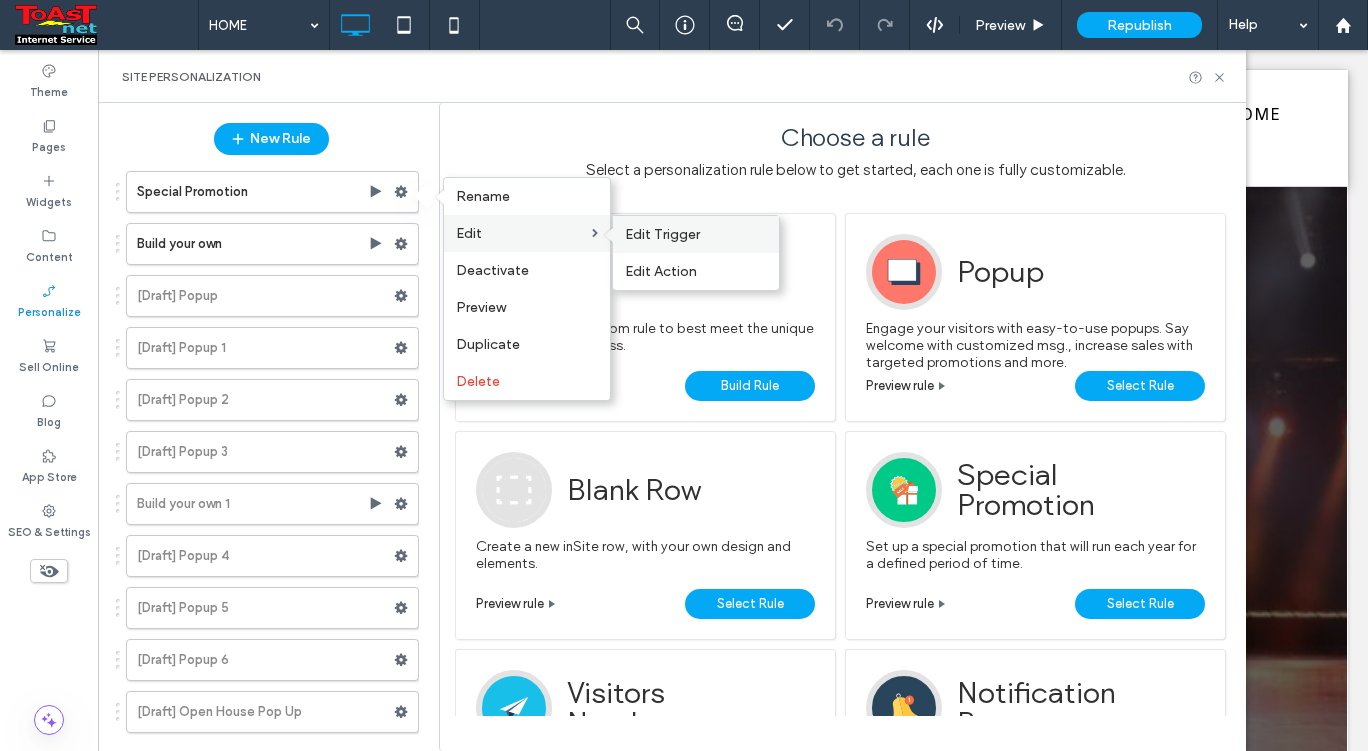 click on "Edit Trigger" at bounding box center (662, 234) 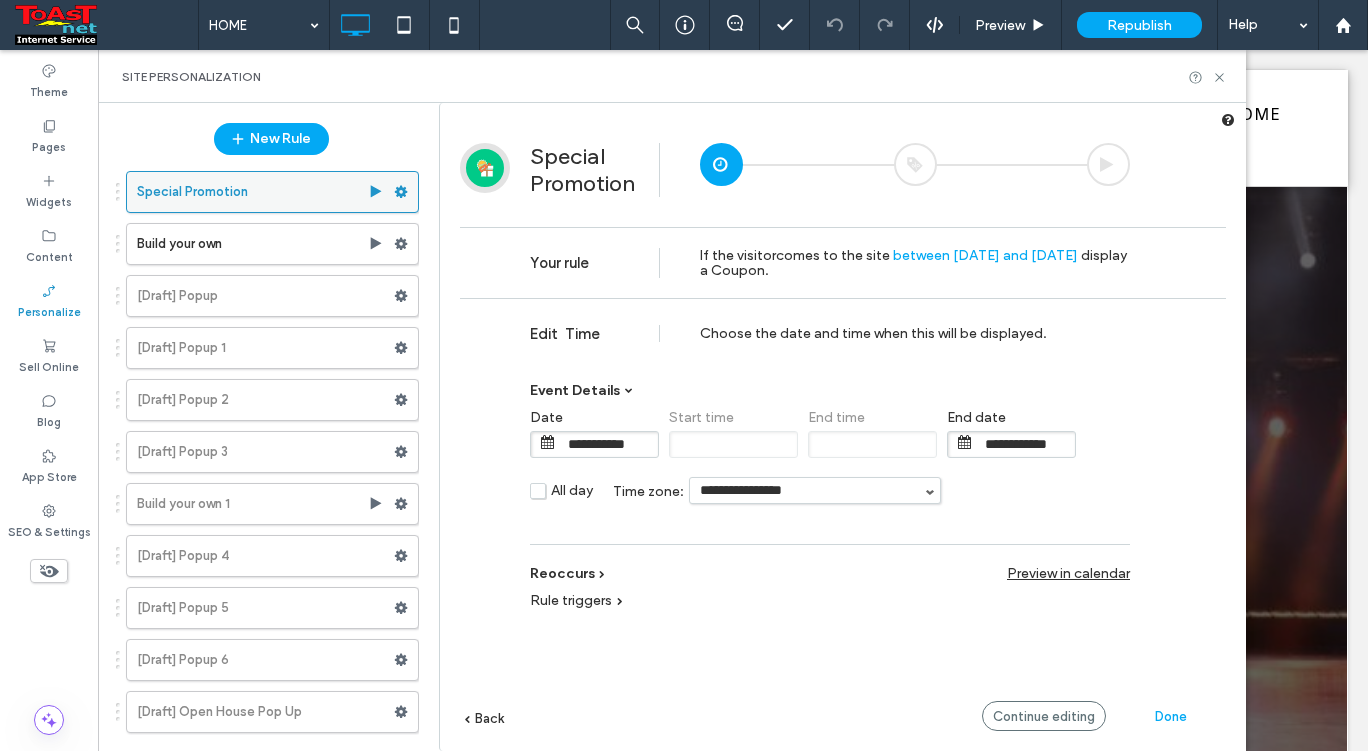 click 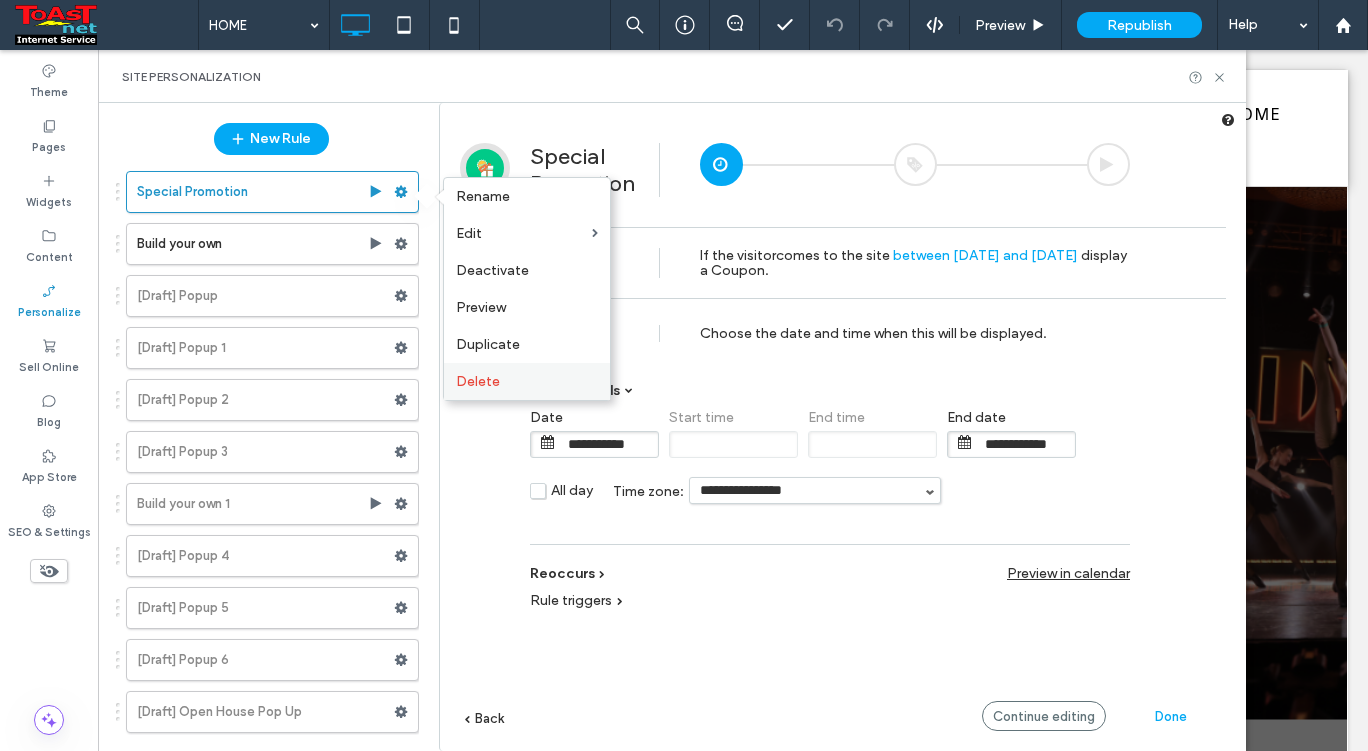 click on "Delete" at bounding box center [478, 381] 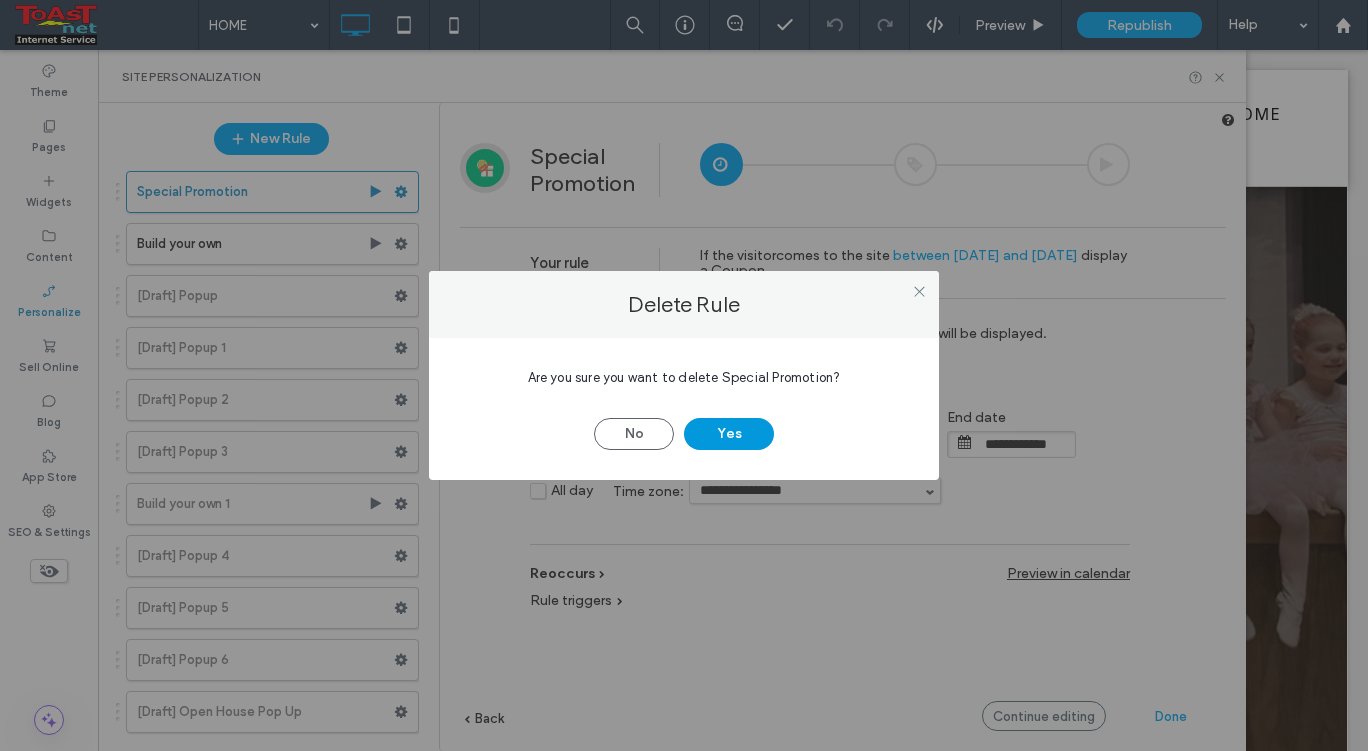 click on "Yes" at bounding box center [729, 434] 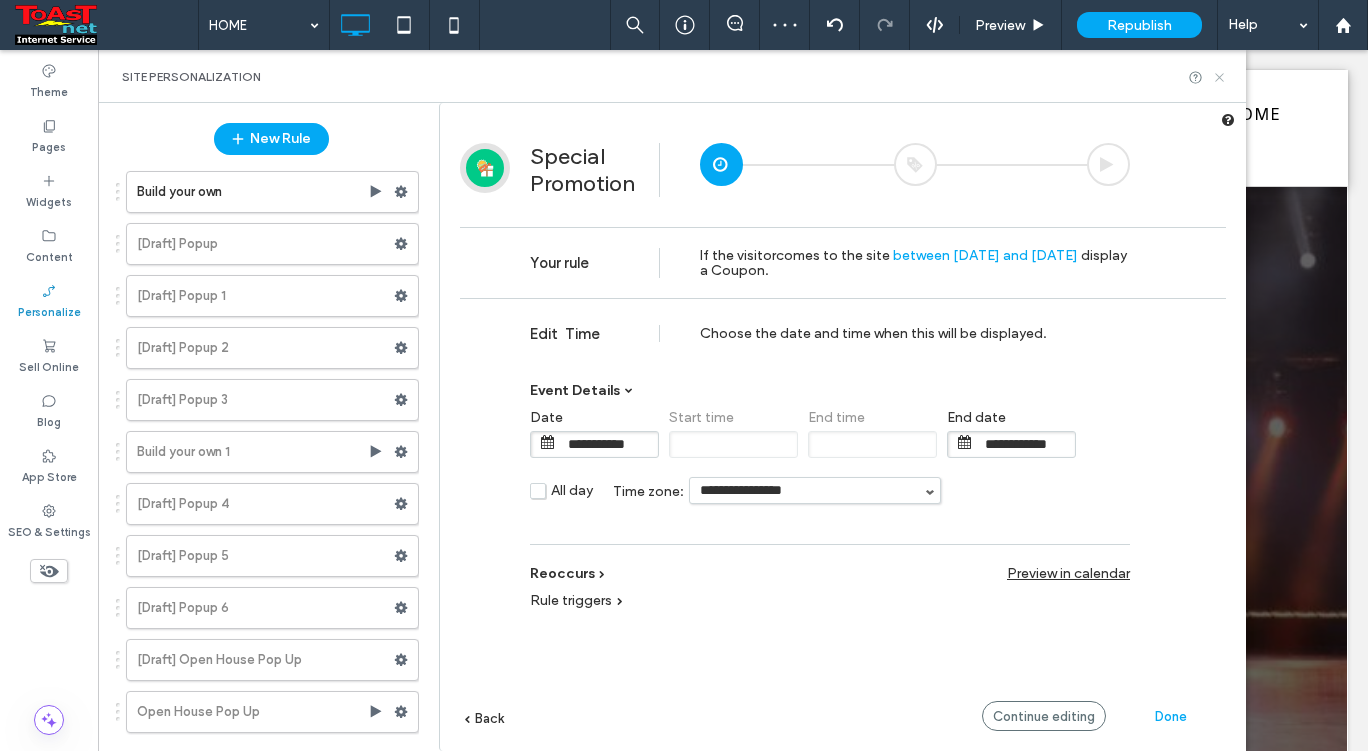 click 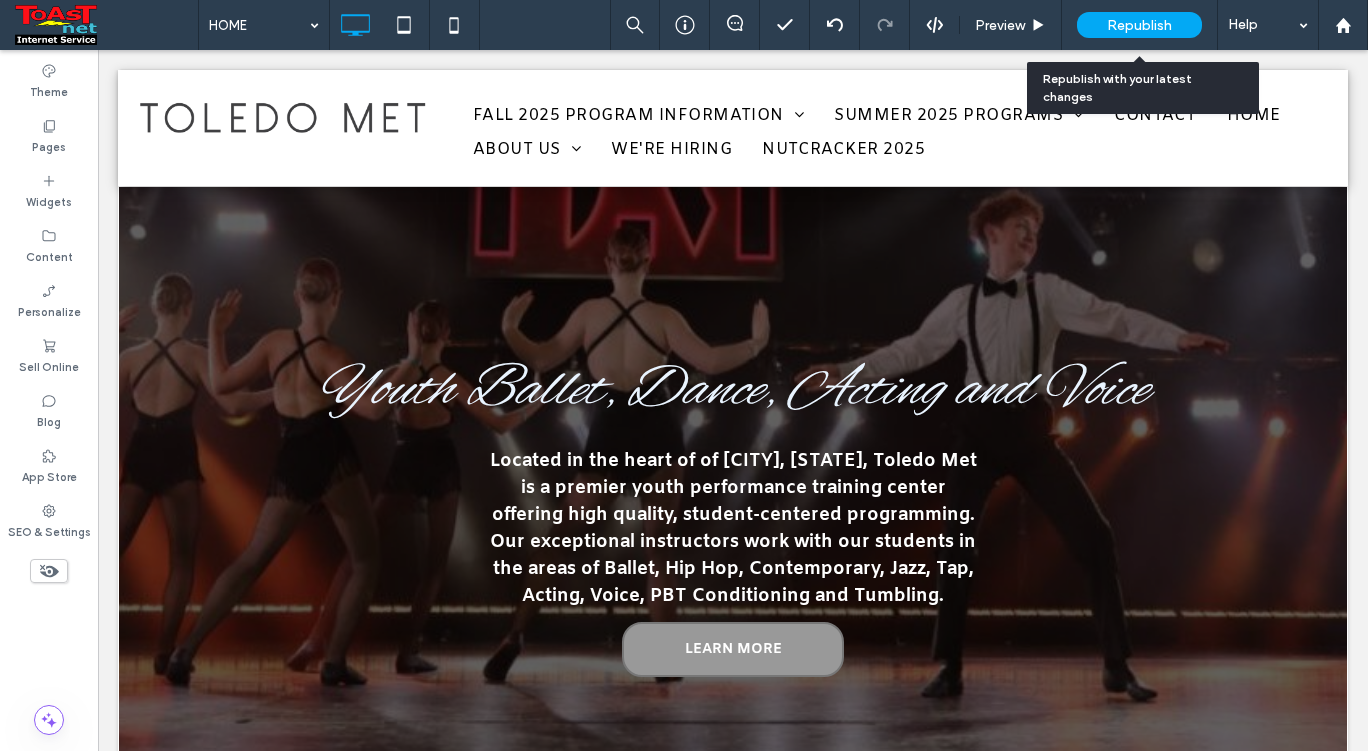 click on "Republish" at bounding box center [1139, 25] 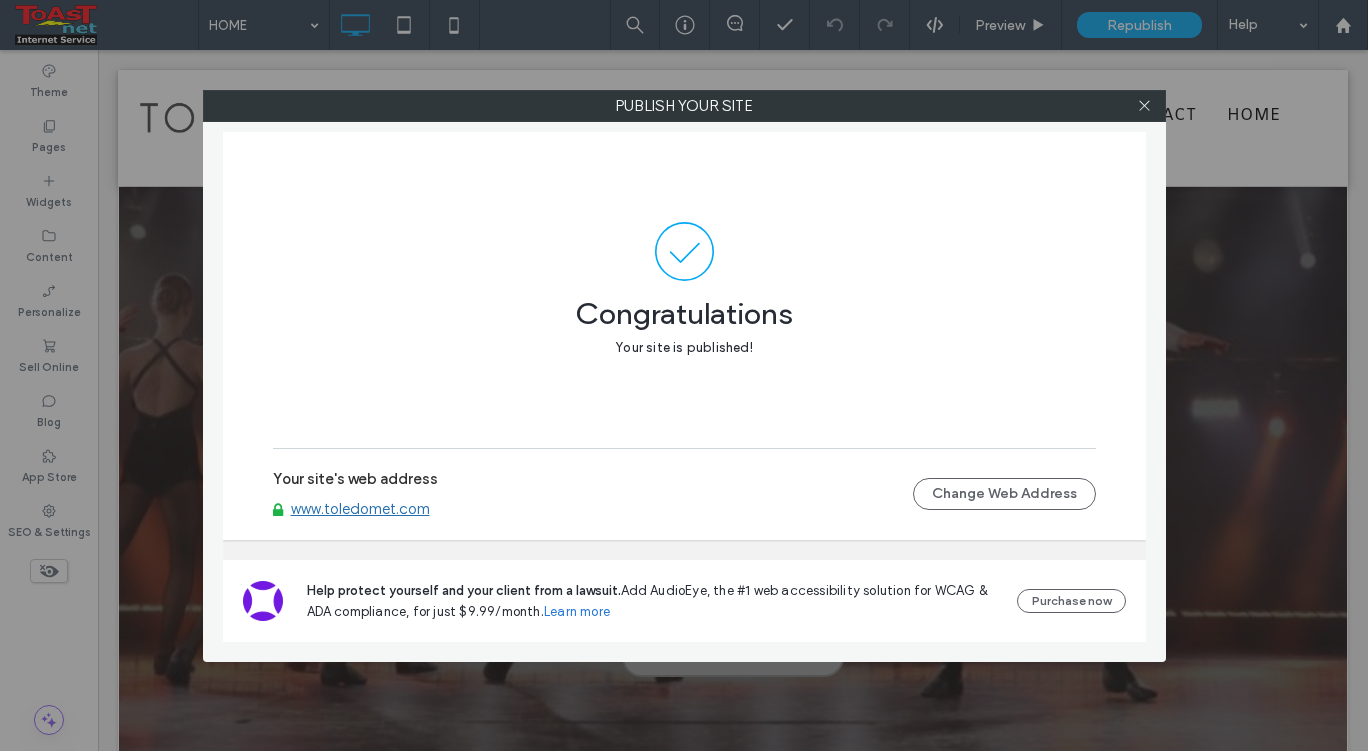 click on "www.toledomet.com" at bounding box center [360, 509] 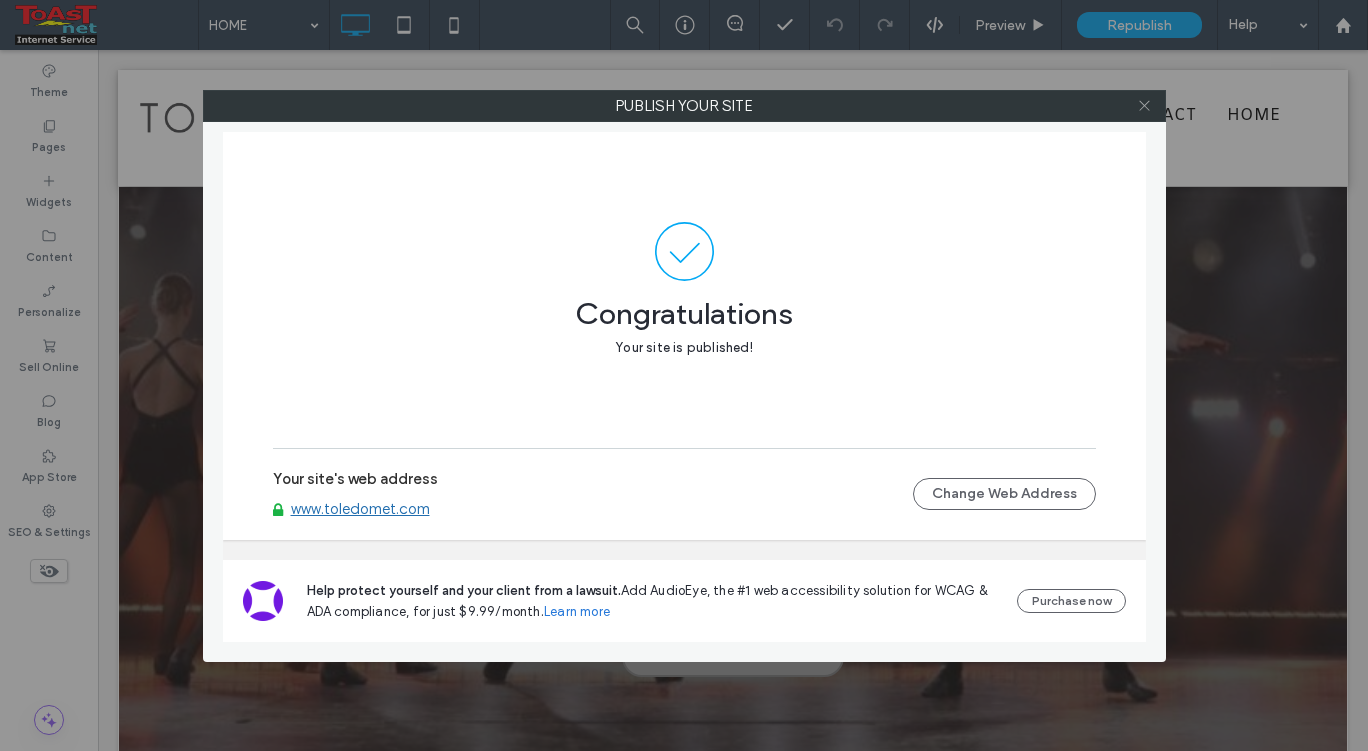 click 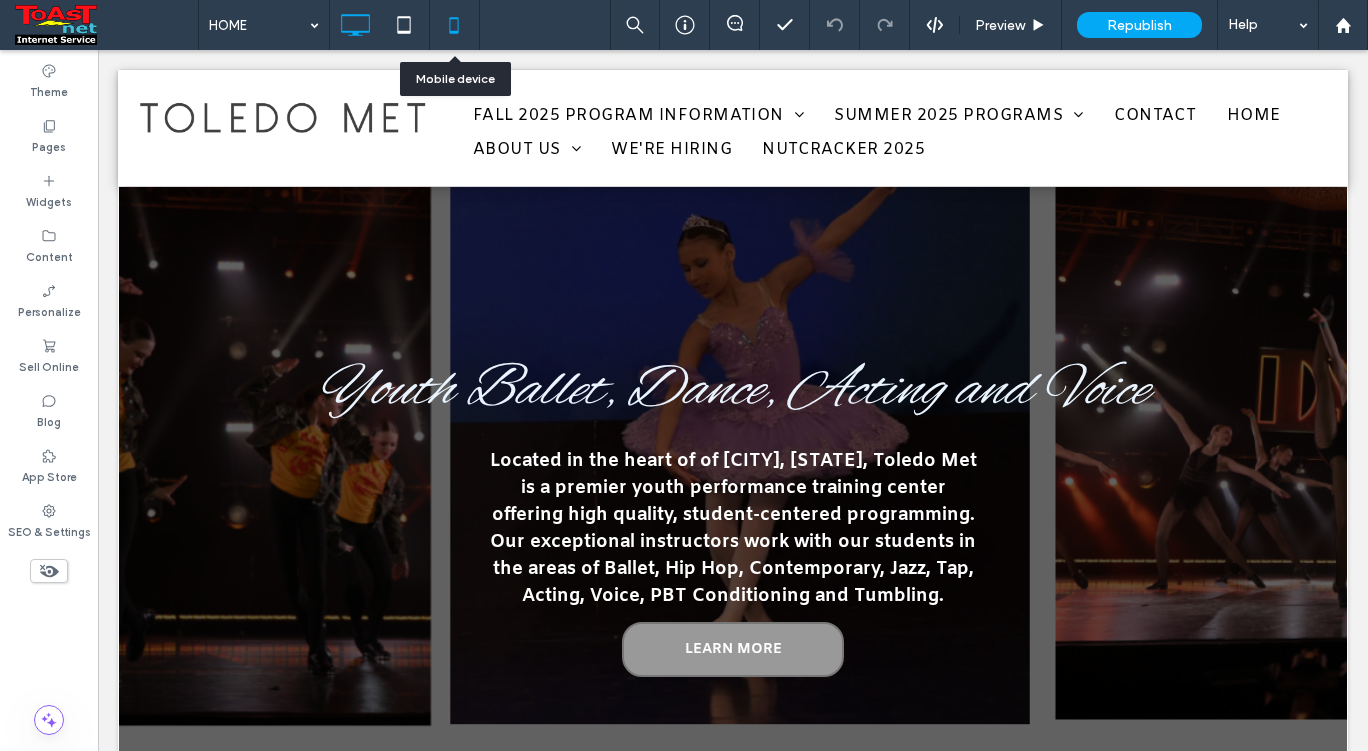 click 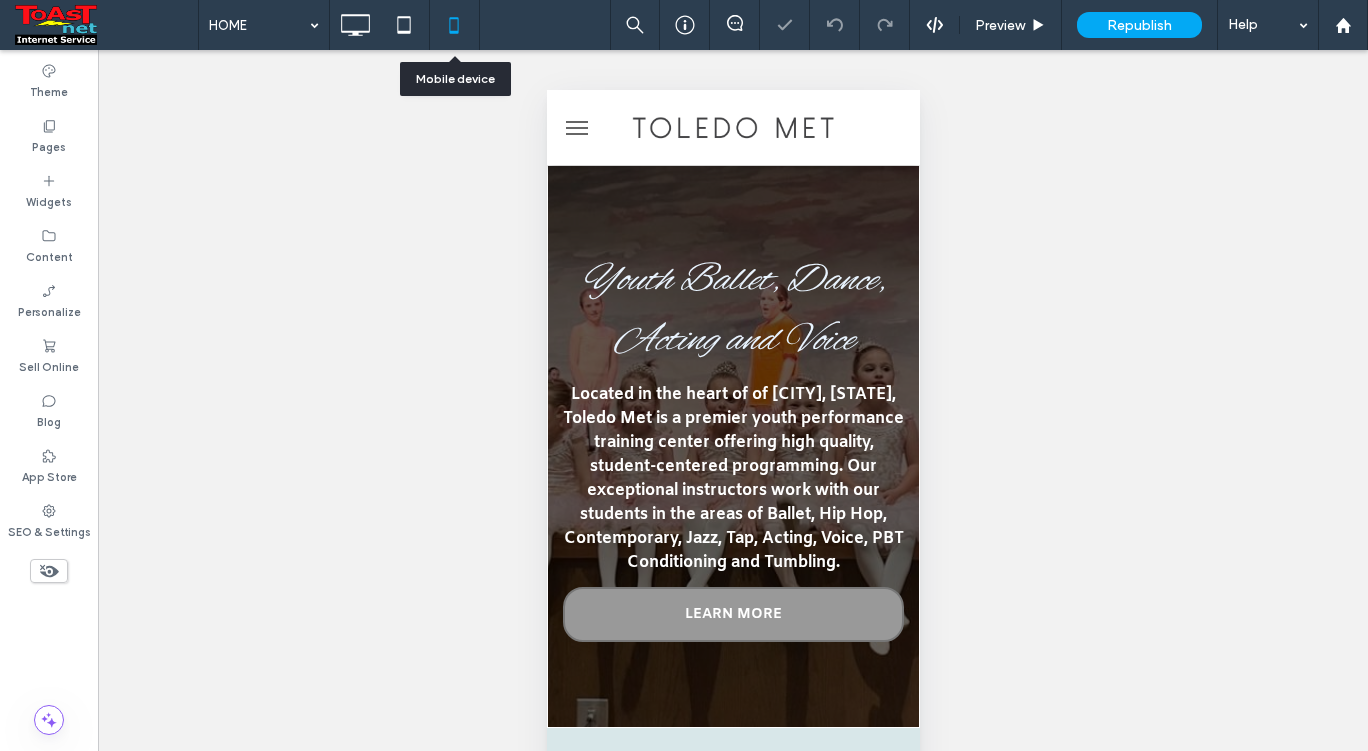 scroll, scrollTop: 0, scrollLeft: 0, axis: both 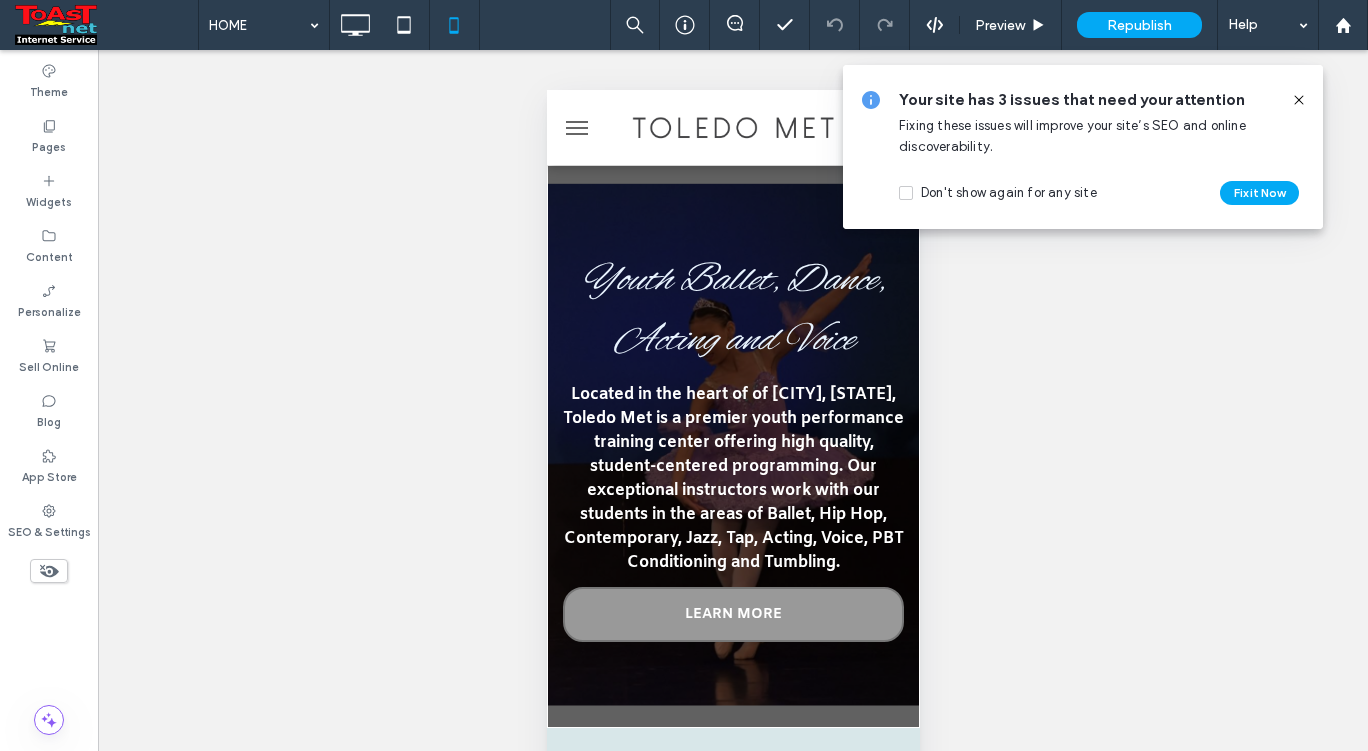 click 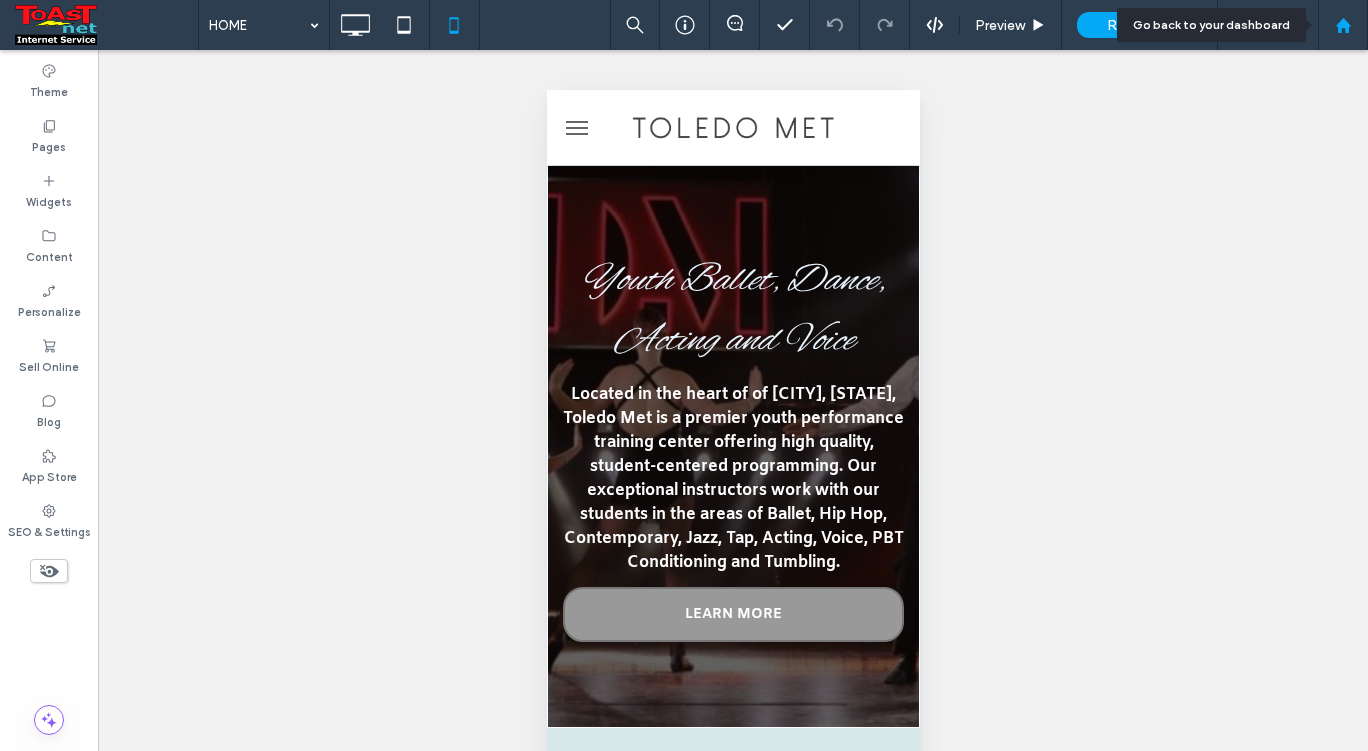 click 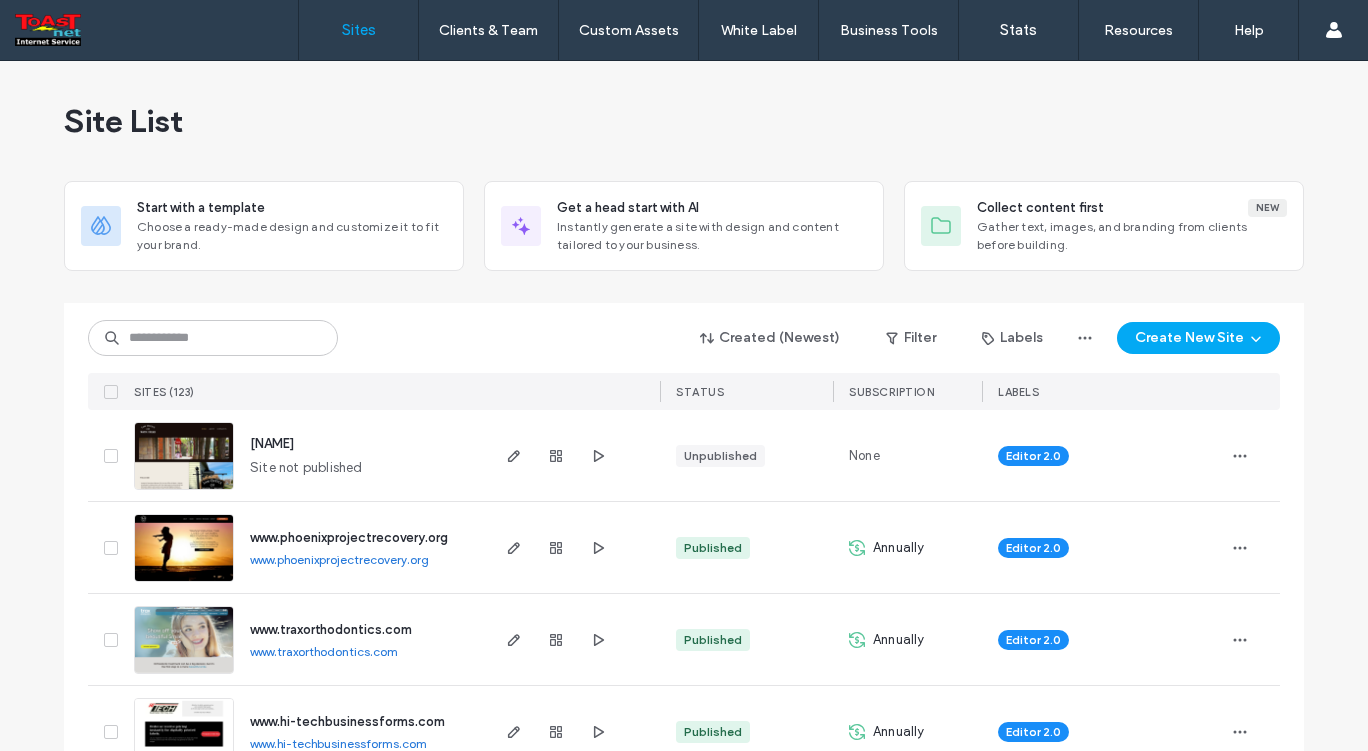 scroll, scrollTop: 0, scrollLeft: 0, axis: both 